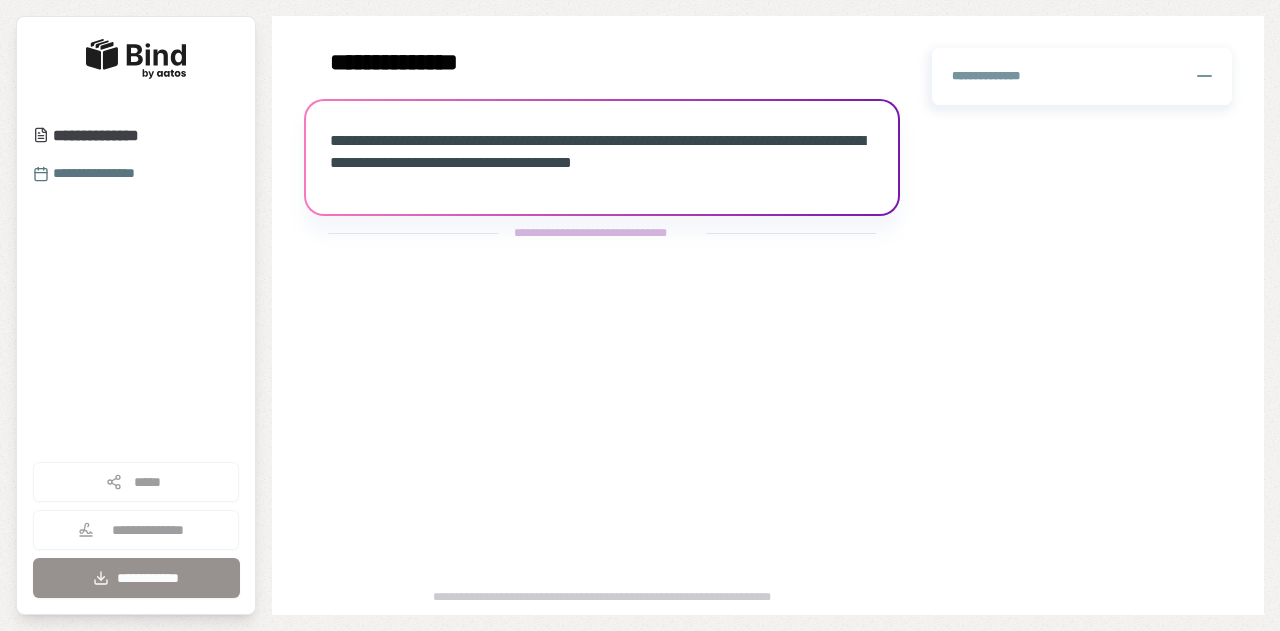 scroll, scrollTop: 0, scrollLeft: 0, axis: both 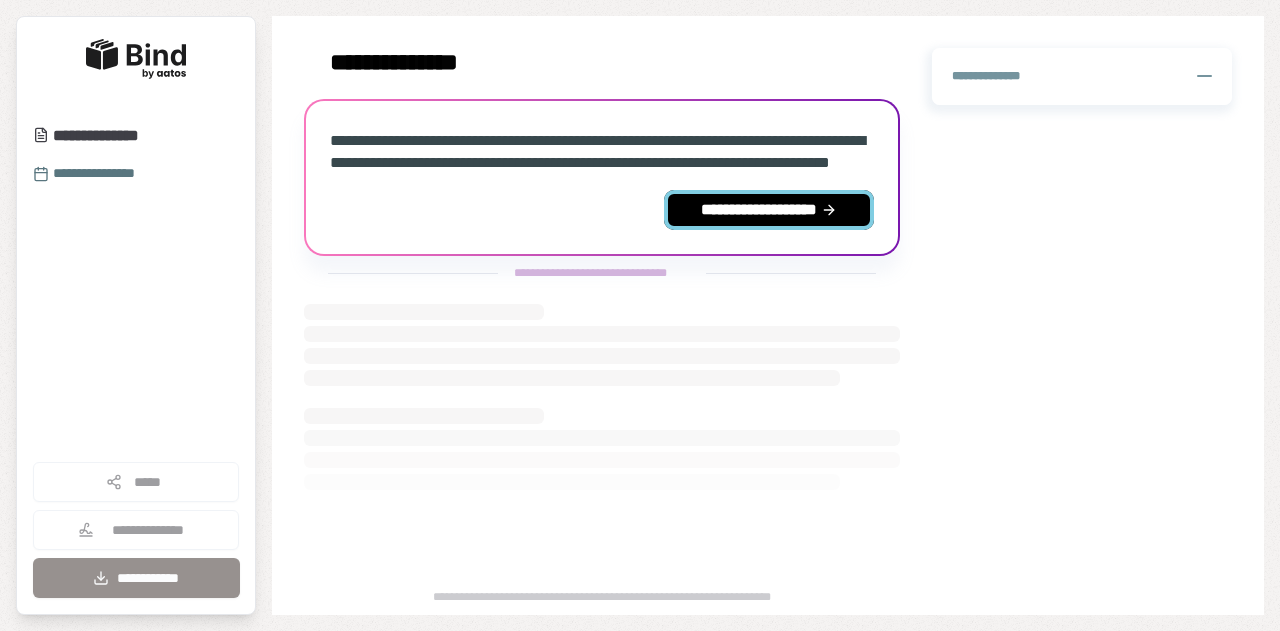 click on "**********" at bounding box center (769, 210) 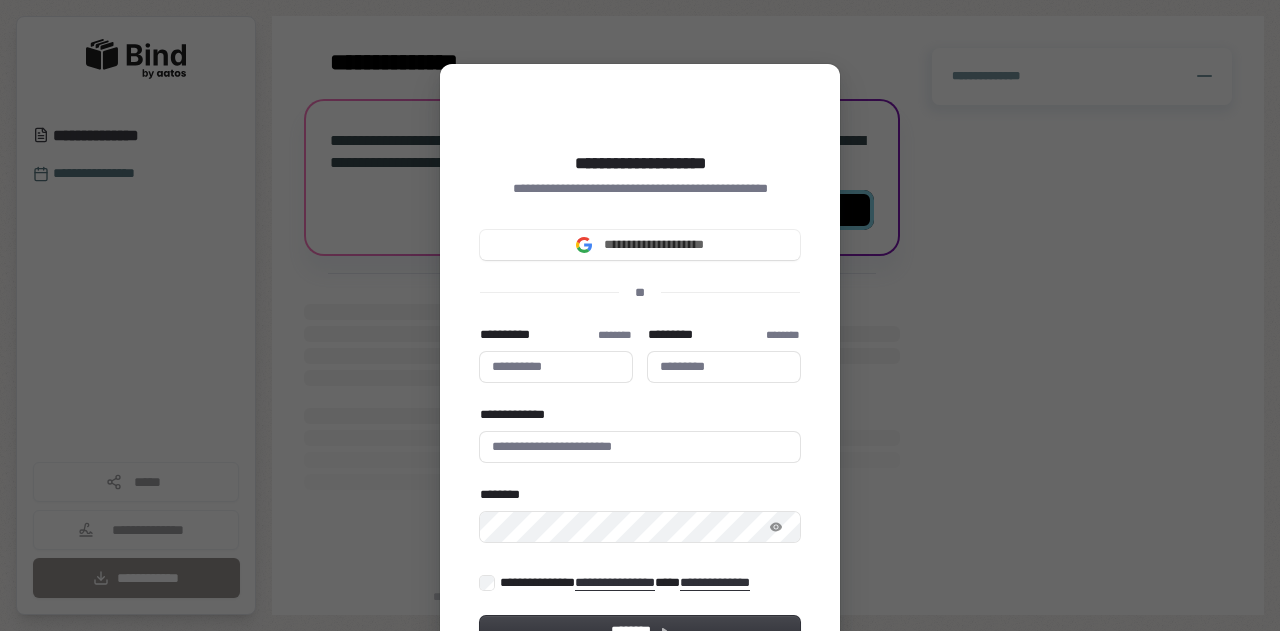 type 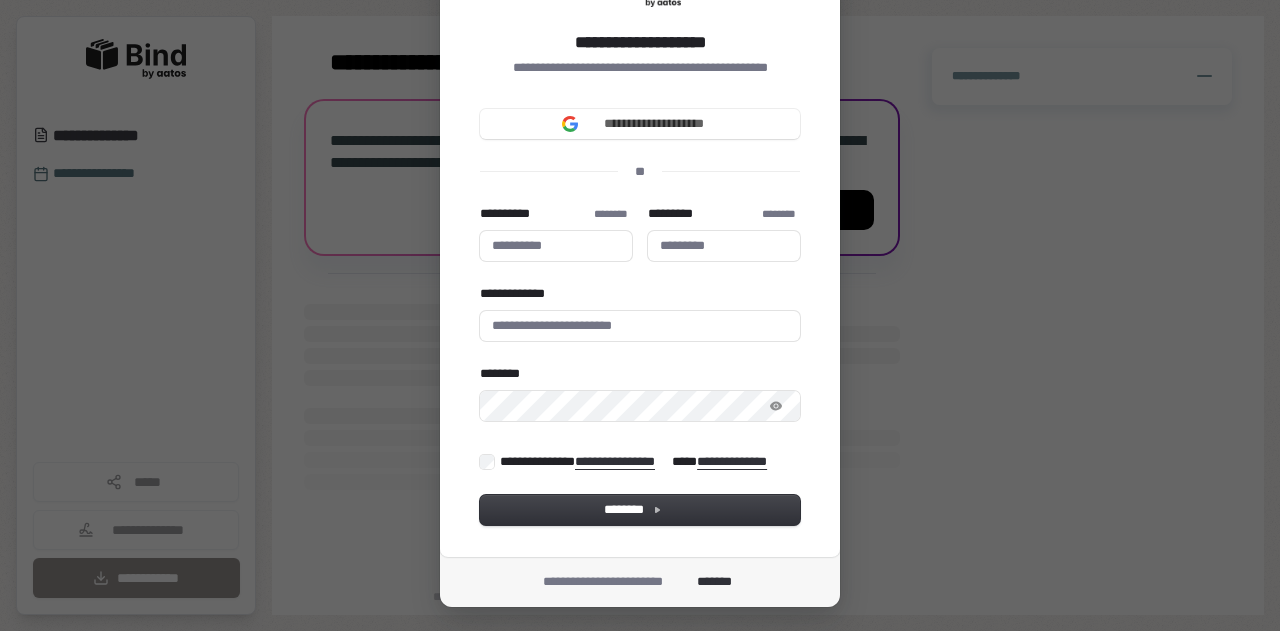 scroll, scrollTop: 122, scrollLeft: 0, axis: vertical 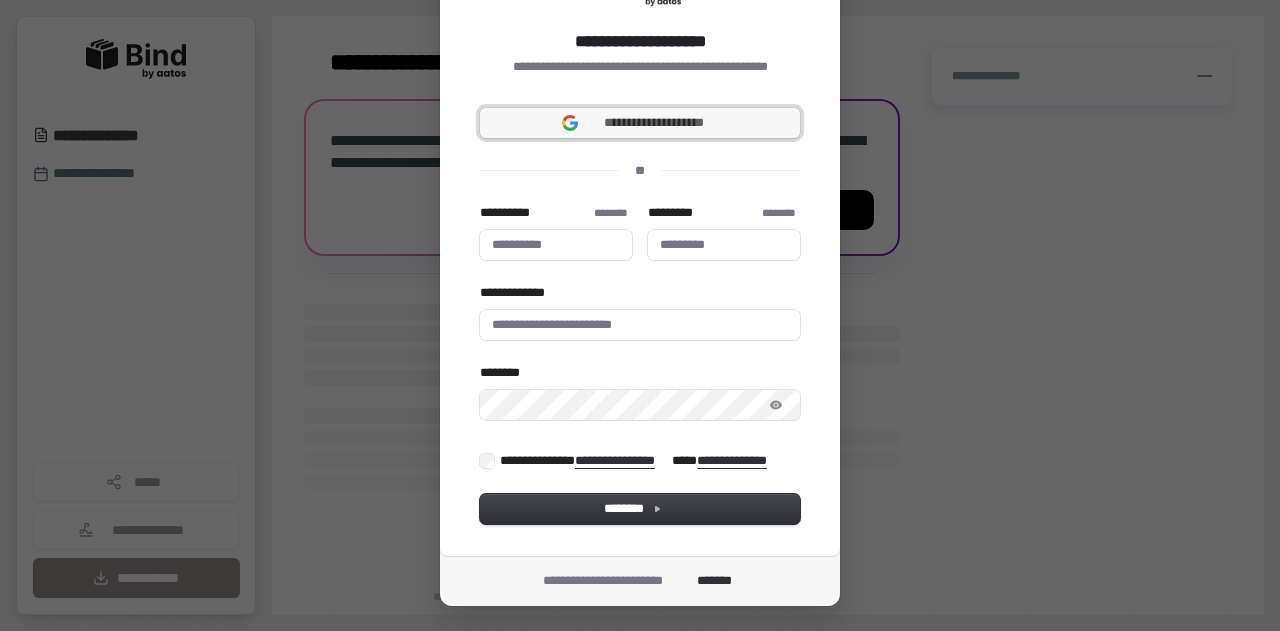 click on "**********" at bounding box center (654, 123) 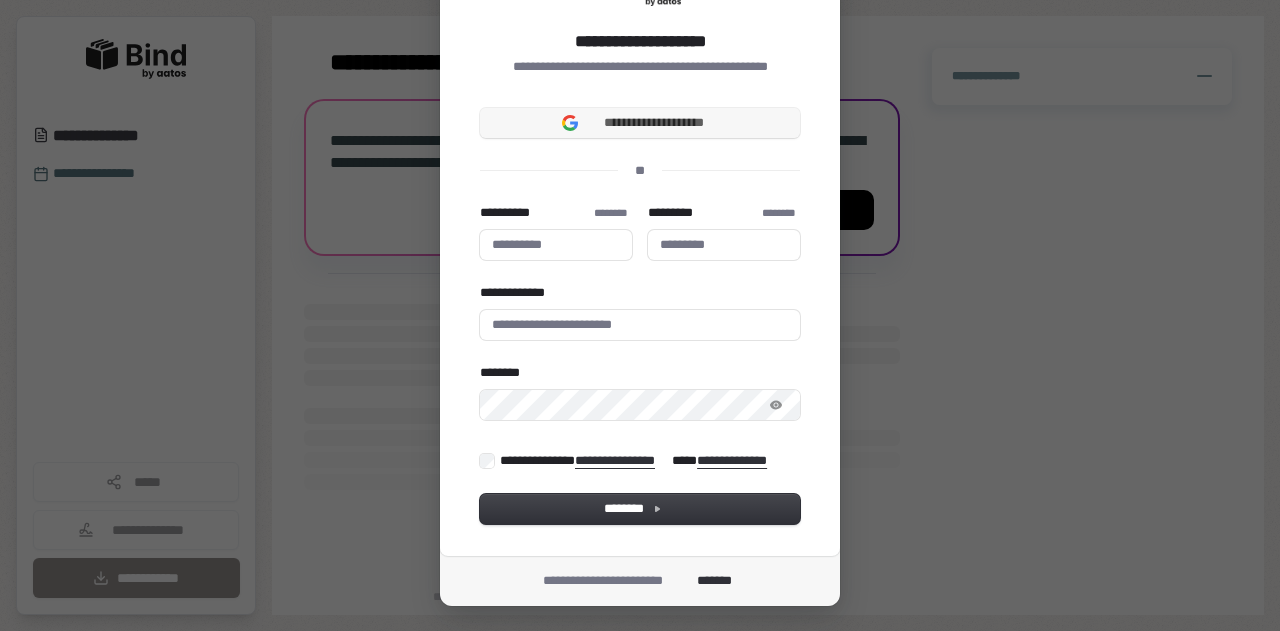 type 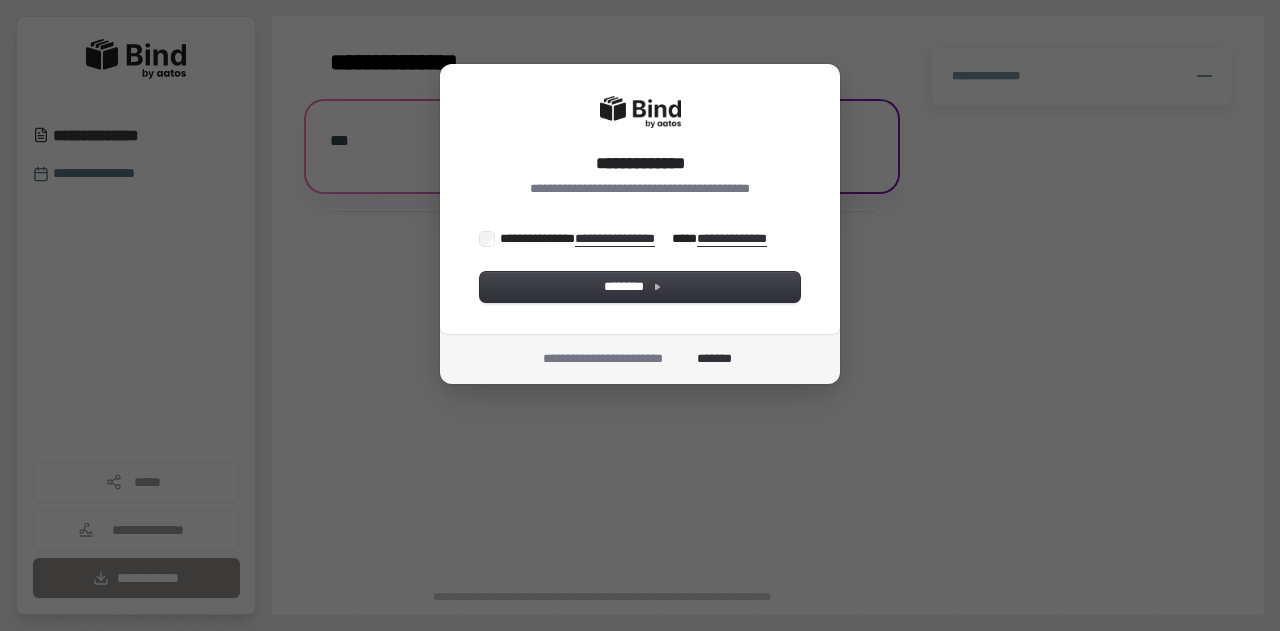 scroll, scrollTop: 0, scrollLeft: 0, axis: both 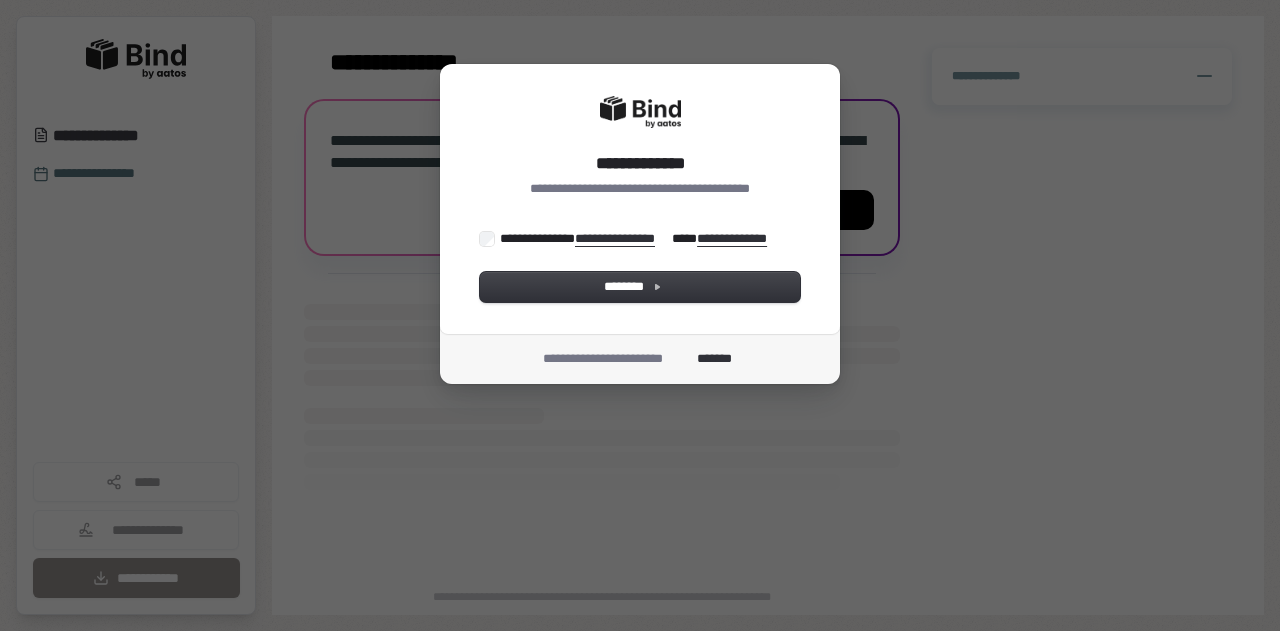 click on "**********" at bounding box center (640, 199) 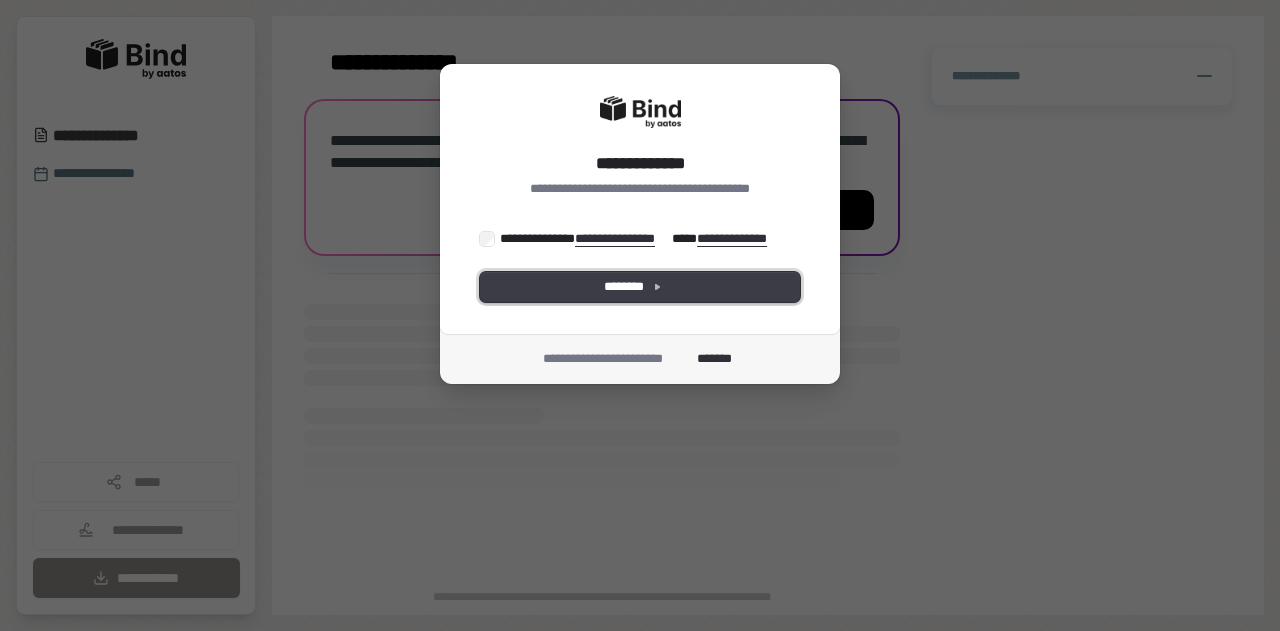 click on "********" at bounding box center [640, 287] 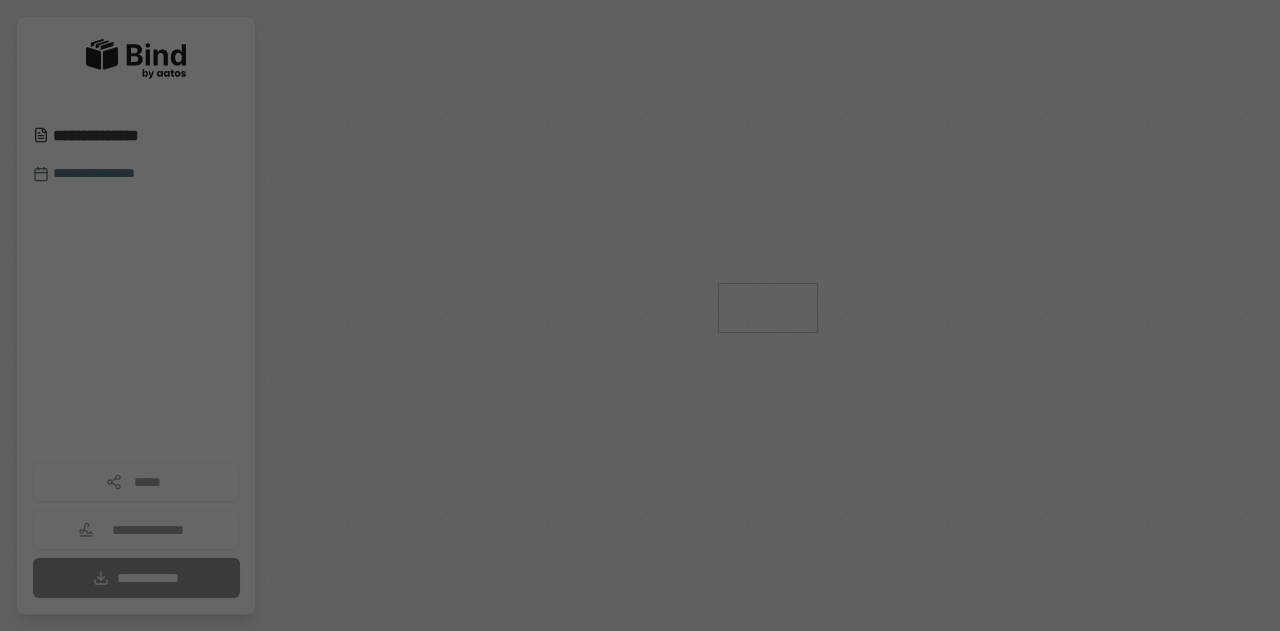 click at bounding box center (640, 315) 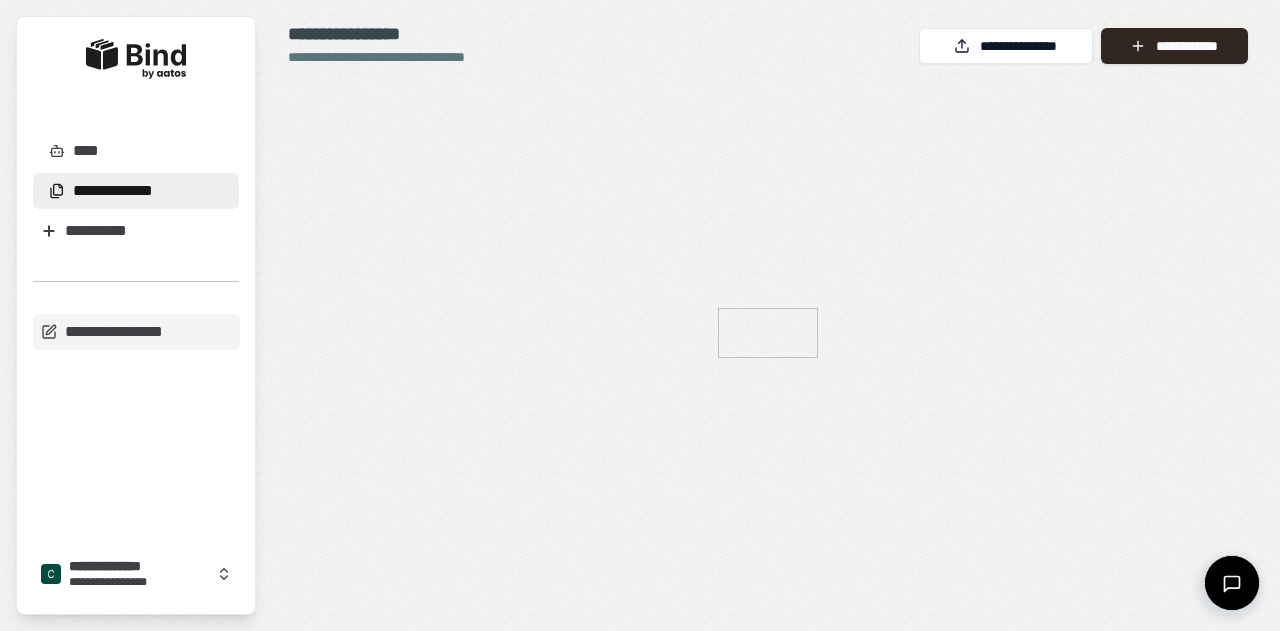 scroll, scrollTop: 0, scrollLeft: 0, axis: both 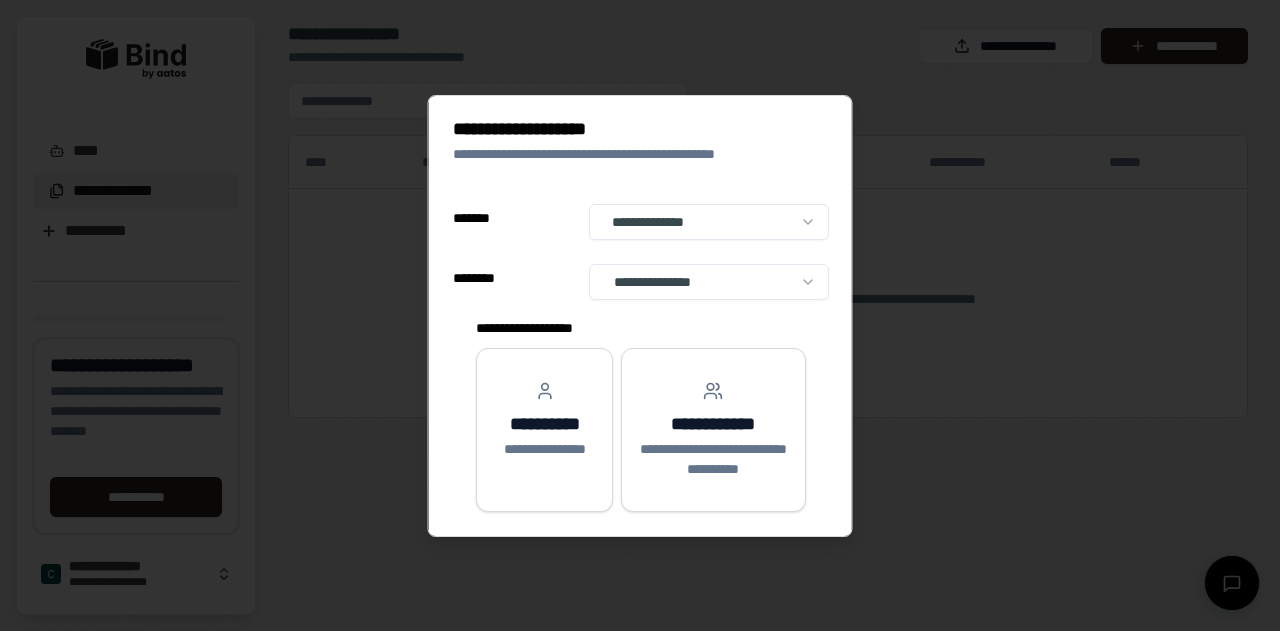 select on "**" 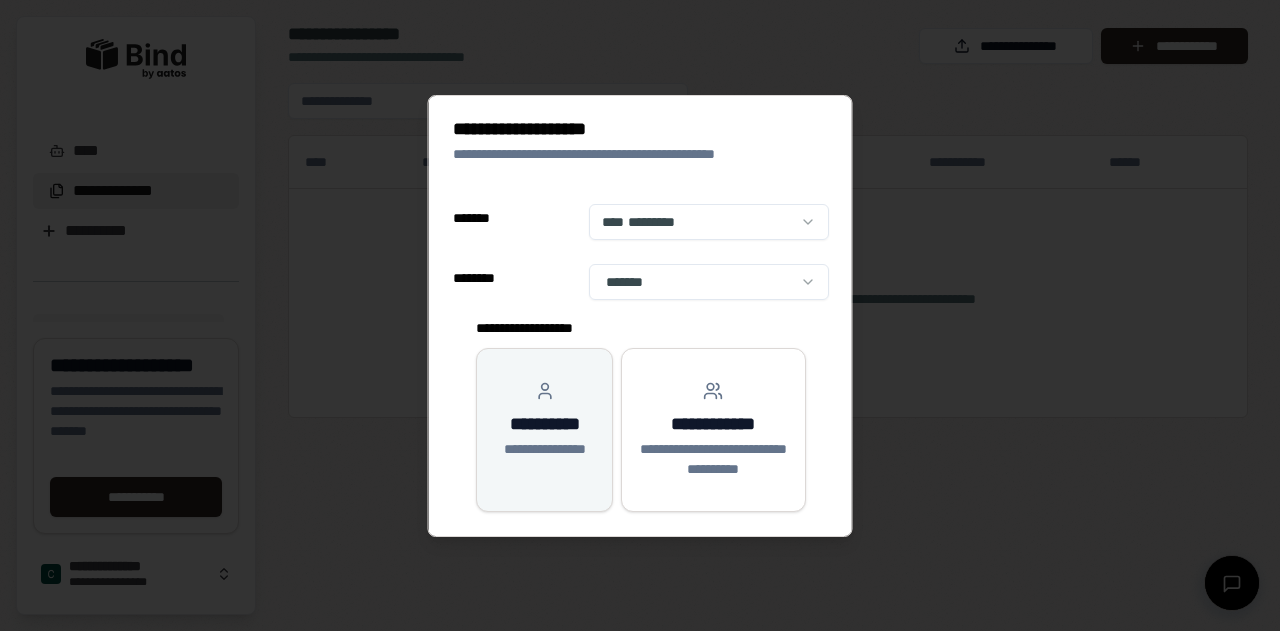 click on "**********" at bounding box center [543, 420] 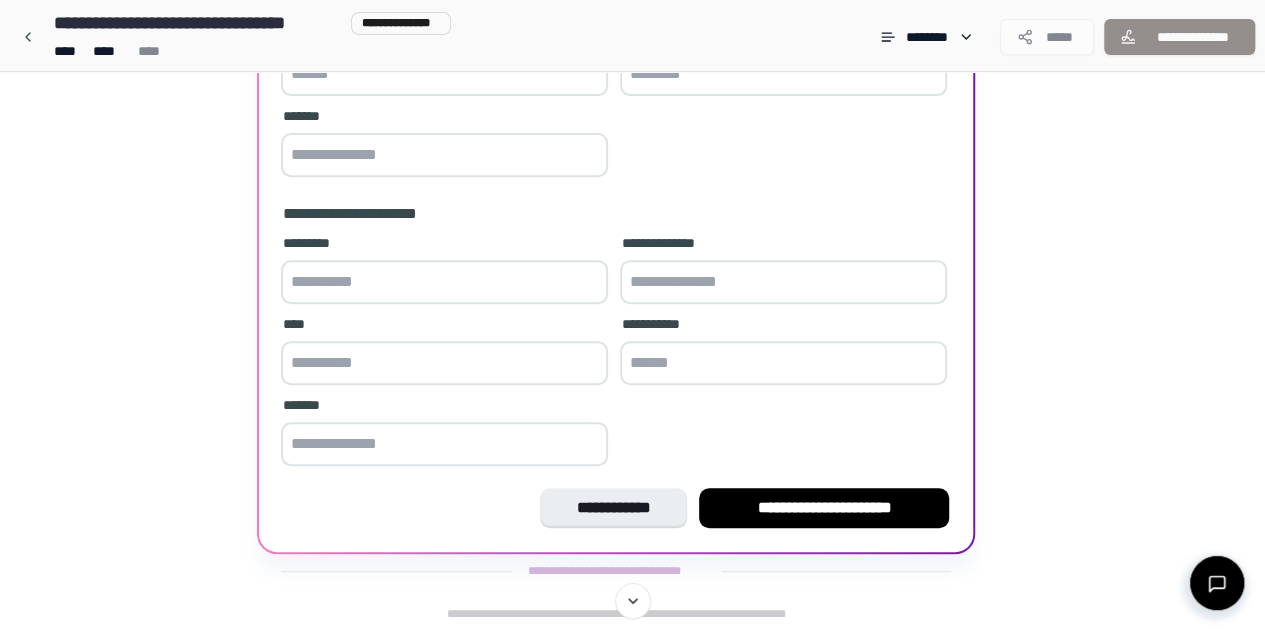 scroll, scrollTop: 0, scrollLeft: 0, axis: both 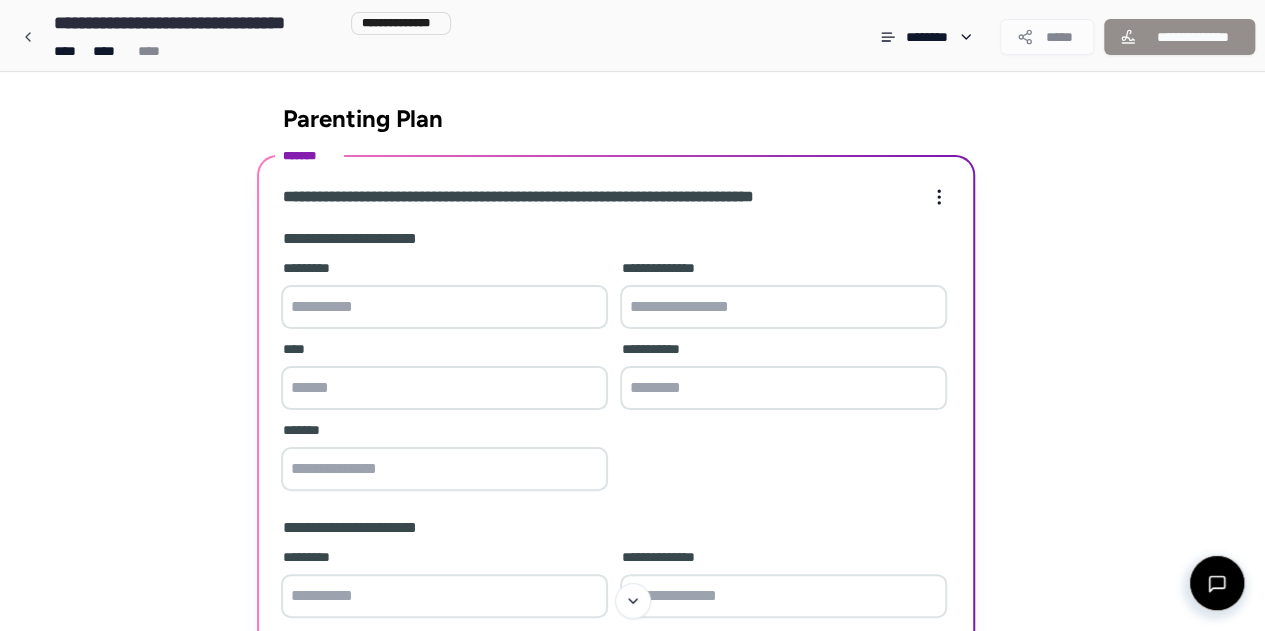 click at bounding box center [444, 307] 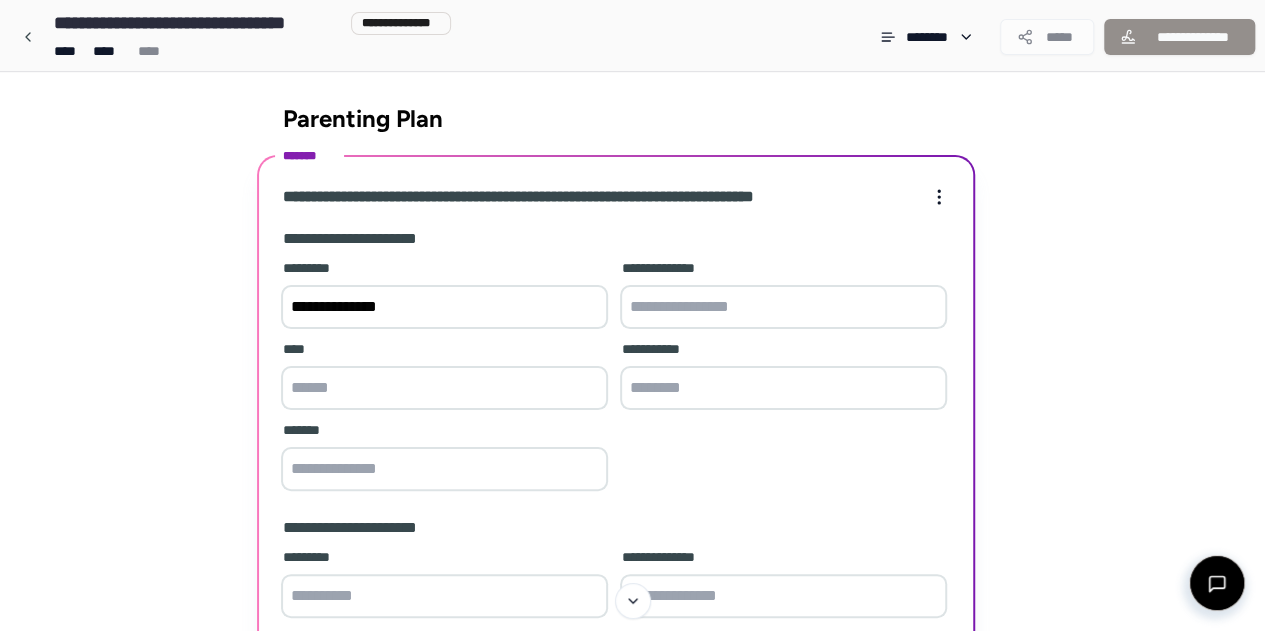 type on "**********" 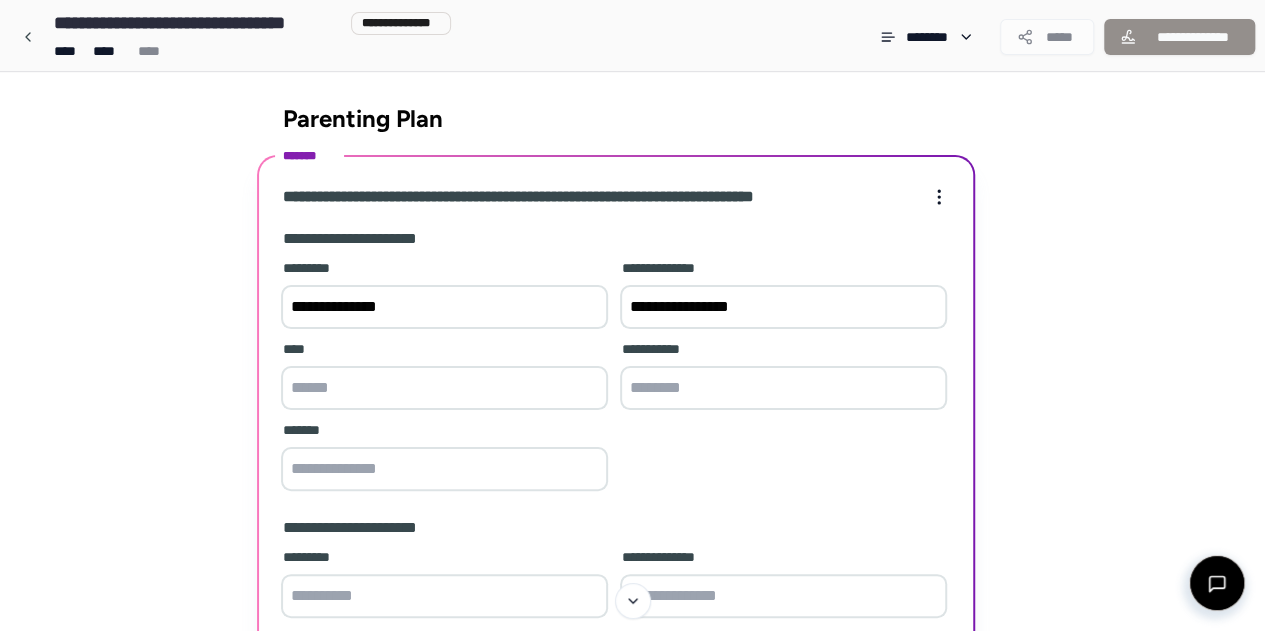 type on "**********" 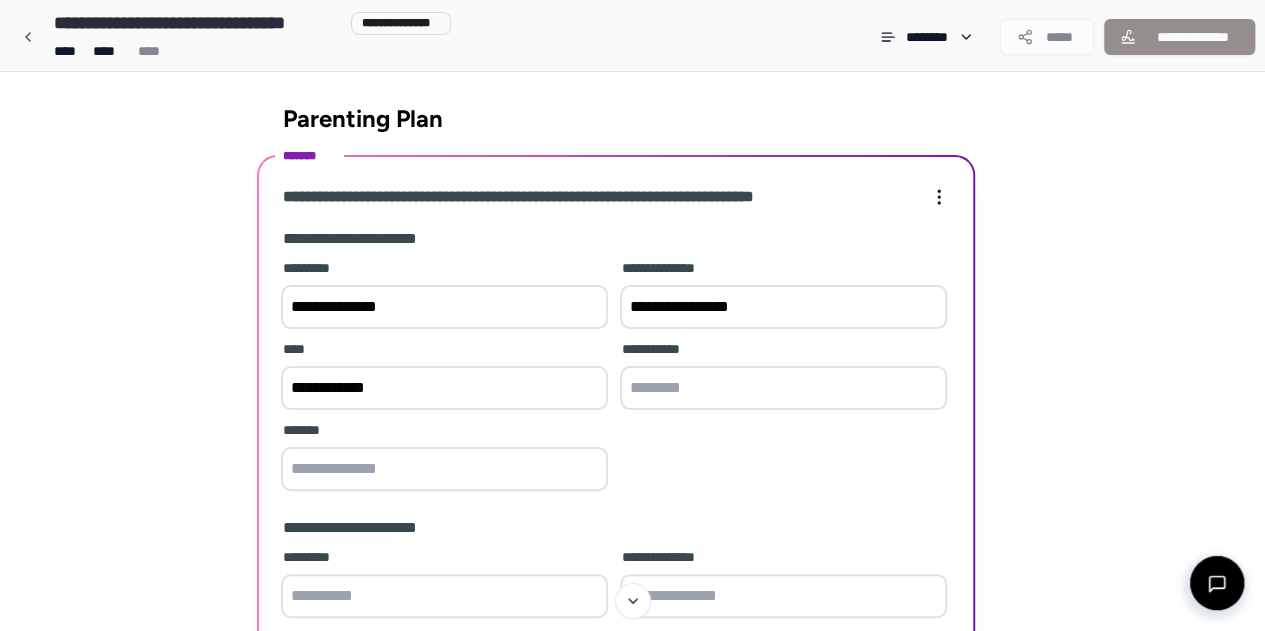 type on "****" 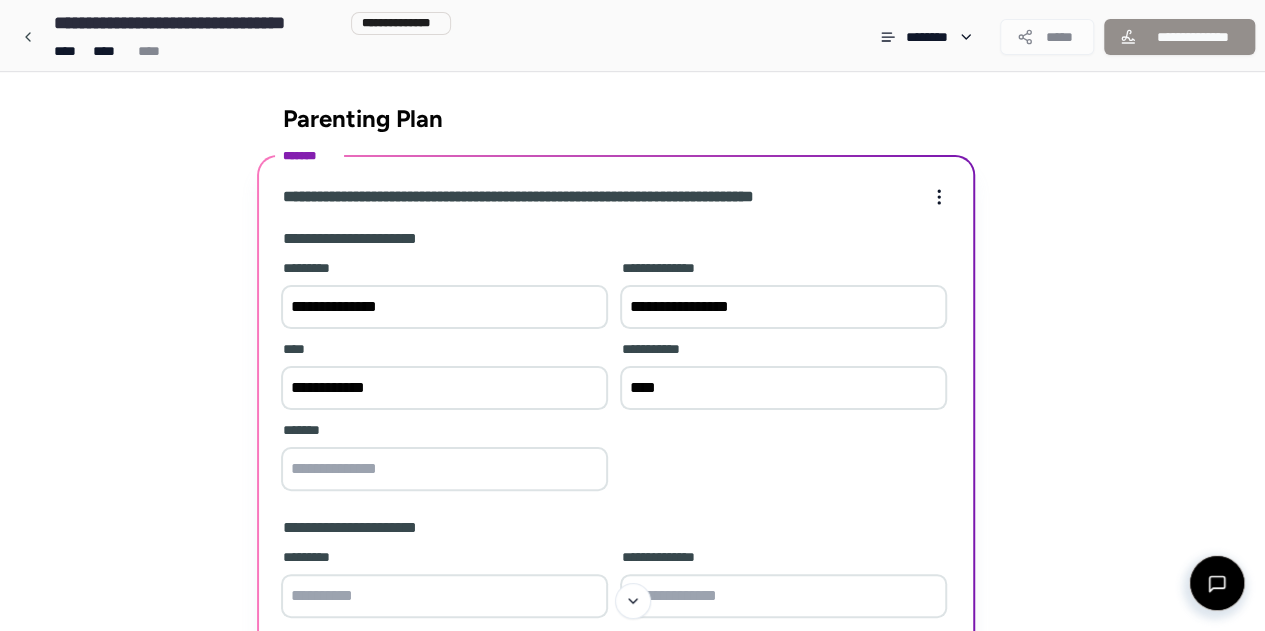 type on "*********" 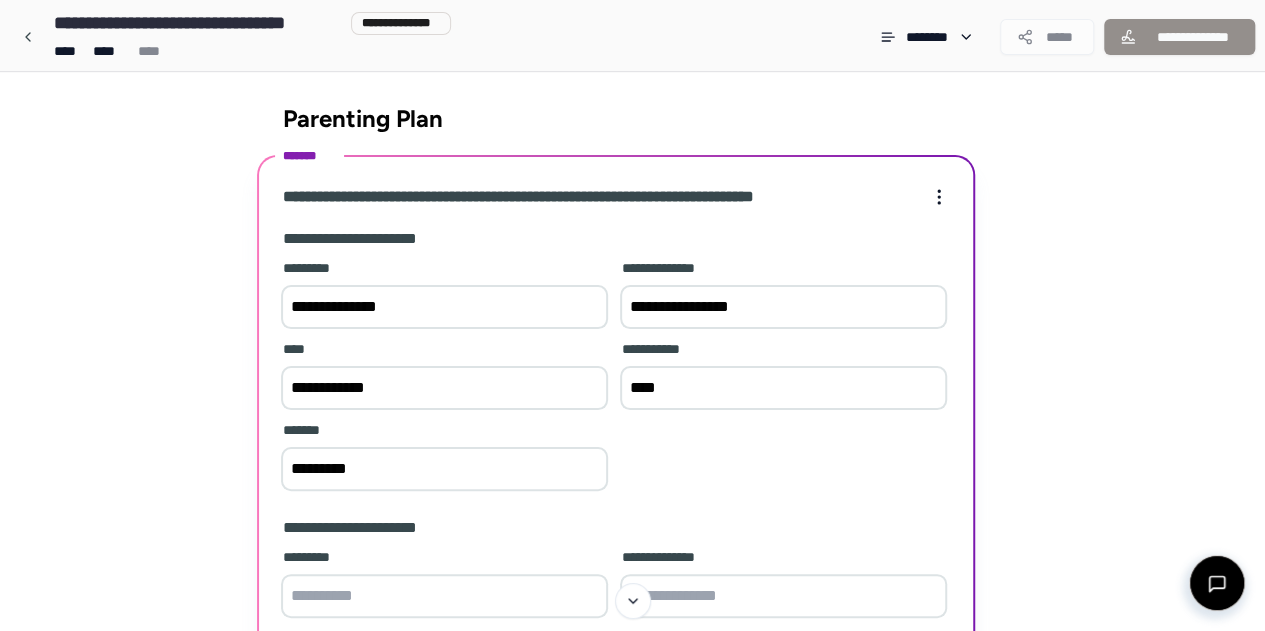 click on "**********" at bounding box center (783, 307) 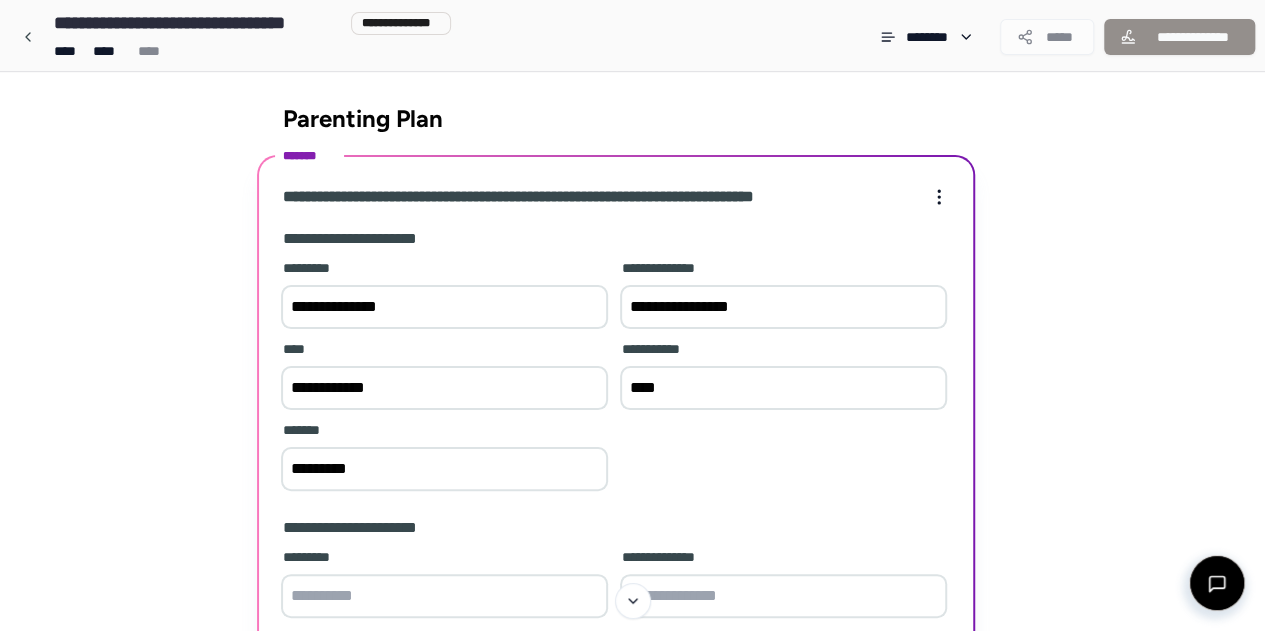 click on "**********" at bounding box center [783, 307] 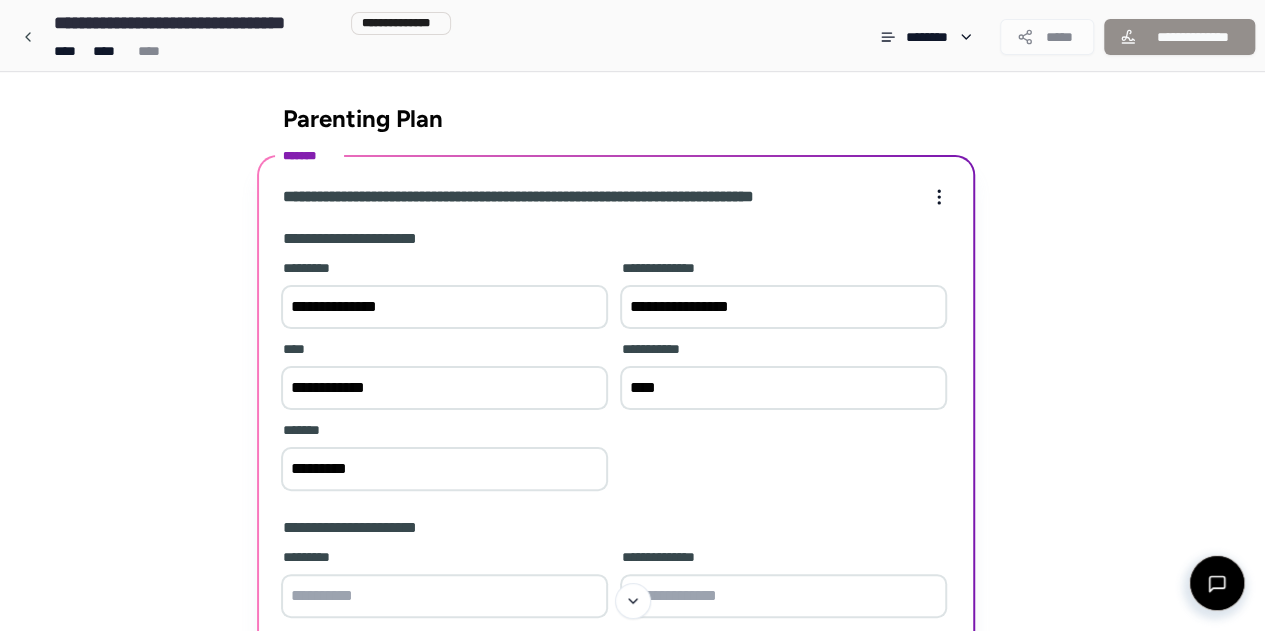 type on "**********" 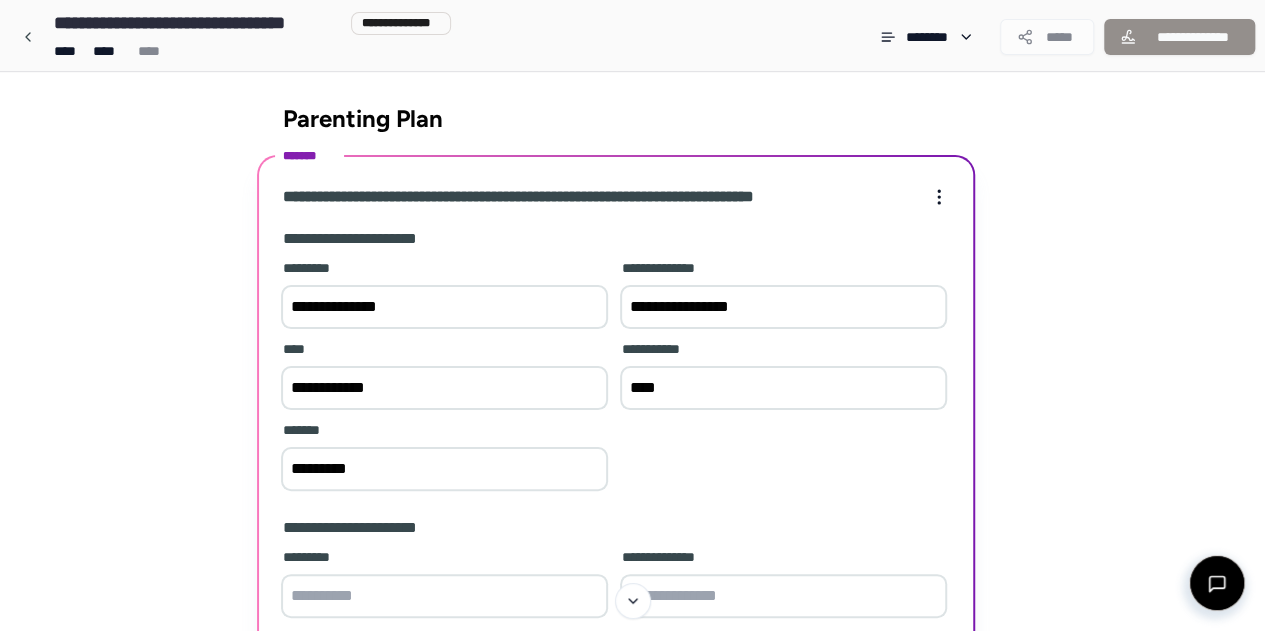 click on "**********" at bounding box center [444, 377] 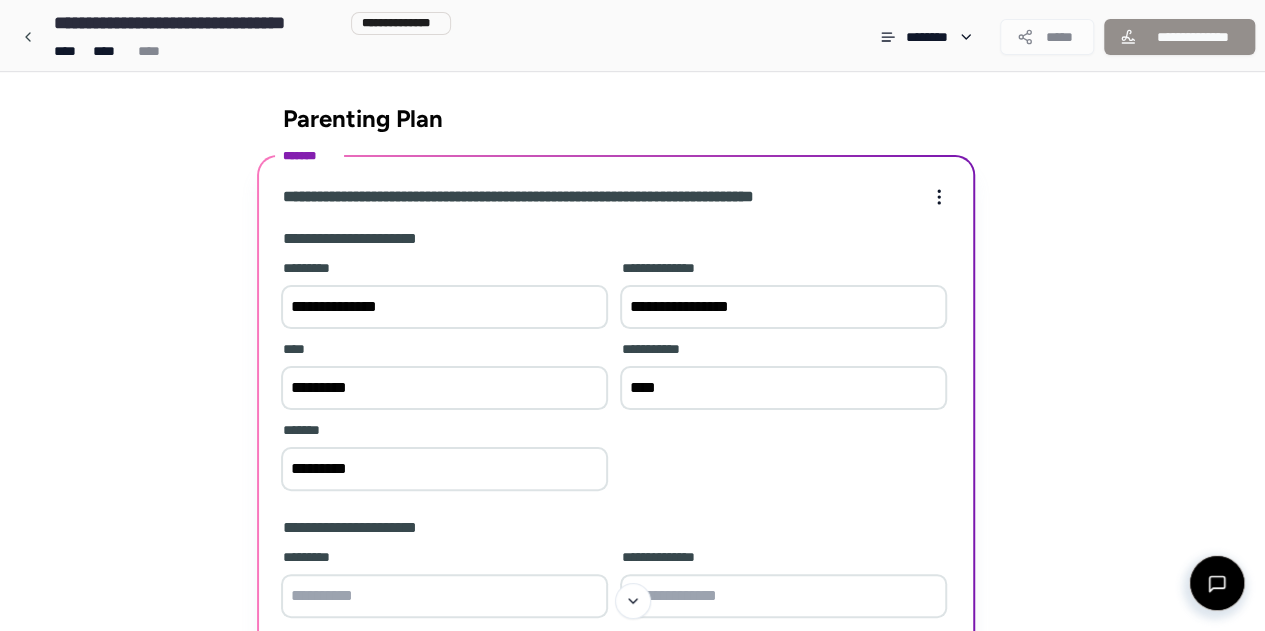 type on "*********" 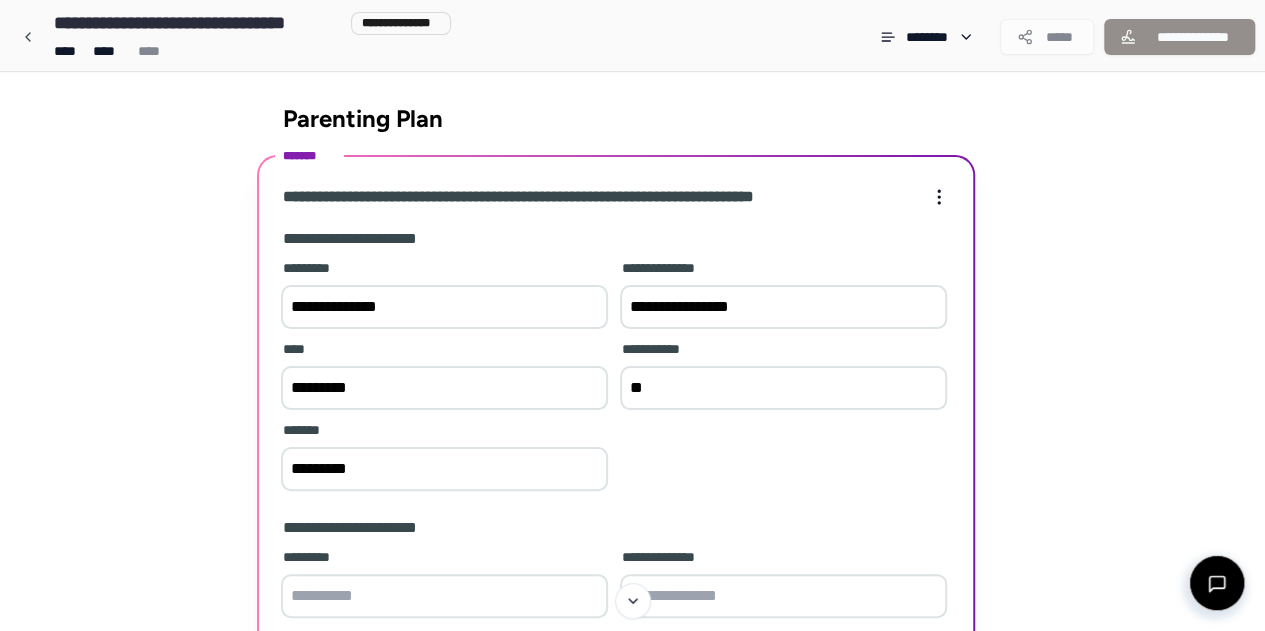 type on "*" 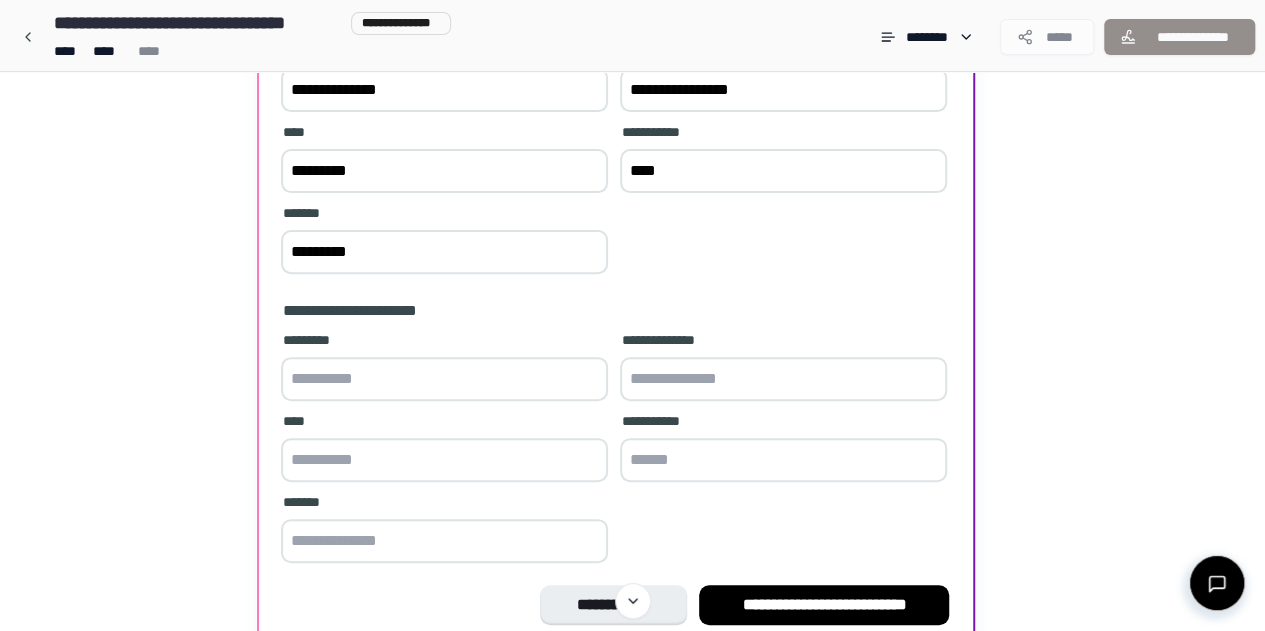 scroll, scrollTop: 218, scrollLeft: 0, axis: vertical 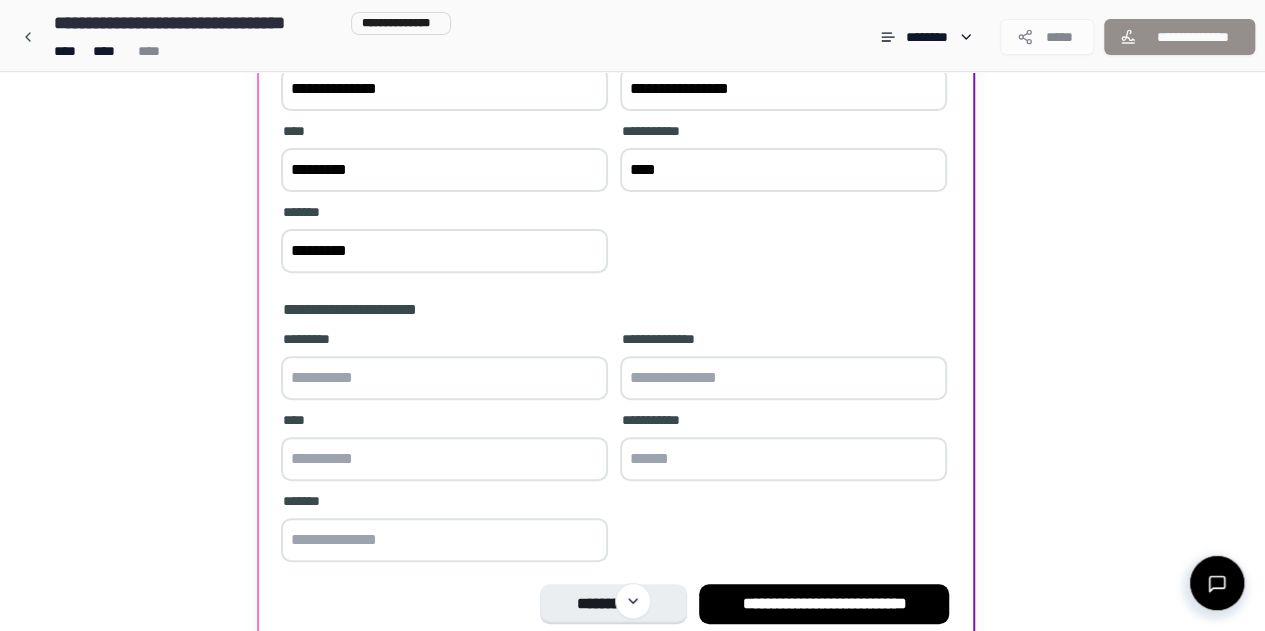 type on "****" 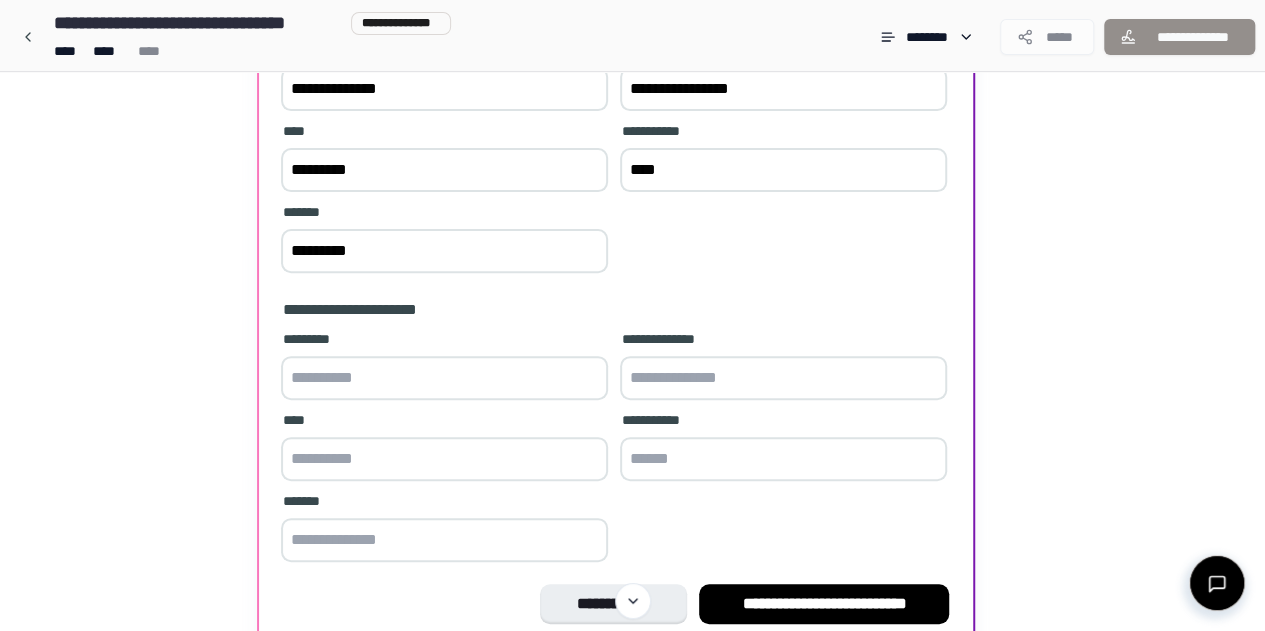click at bounding box center [444, 378] 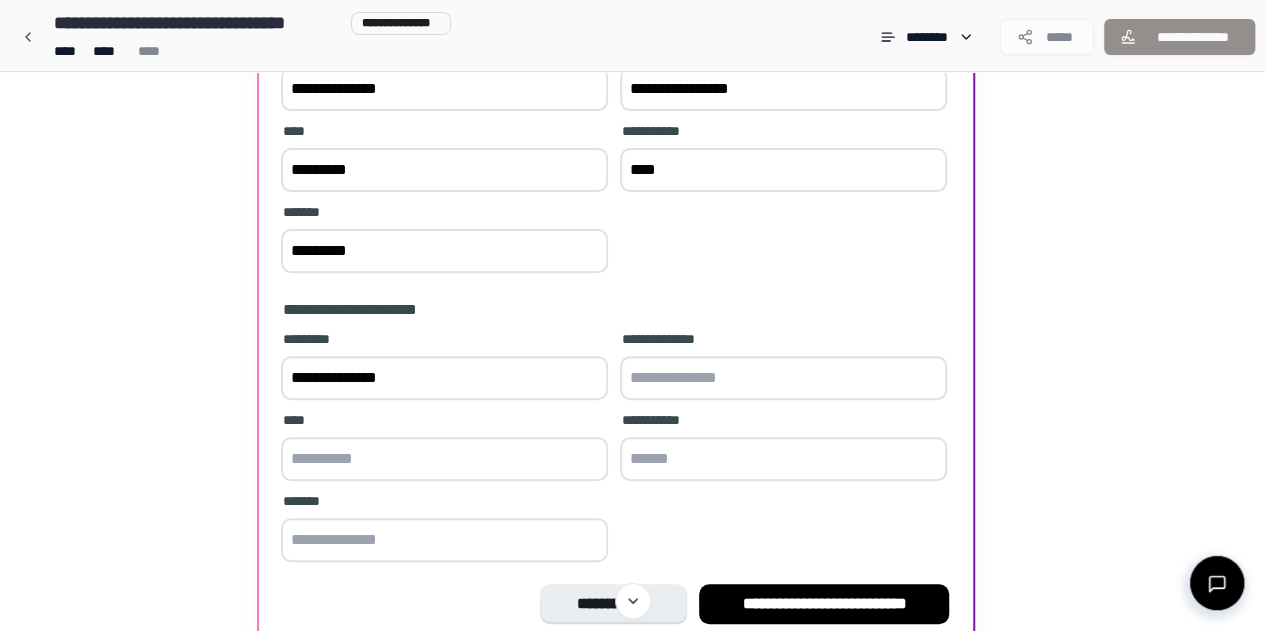 type on "**********" 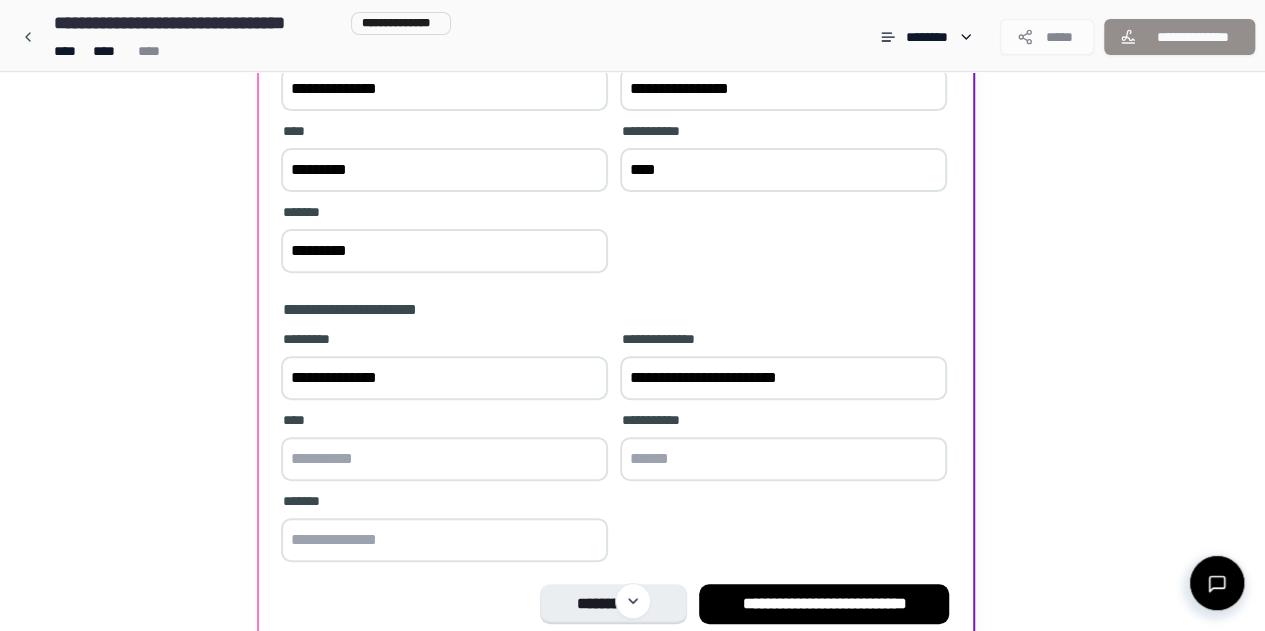 type on "**********" 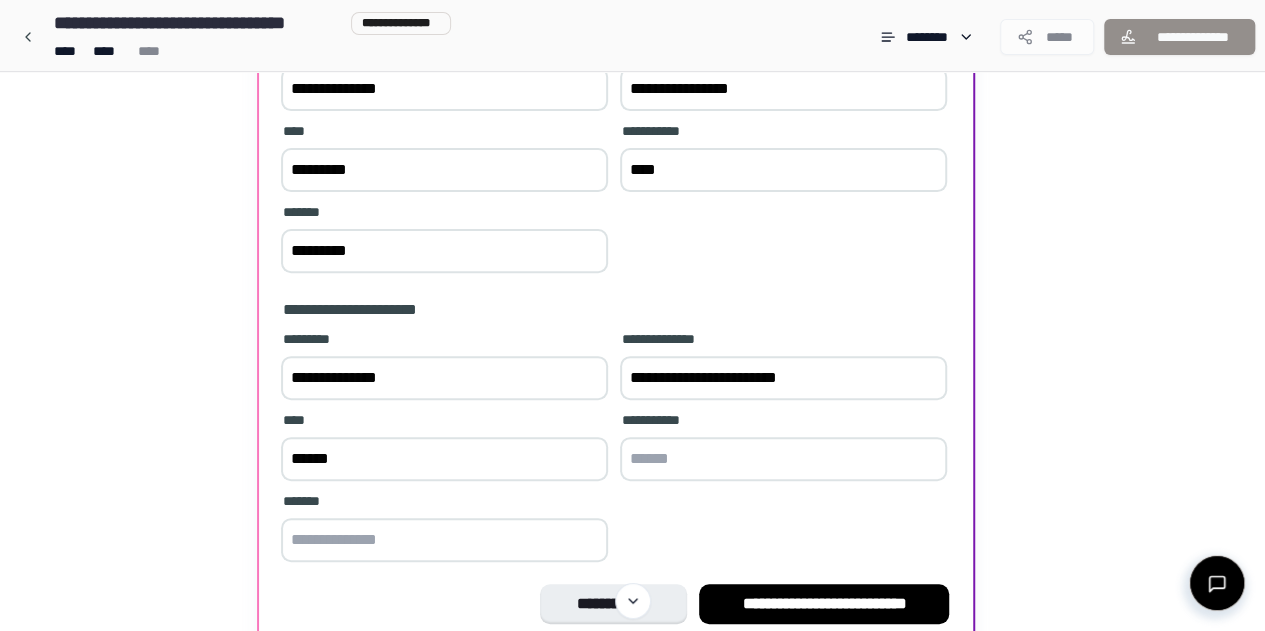 type on "******" 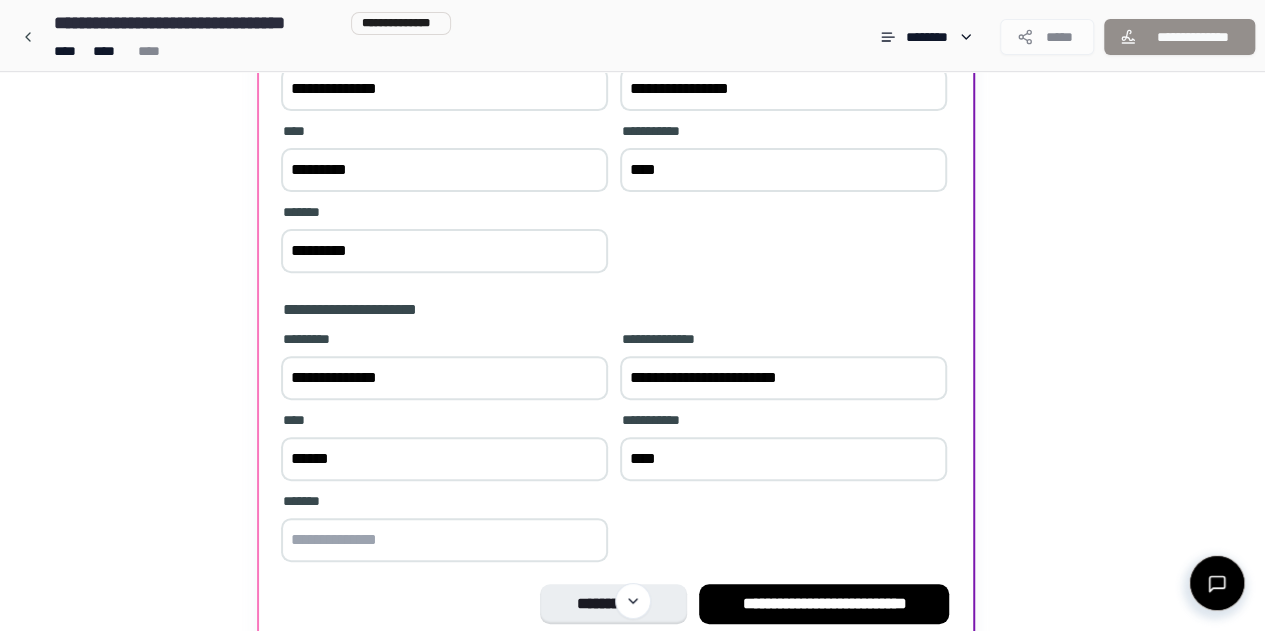 type on "****" 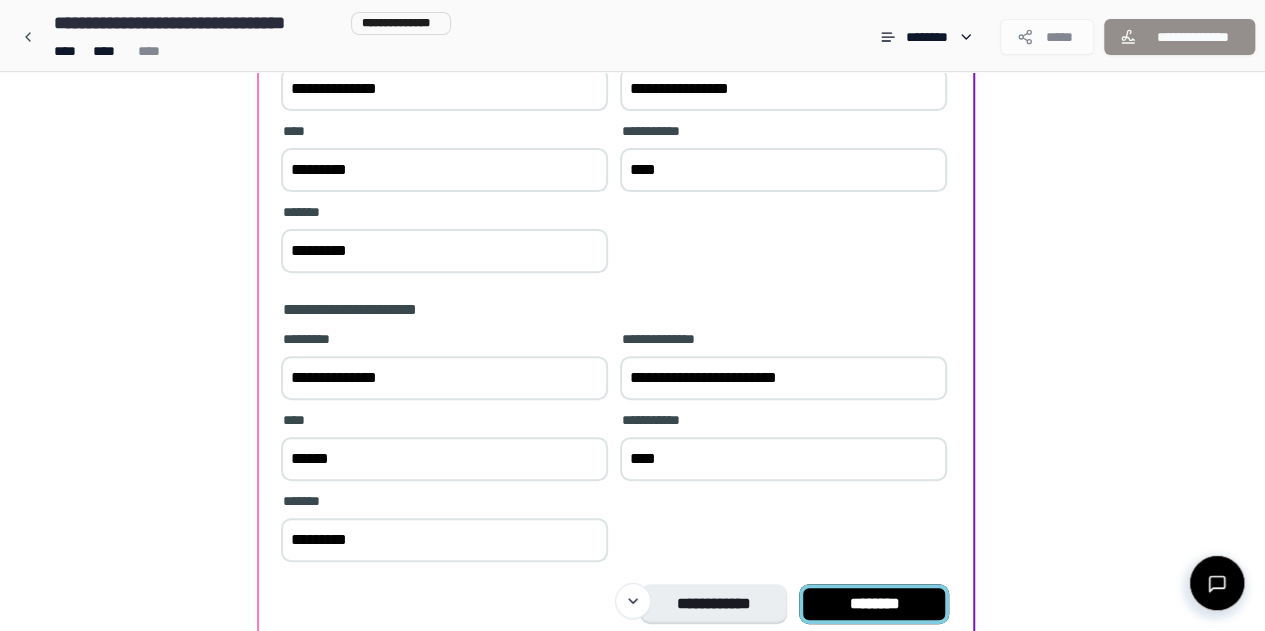 type on "*********" 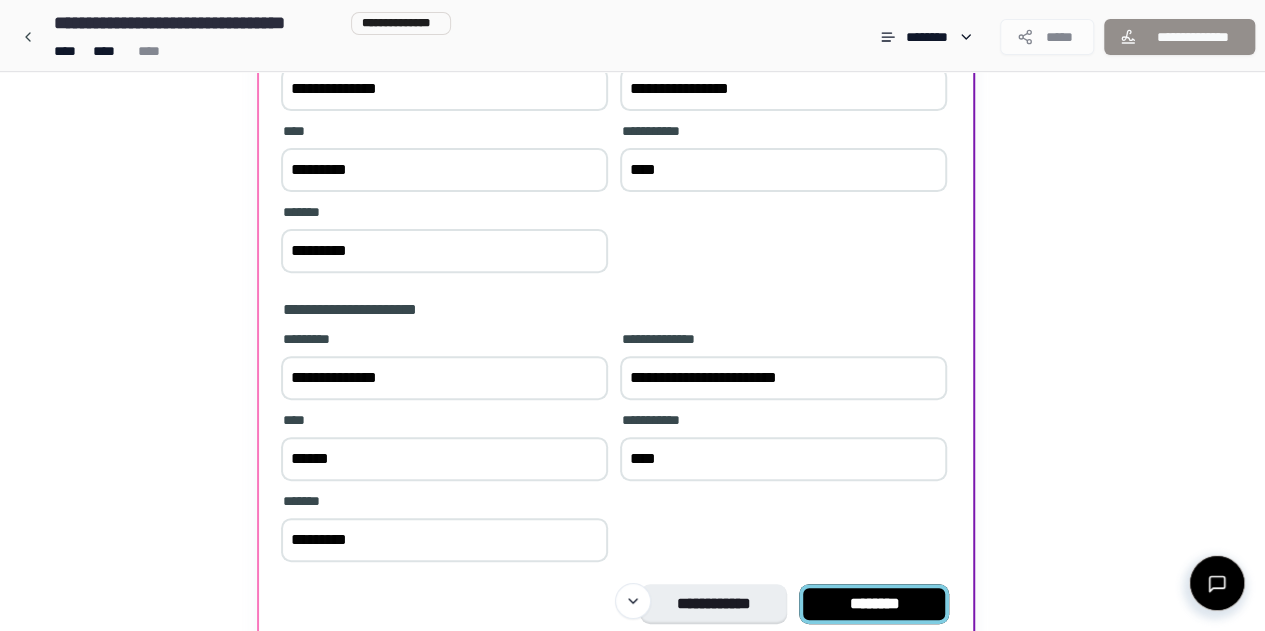 click on "********" at bounding box center [874, 604] 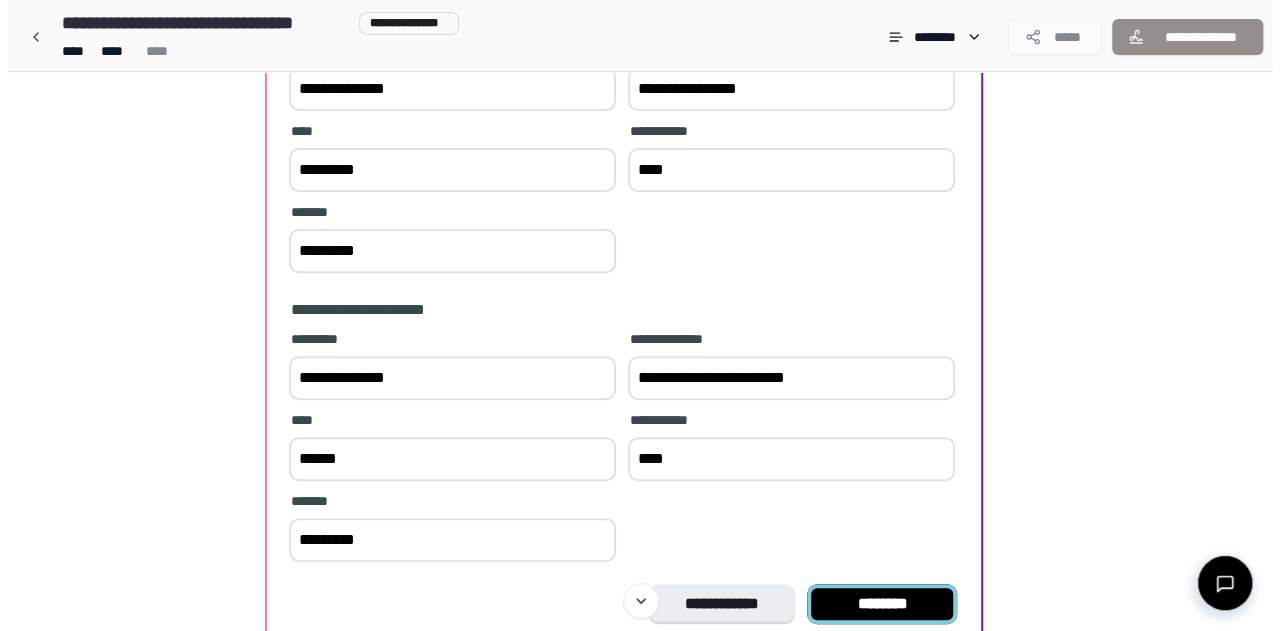 scroll, scrollTop: 0, scrollLeft: 0, axis: both 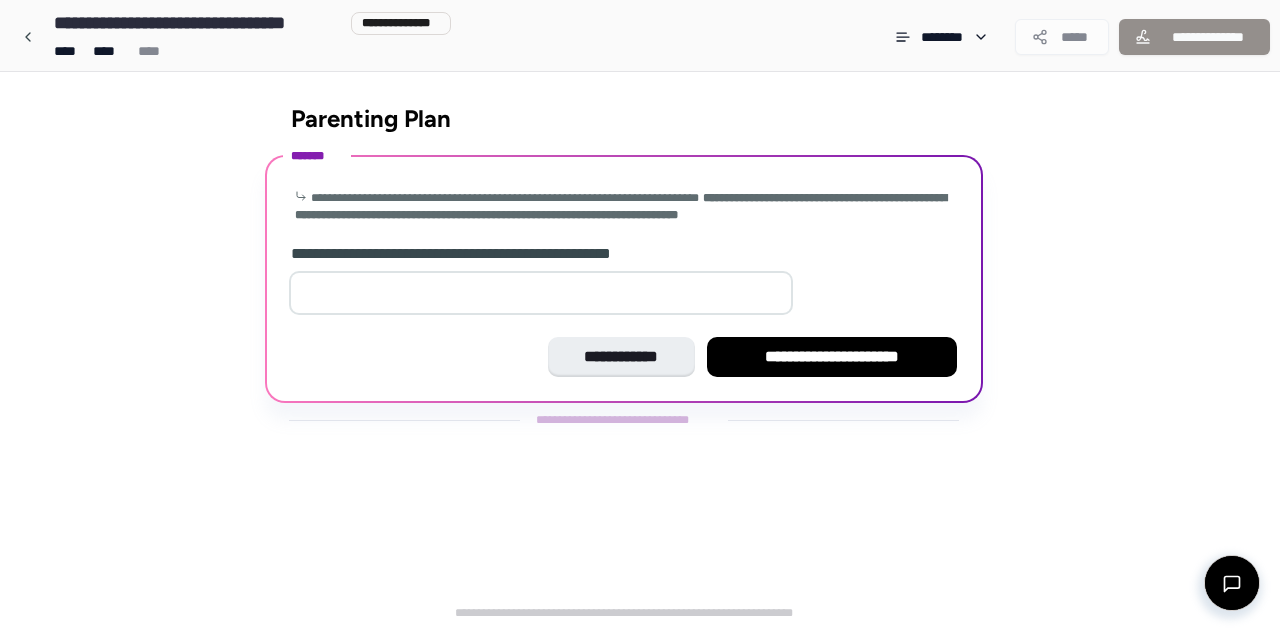 click at bounding box center (541, 293) 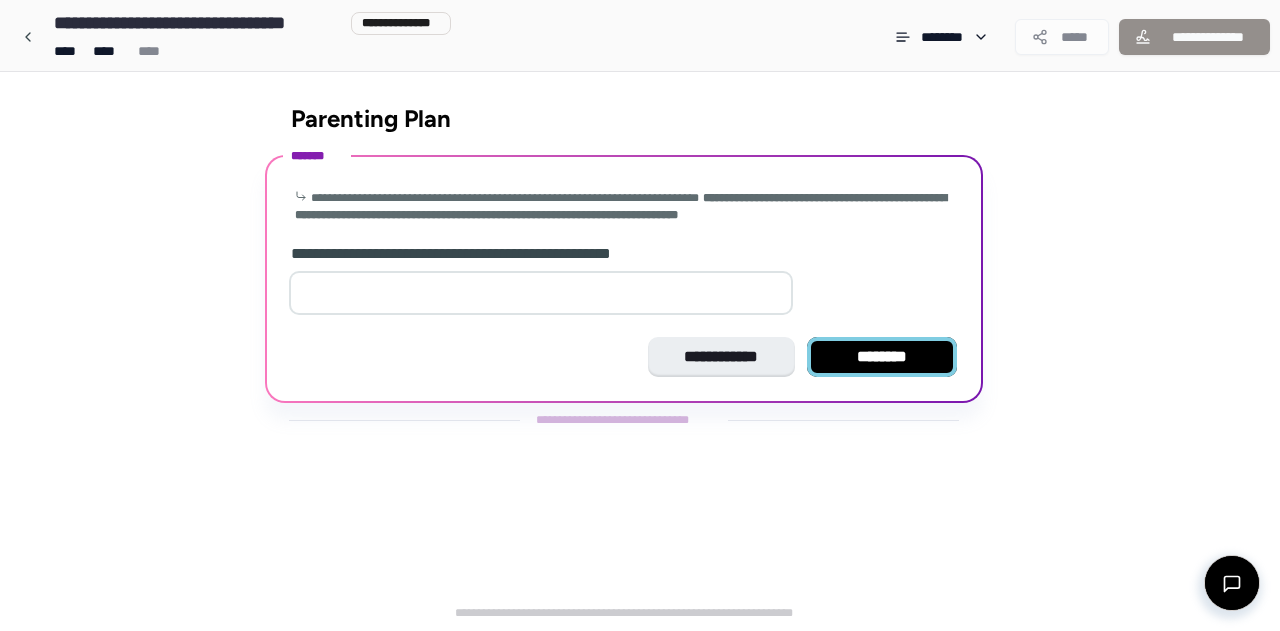 type on "*" 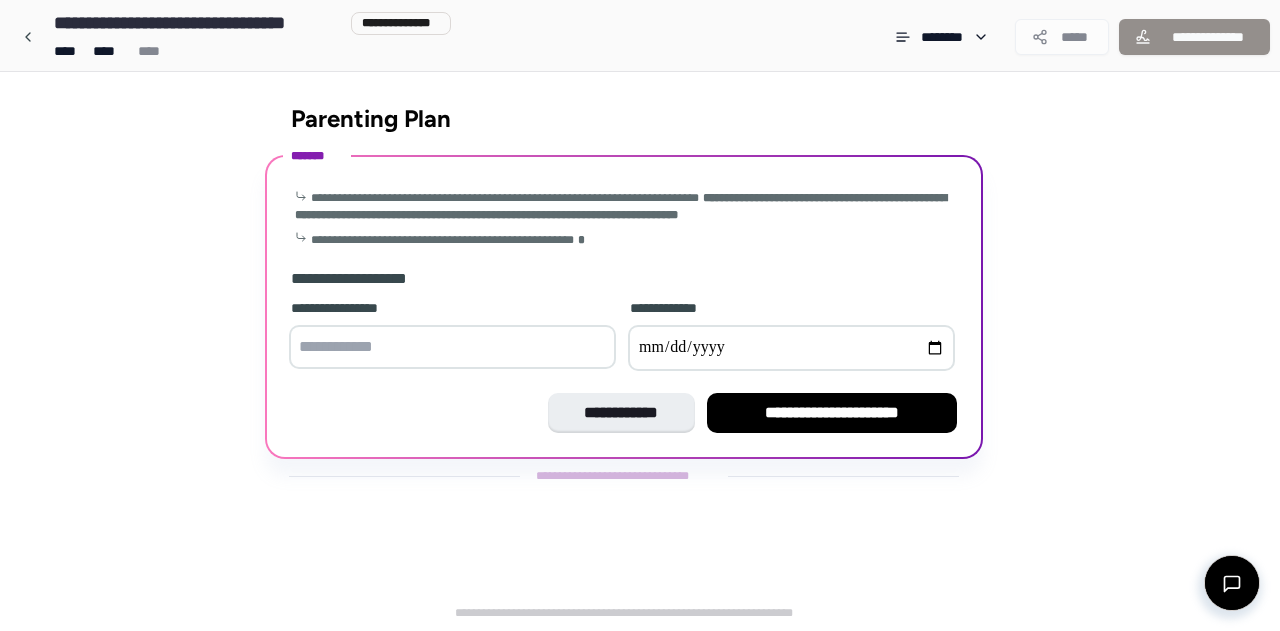 click at bounding box center (452, 347) 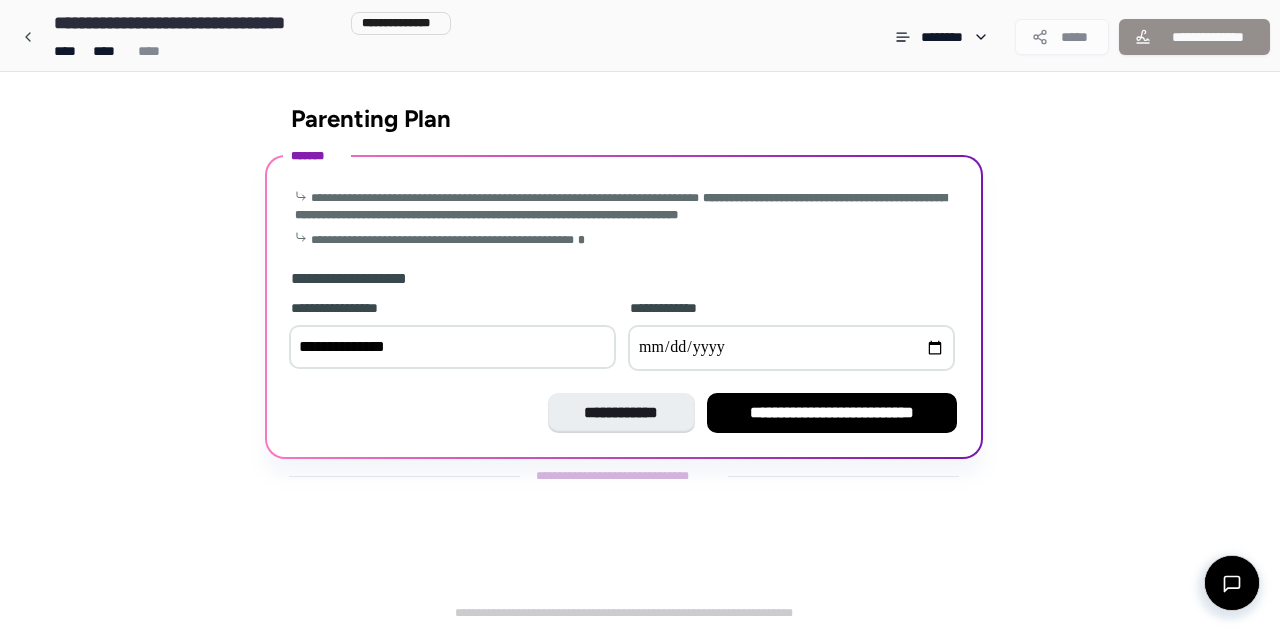 click on "**********" at bounding box center [452, 347] 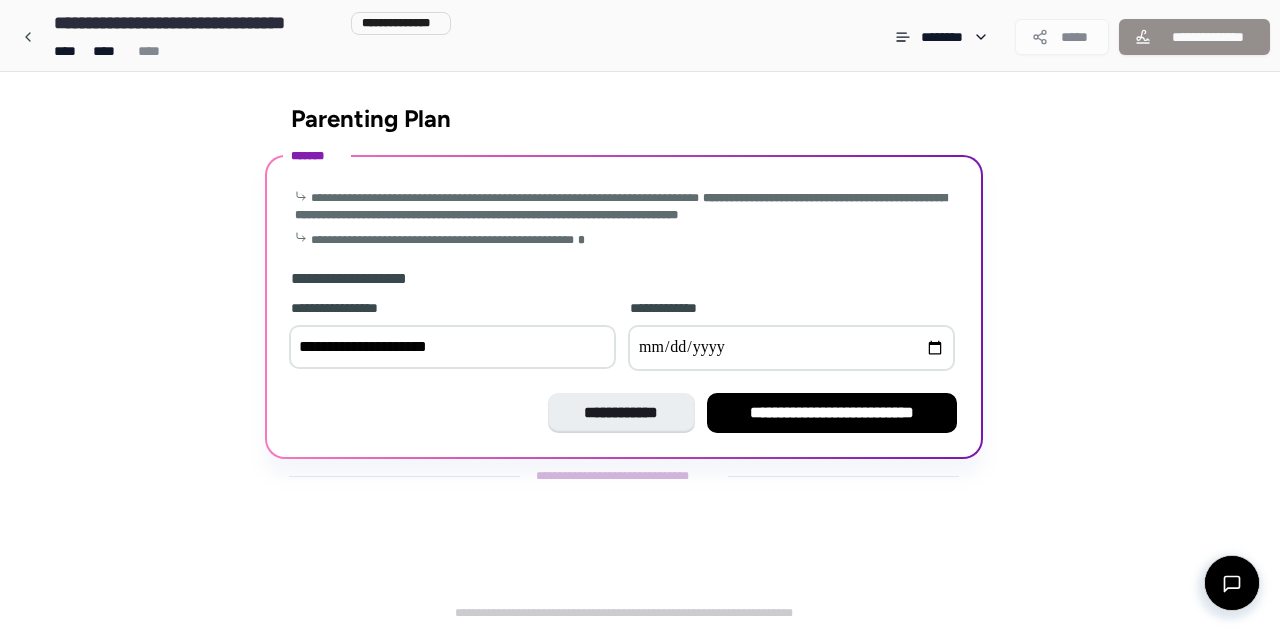 type on "**********" 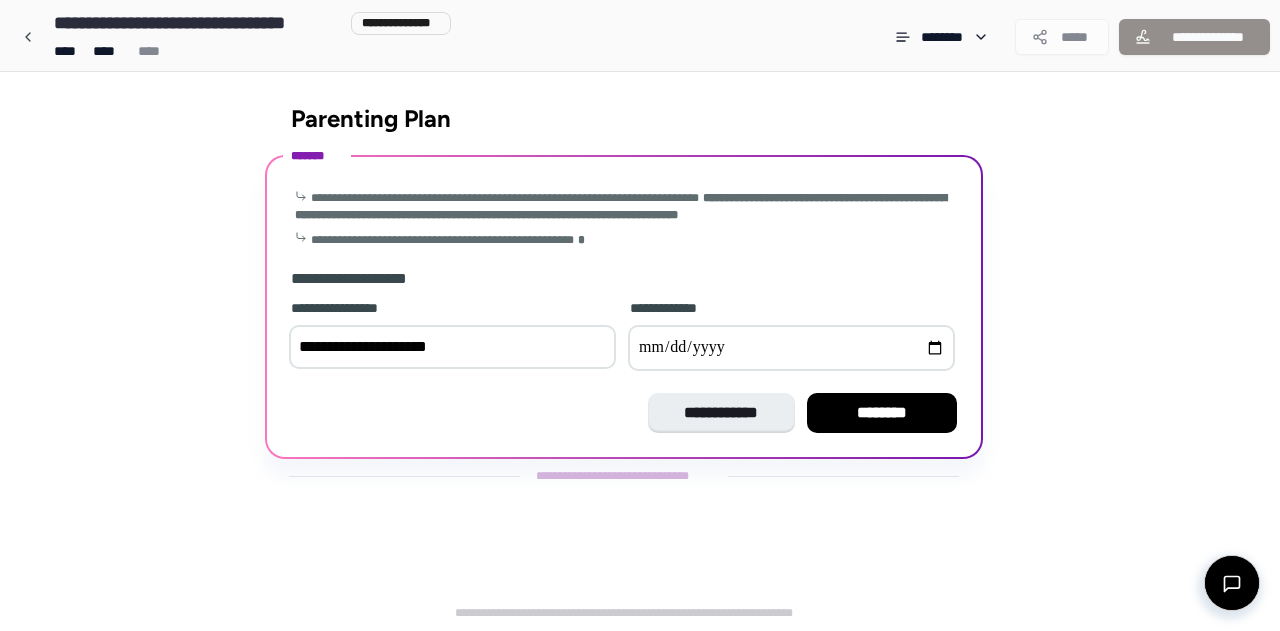type on "**********" 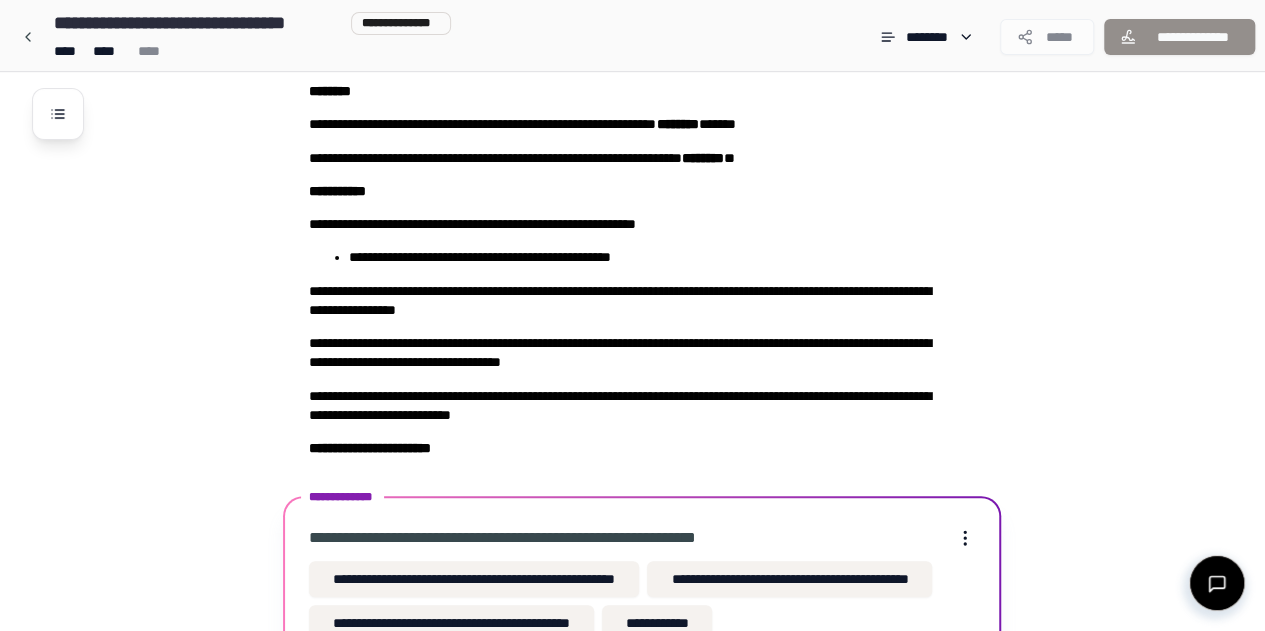scroll, scrollTop: 228, scrollLeft: 0, axis: vertical 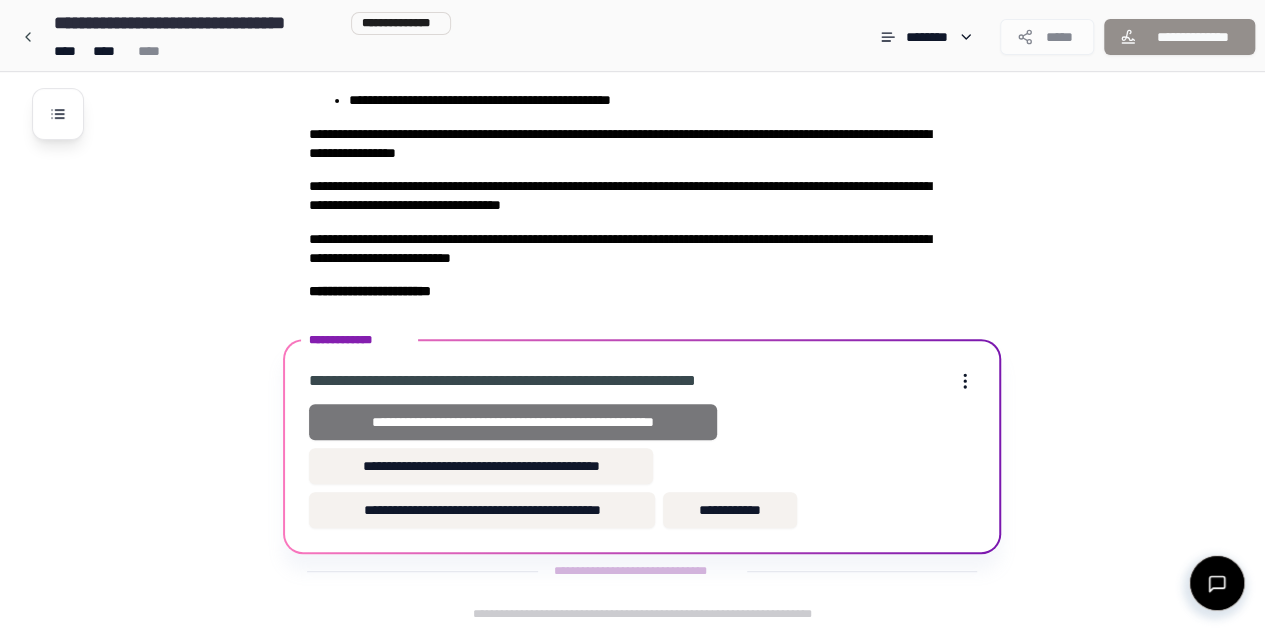 click on "**********" at bounding box center (512, 422) 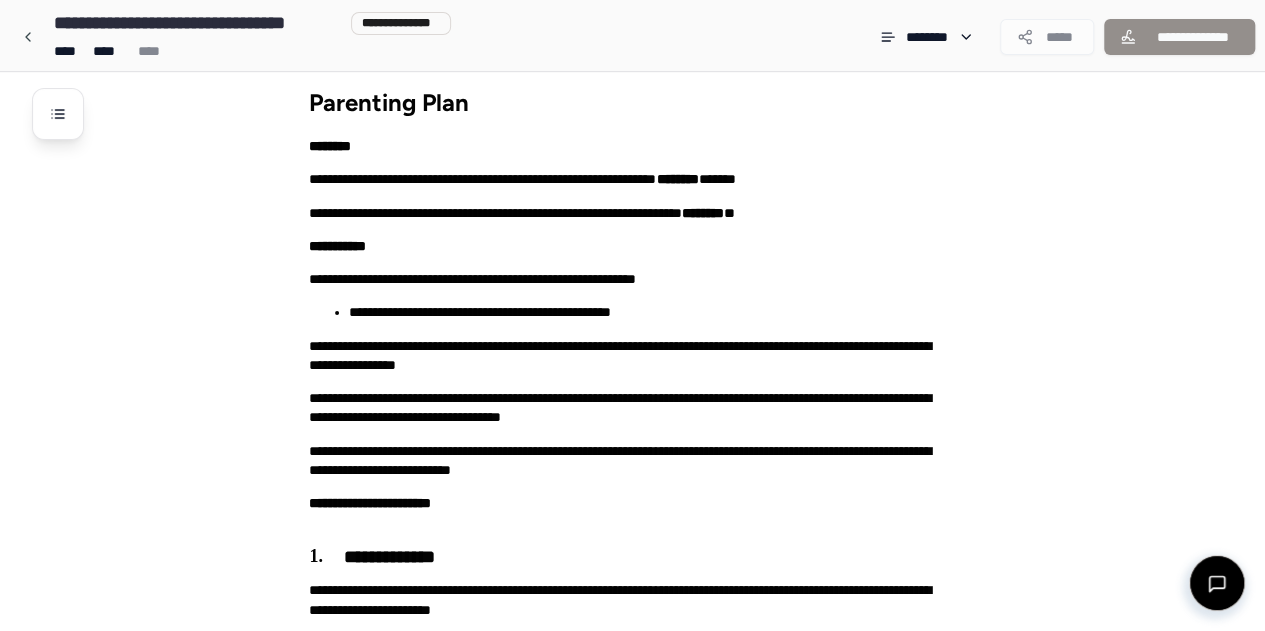 scroll, scrollTop: 180, scrollLeft: 0, axis: vertical 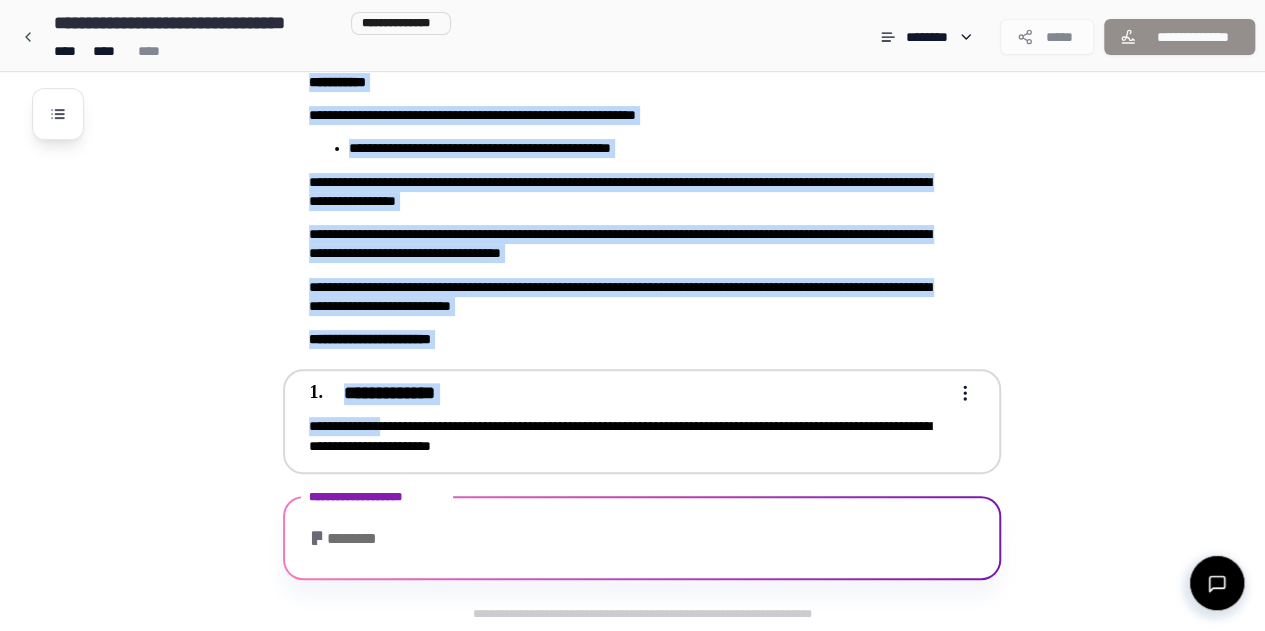 drag, startPoint x: 624, startPoint y: 321, endPoint x: 394, endPoint y: 427, distance: 253.25087 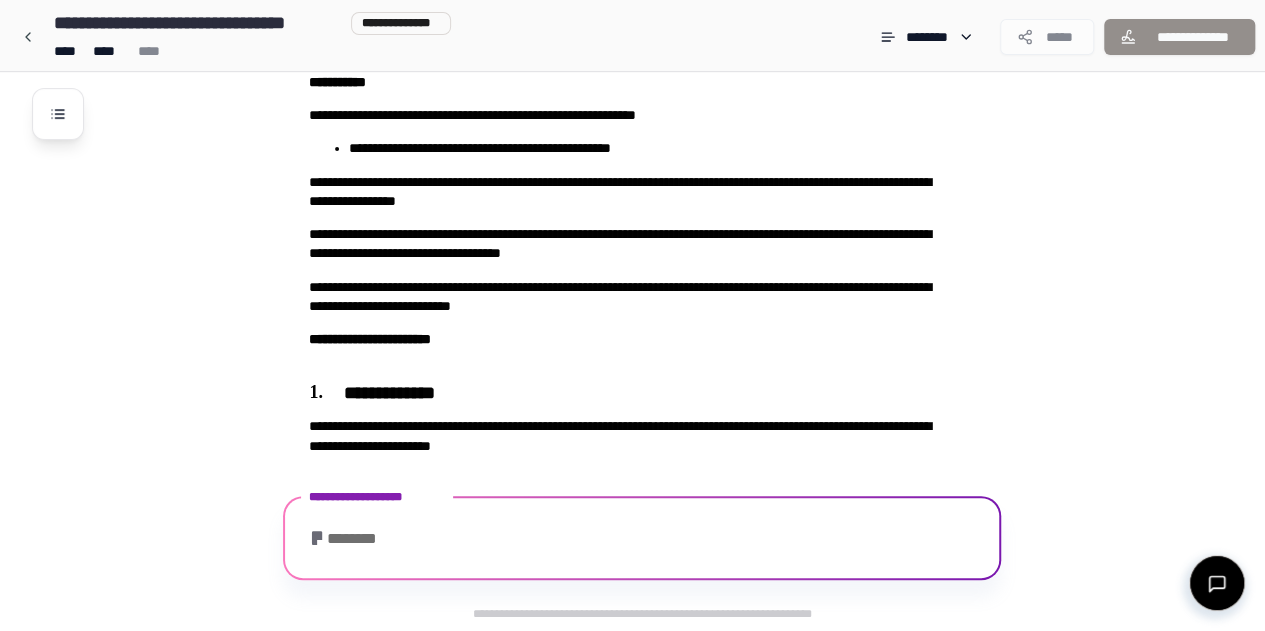 click on "**********" at bounding box center [658, 262] 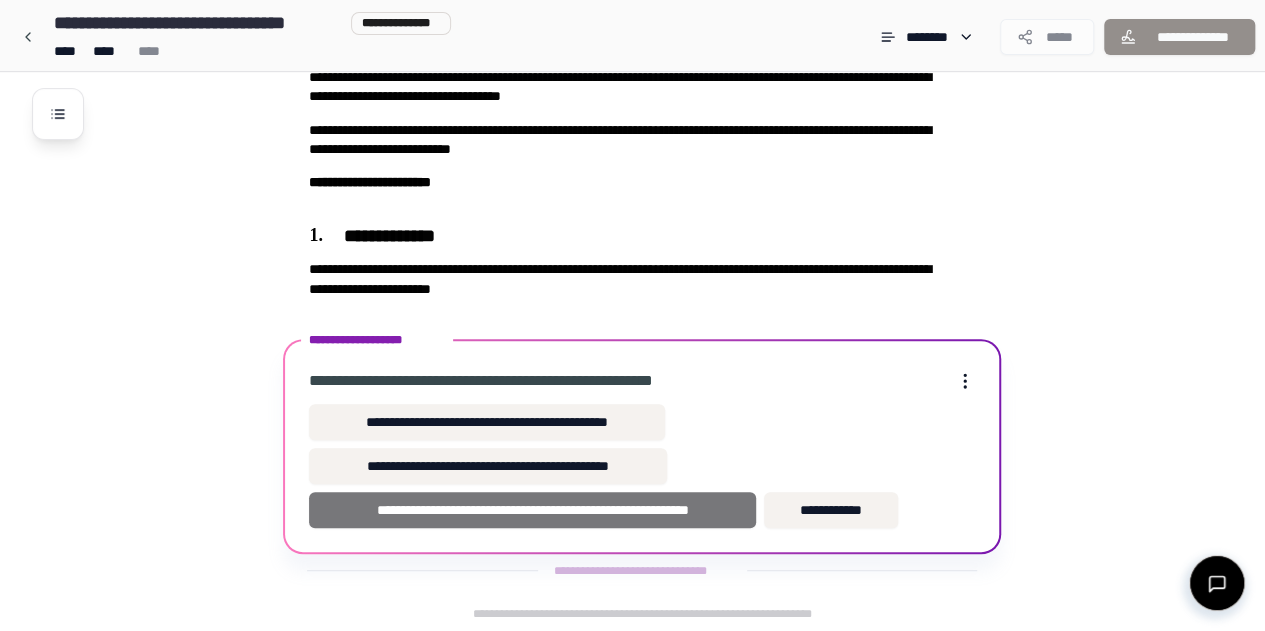 click on "**********" at bounding box center [532, 510] 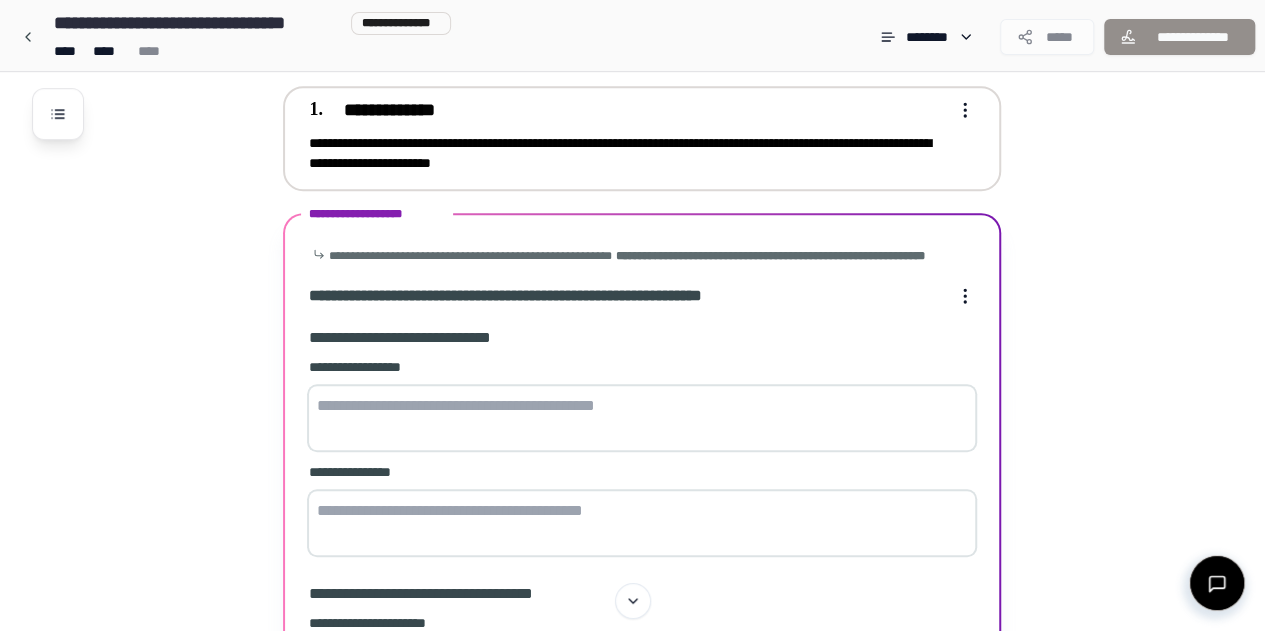 scroll, scrollTop: 467, scrollLeft: 0, axis: vertical 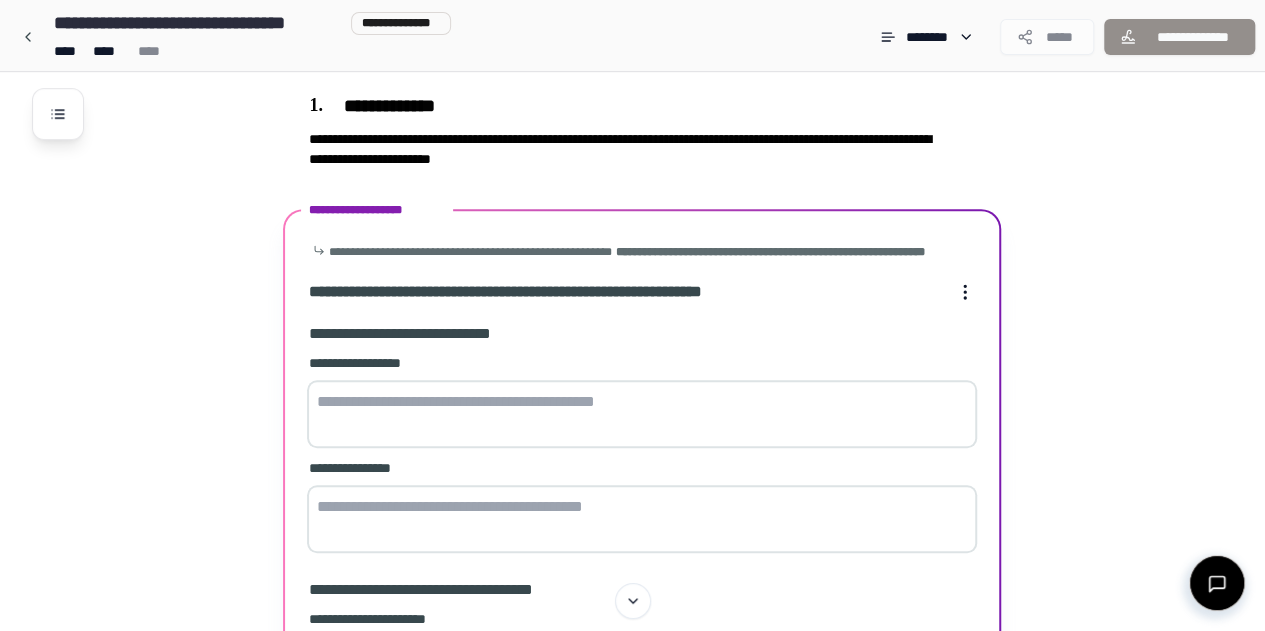 click at bounding box center (642, 414) 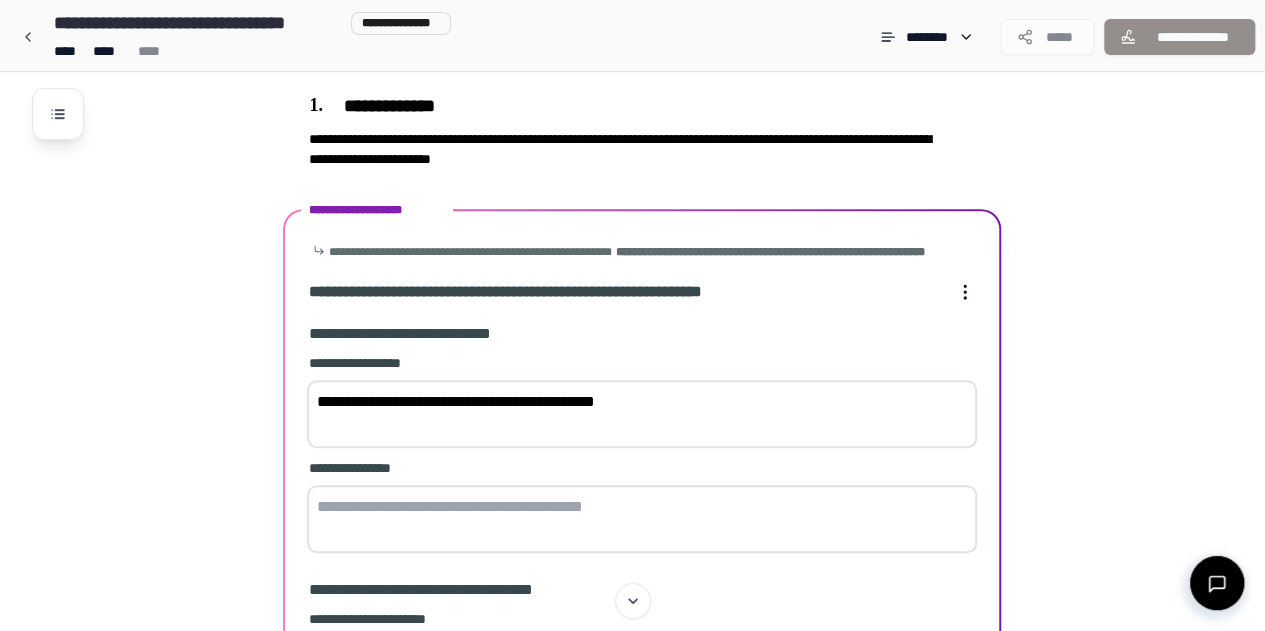 click on "**********" at bounding box center [642, 414] 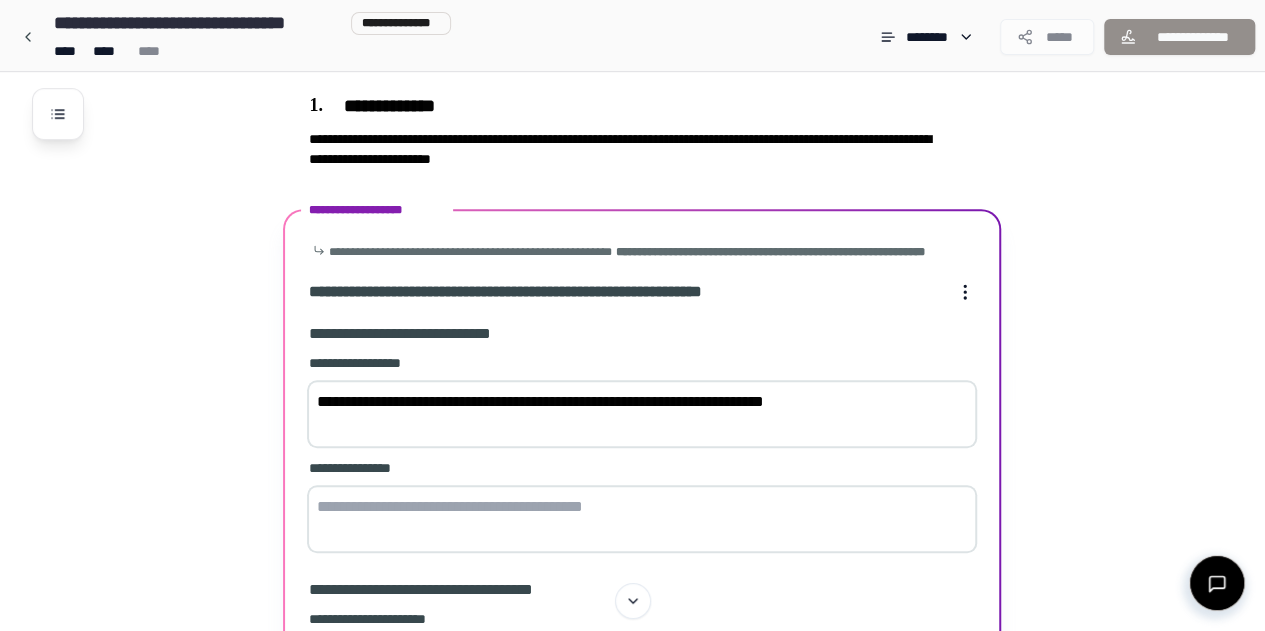 click on "**********" at bounding box center (642, 414) 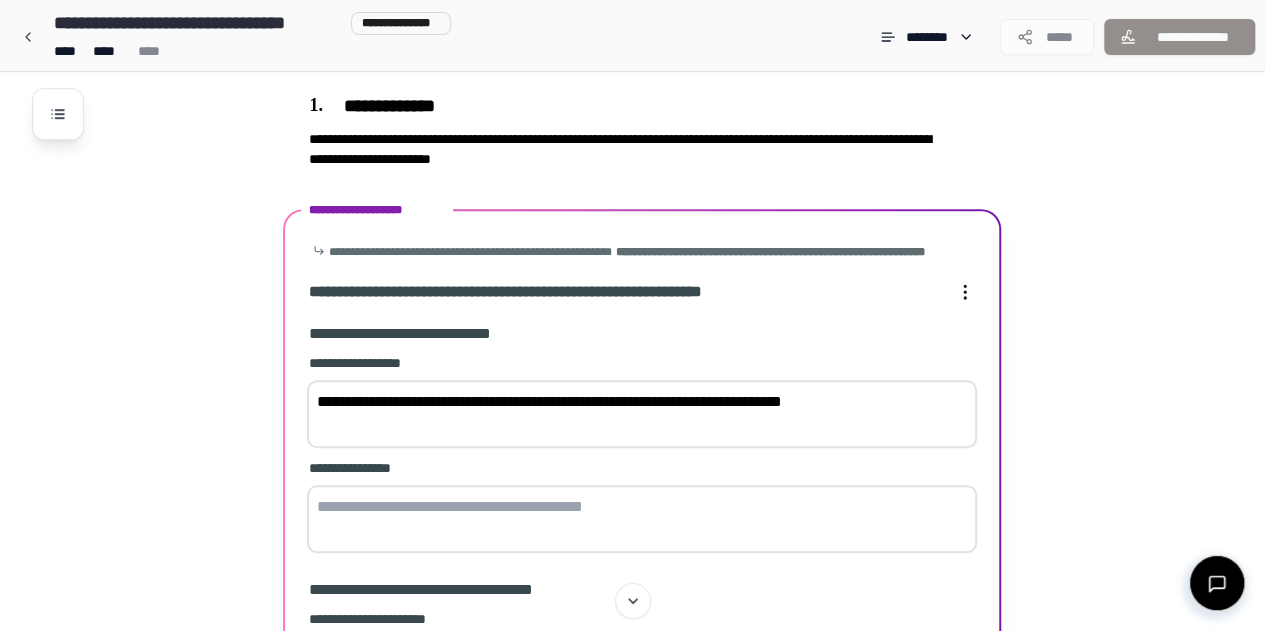 click on "**********" at bounding box center [642, 414] 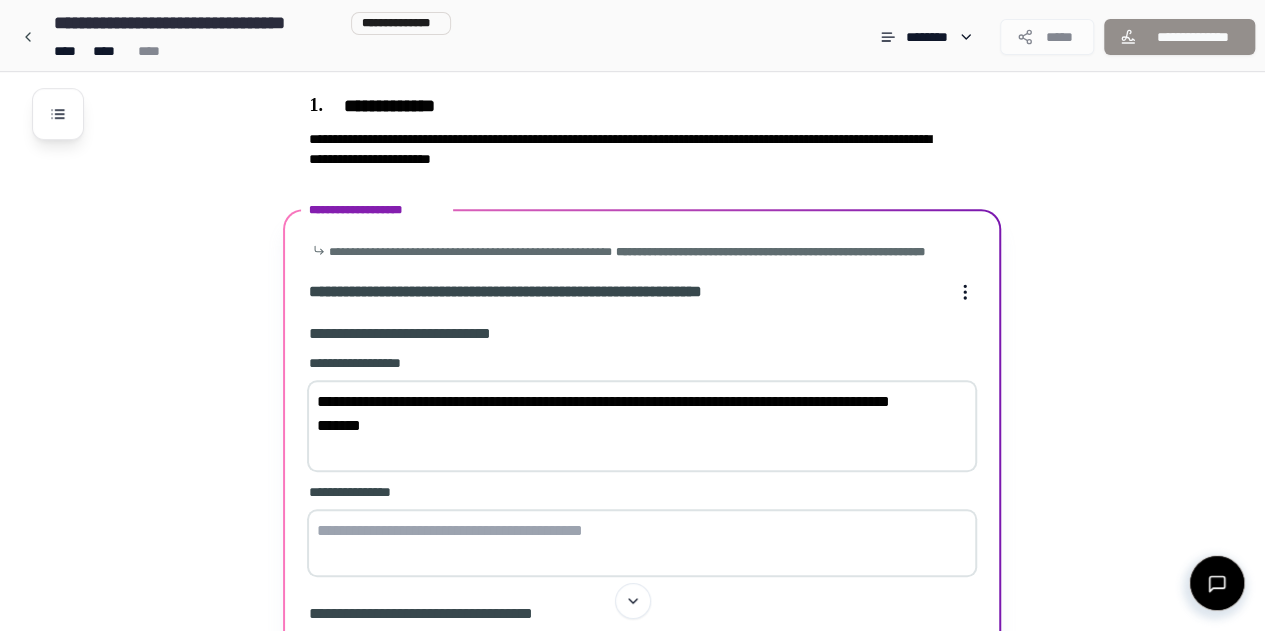 click on "**********" at bounding box center [642, 426] 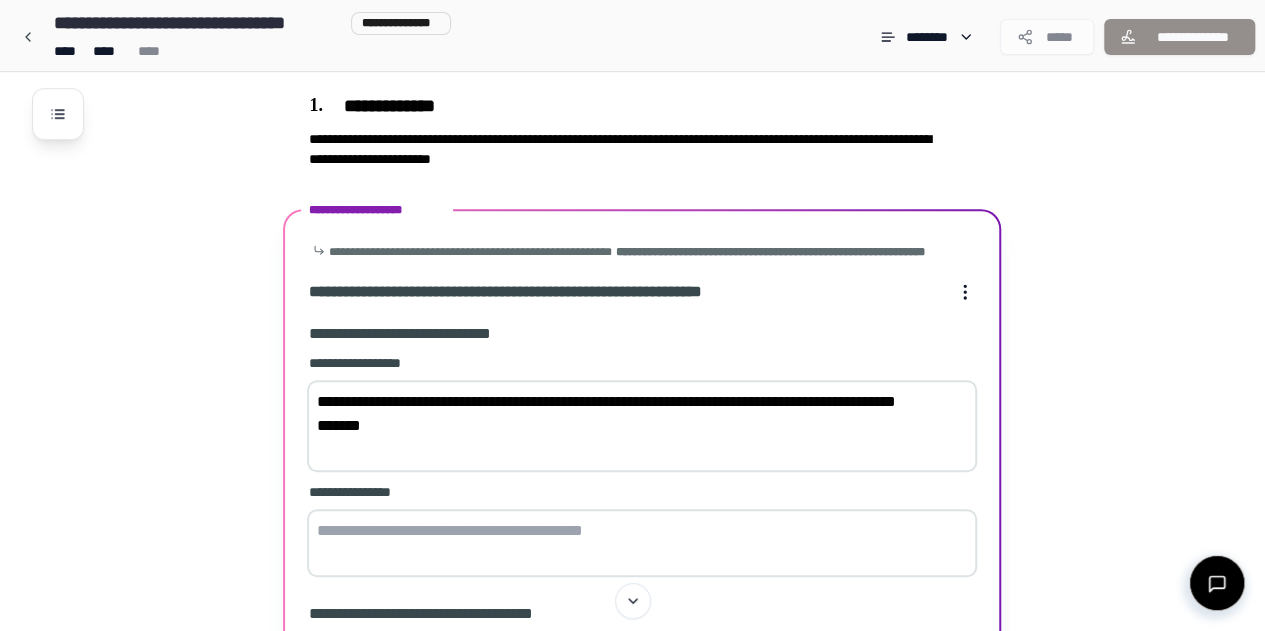 drag, startPoint x: 376, startPoint y: 417, endPoint x: 394, endPoint y: 435, distance: 25.455845 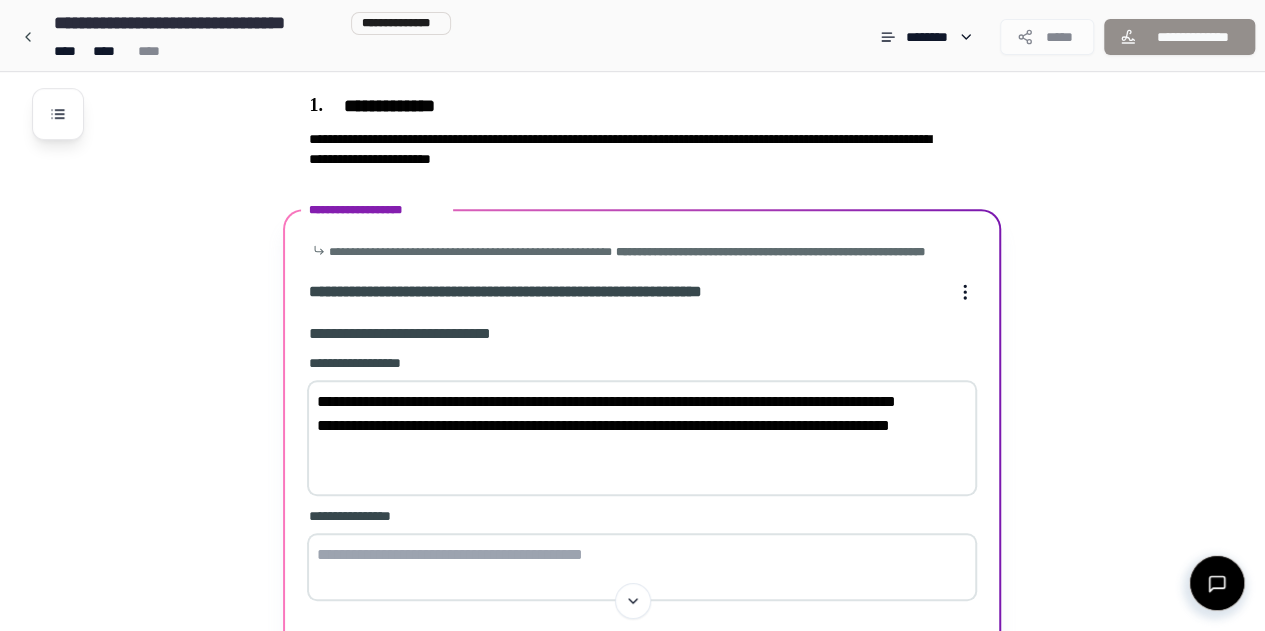 click on "**********" at bounding box center [642, 438] 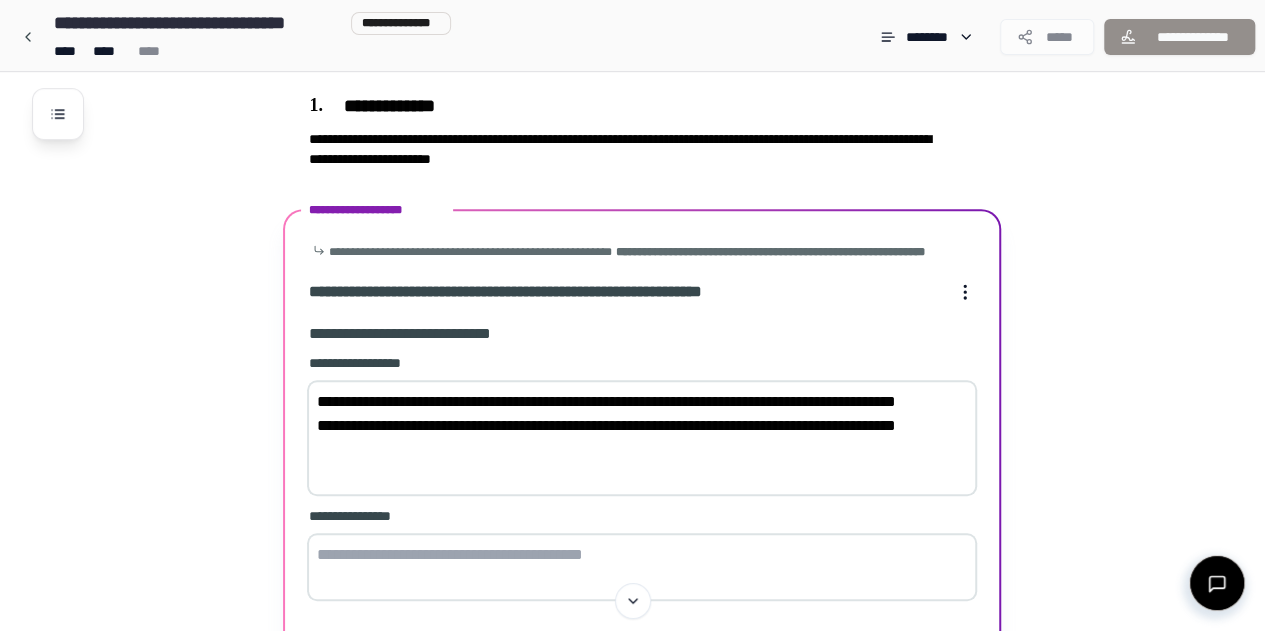 click on "**********" at bounding box center [642, 438] 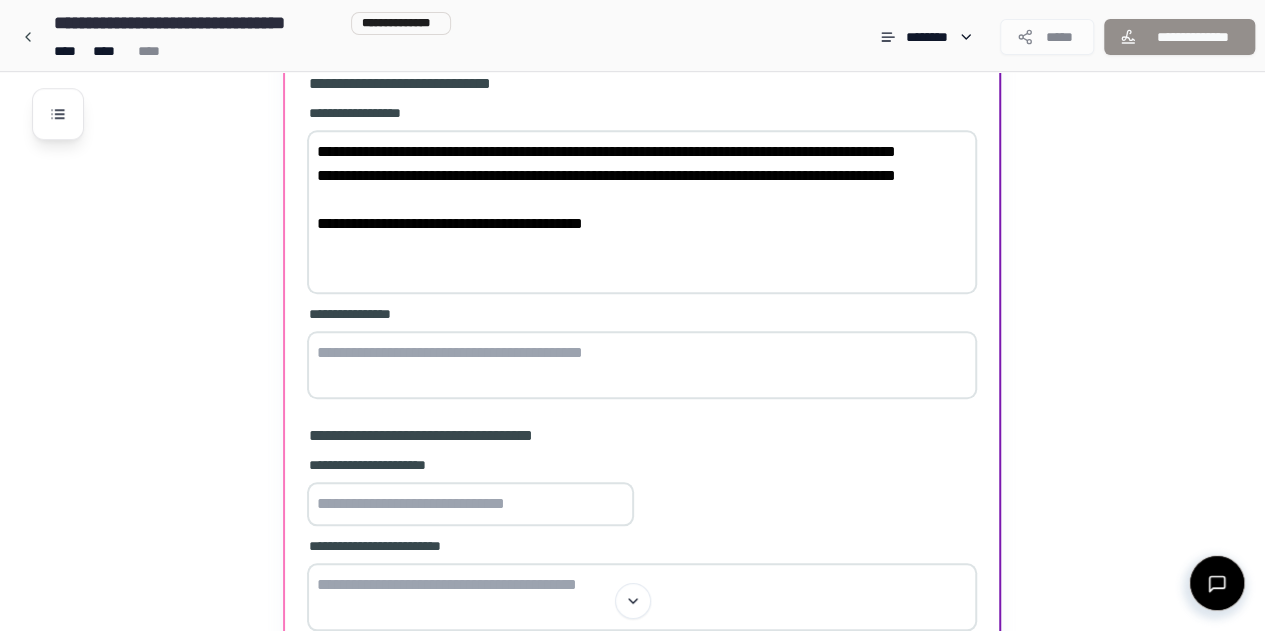 scroll, scrollTop: 768, scrollLeft: 0, axis: vertical 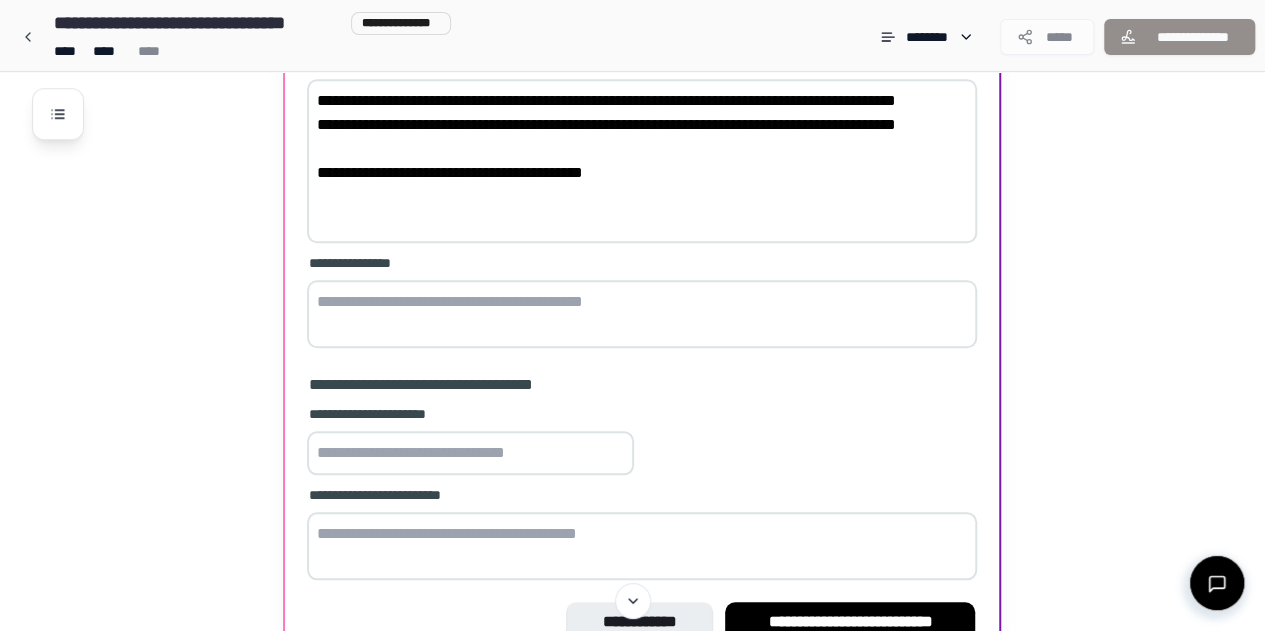 type on "**********" 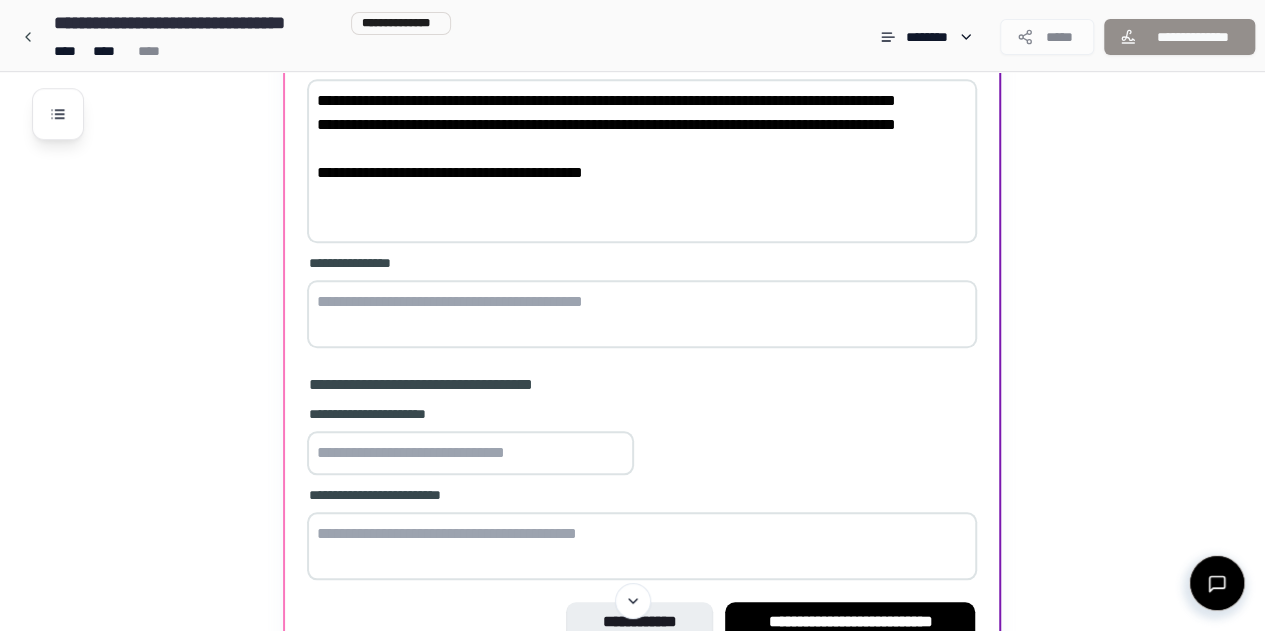 click at bounding box center [642, 314] 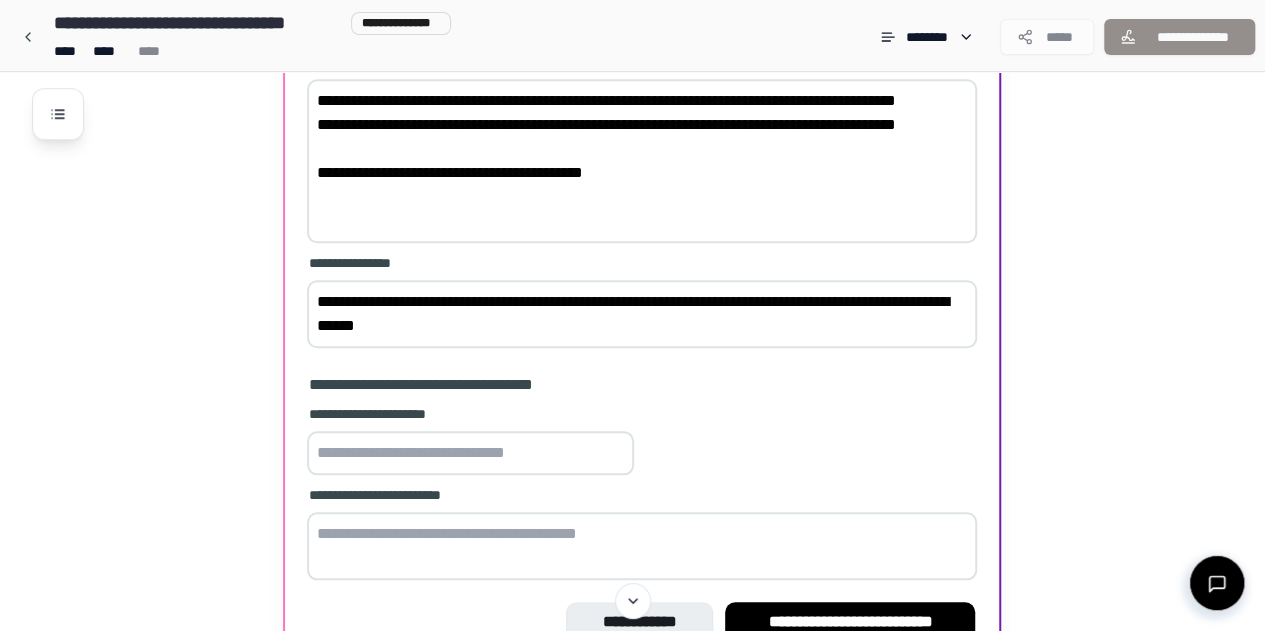 click on "**********" at bounding box center [642, 314] 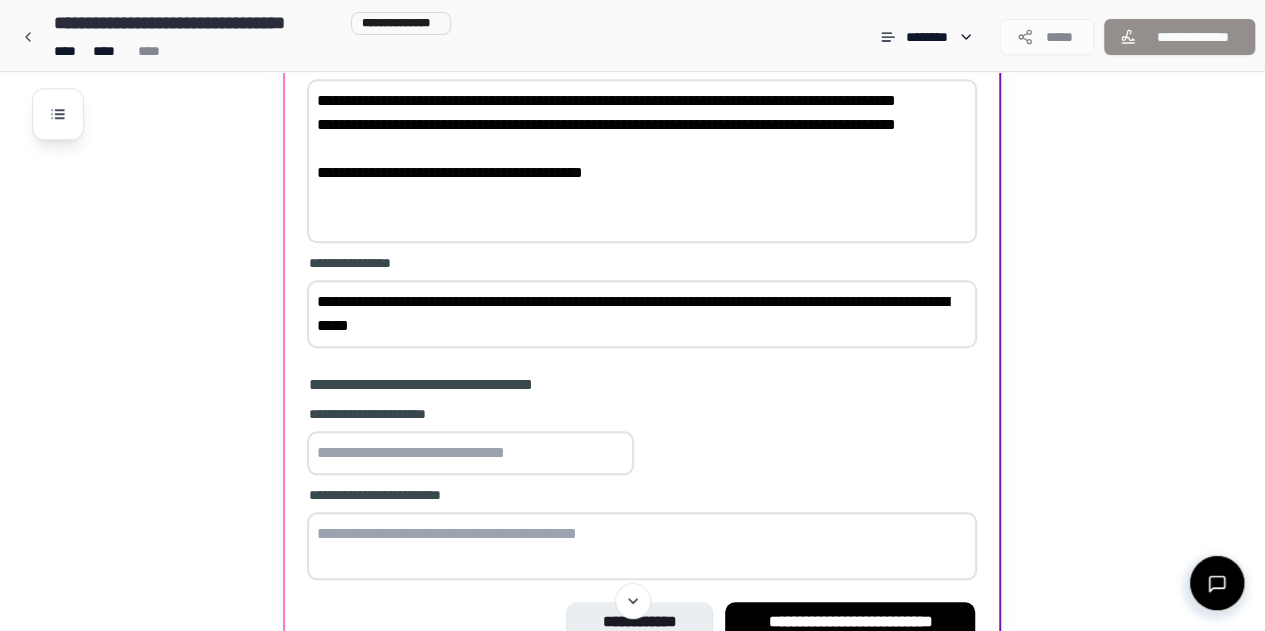 type on "**********" 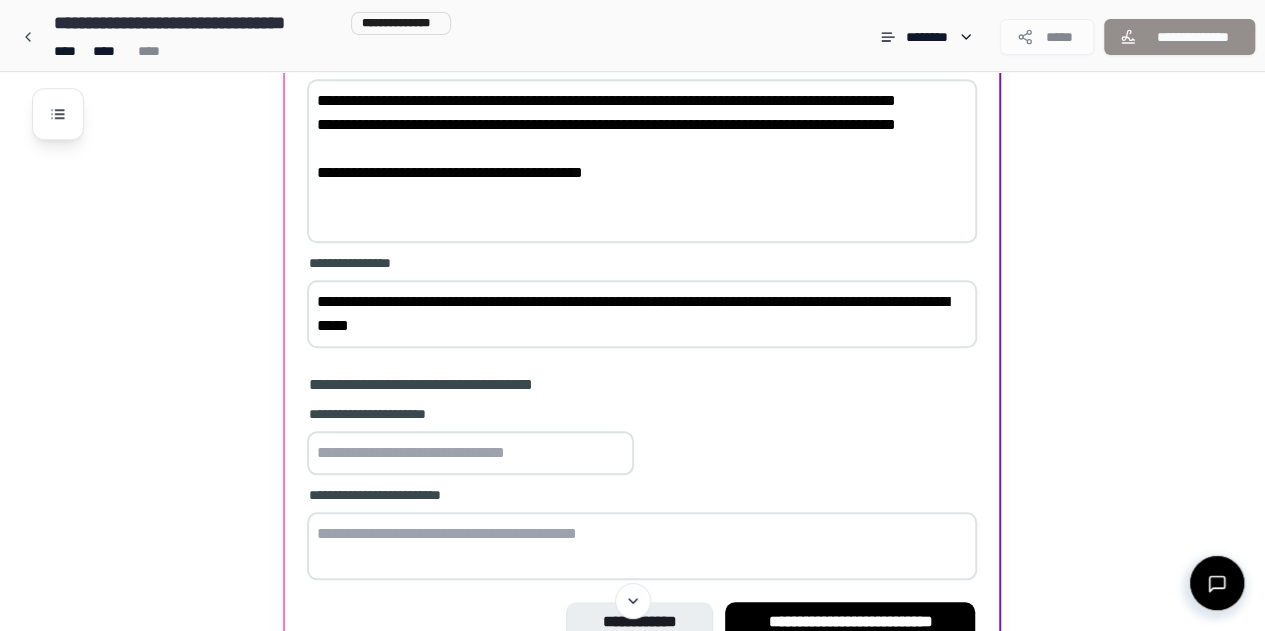 click at bounding box center (470, 453) 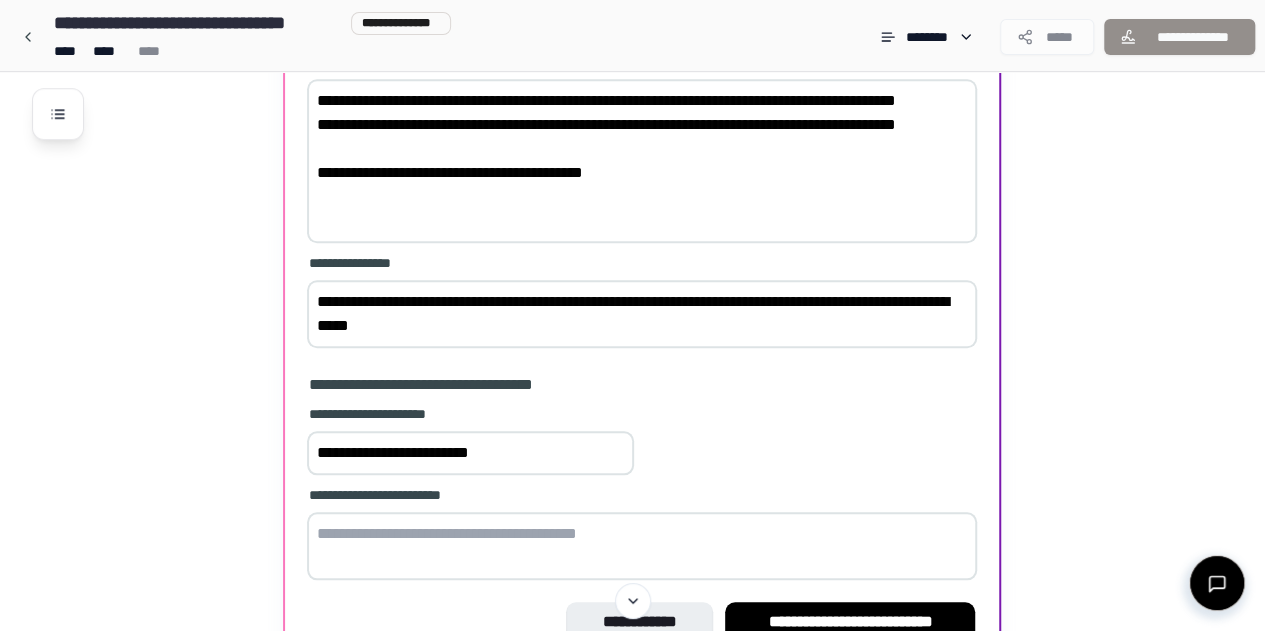 click on "**********" at bounding box center [642, 314] 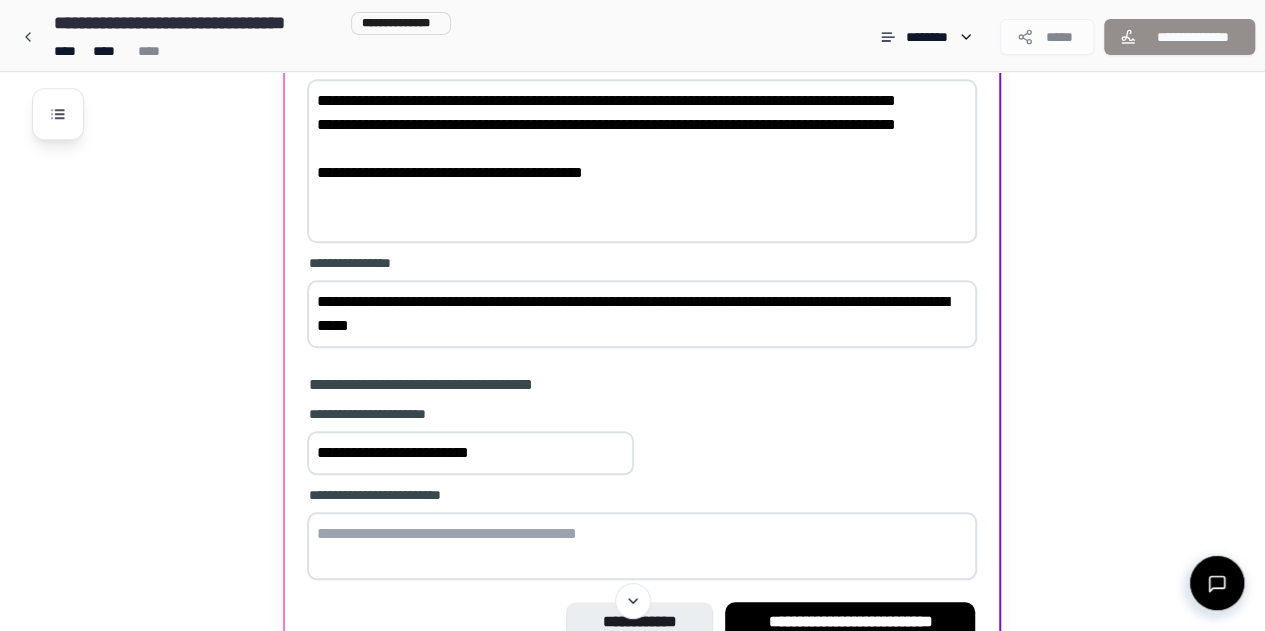 click on "**********" at bounding box center (642, 314) 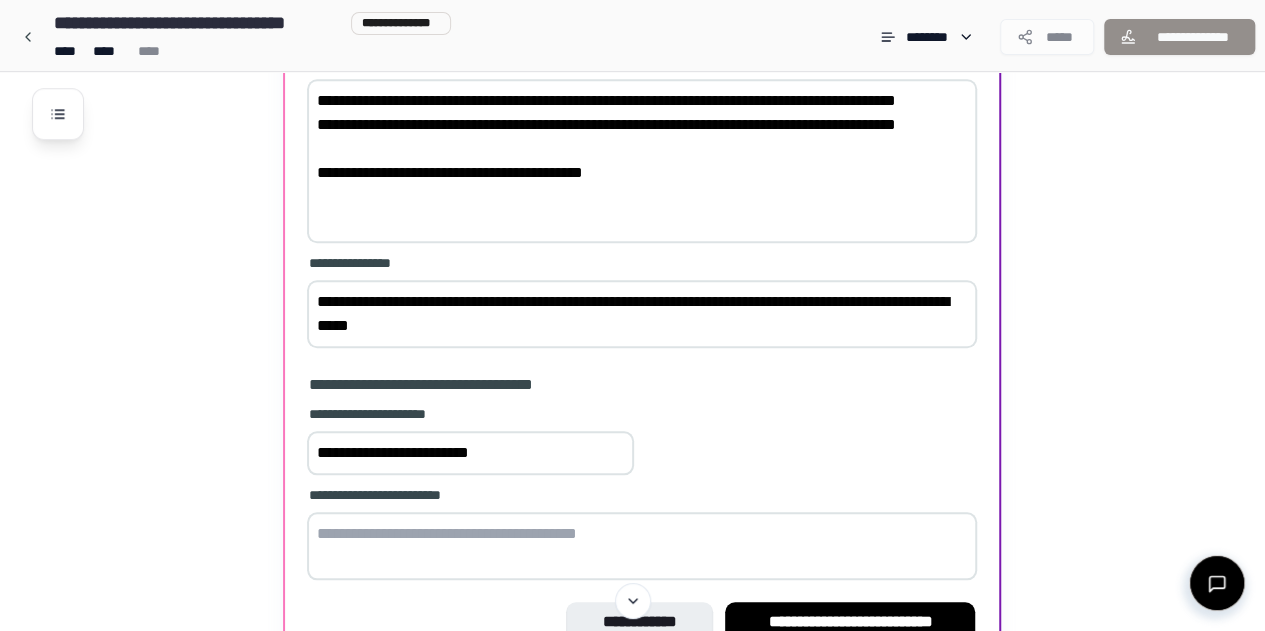 click on "**********" at bounding box center (470, 453) 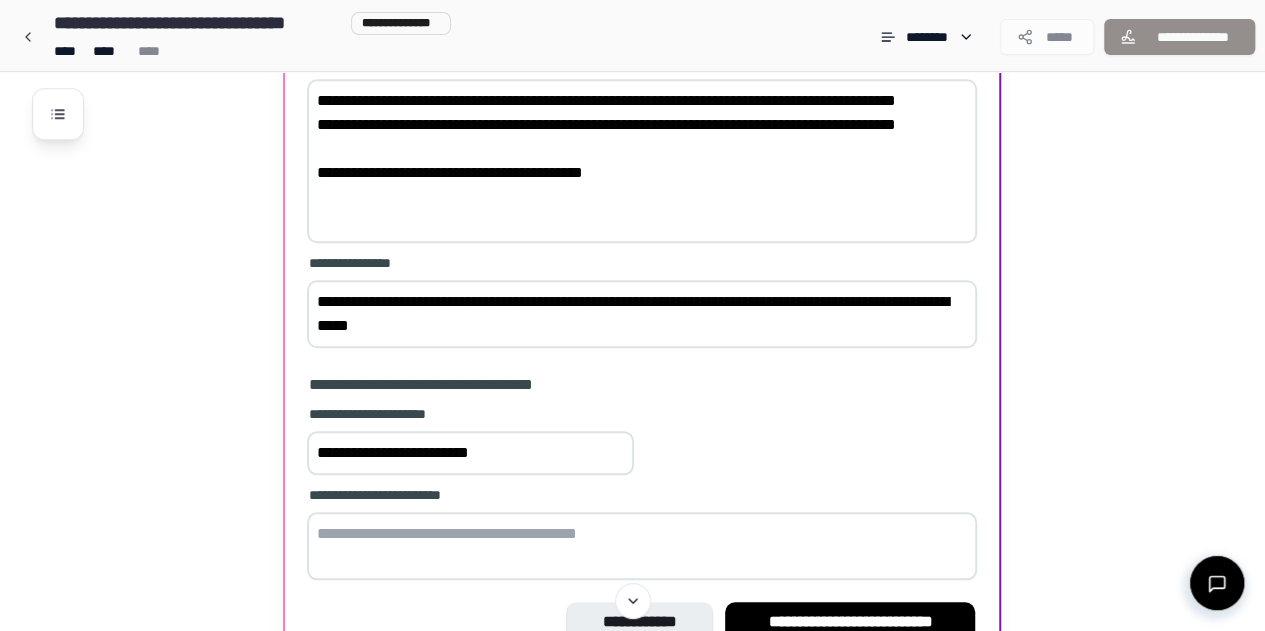 click on "**********" at bounding box center (470, 453) 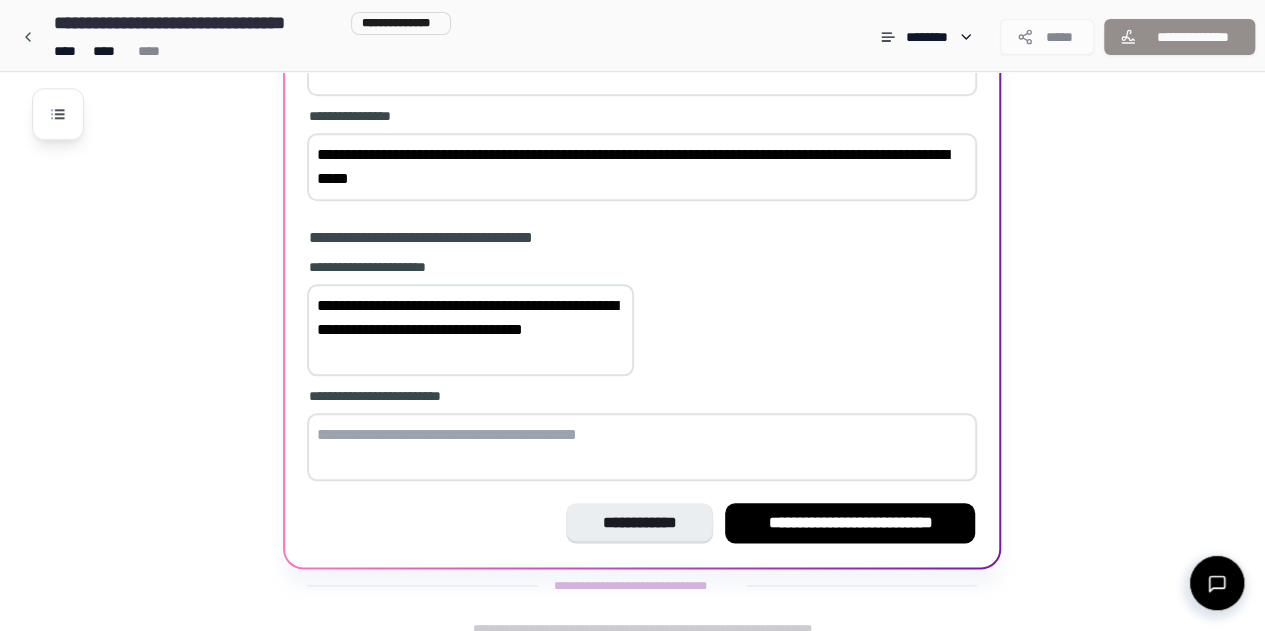 scroll, scrollTop: 947, scrollLeft: 0, axis: vertical 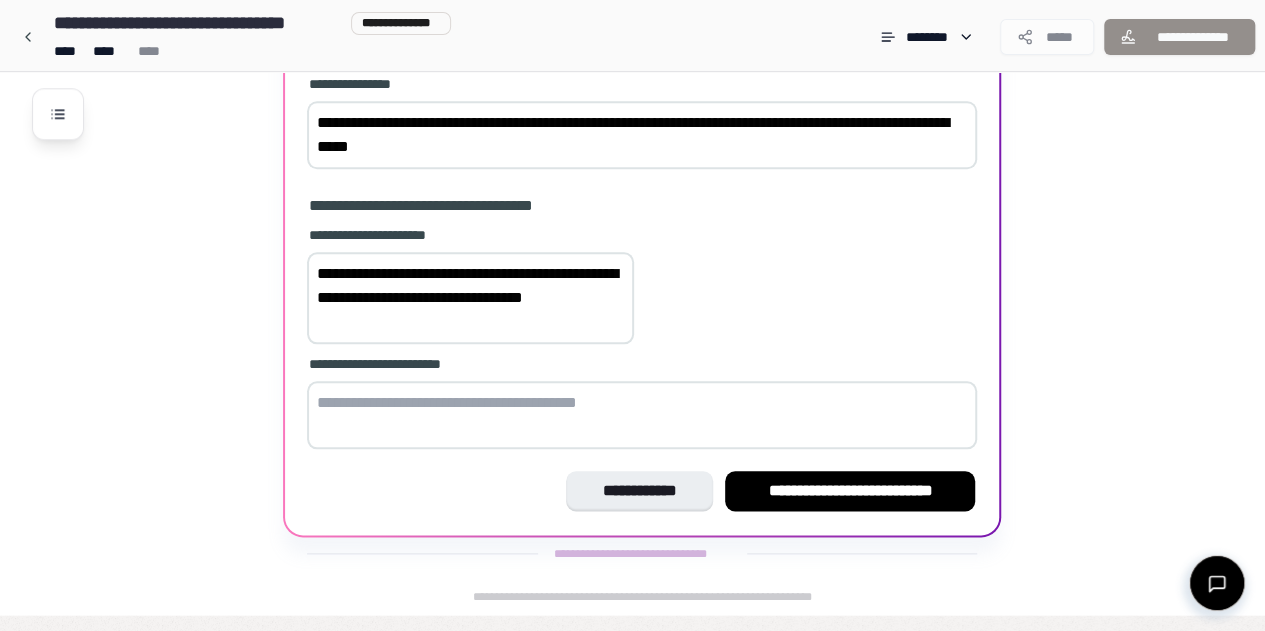 type on "**********" 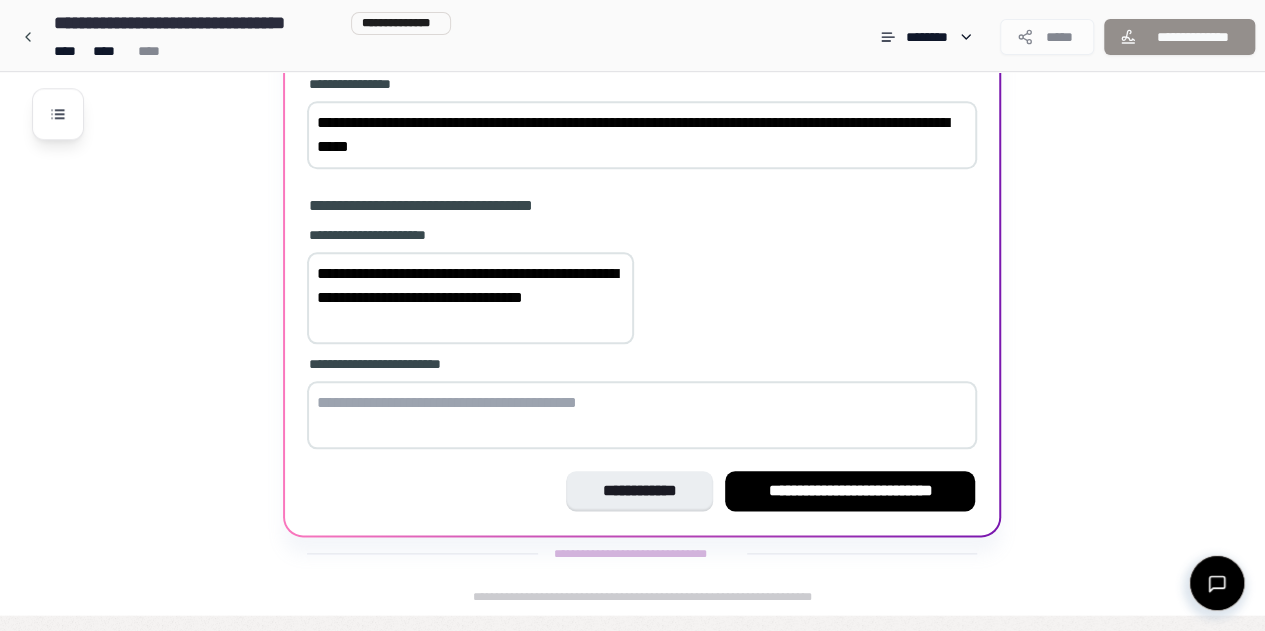 click at bounding box center [642, 415] 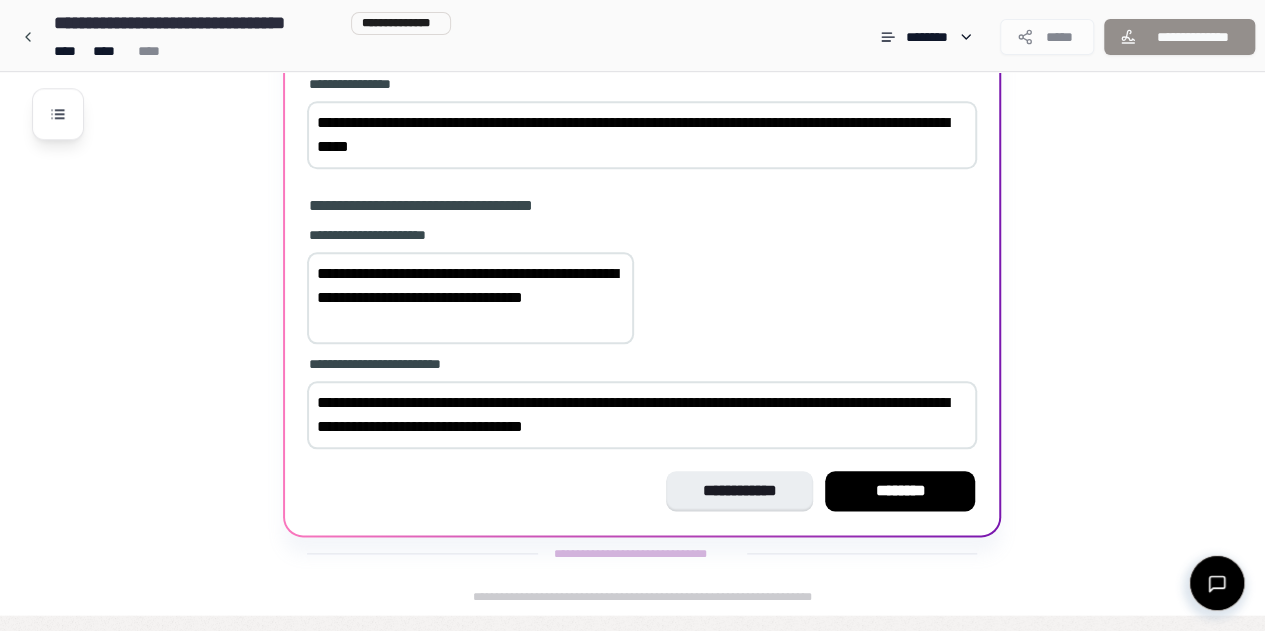 click on "**********" at bounding box center [642, 415] 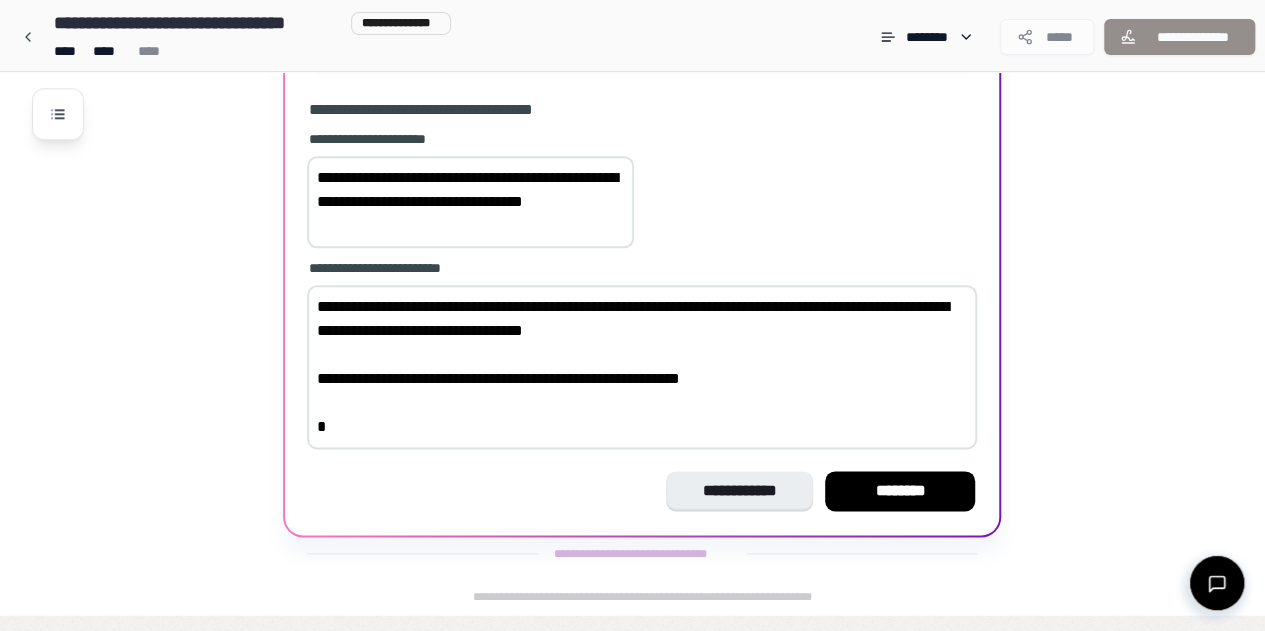 scroll, scrollTop: 947, scrollLeft: 0, axis: vertical 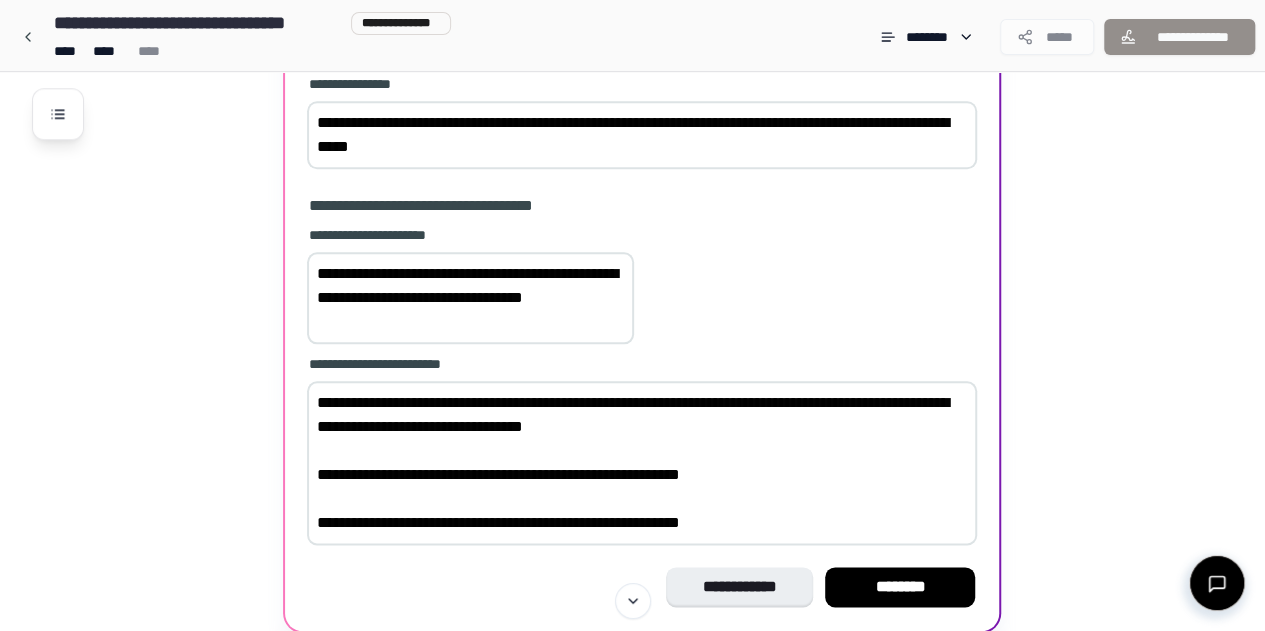 click on "**********" at bounding box center [642, 463] 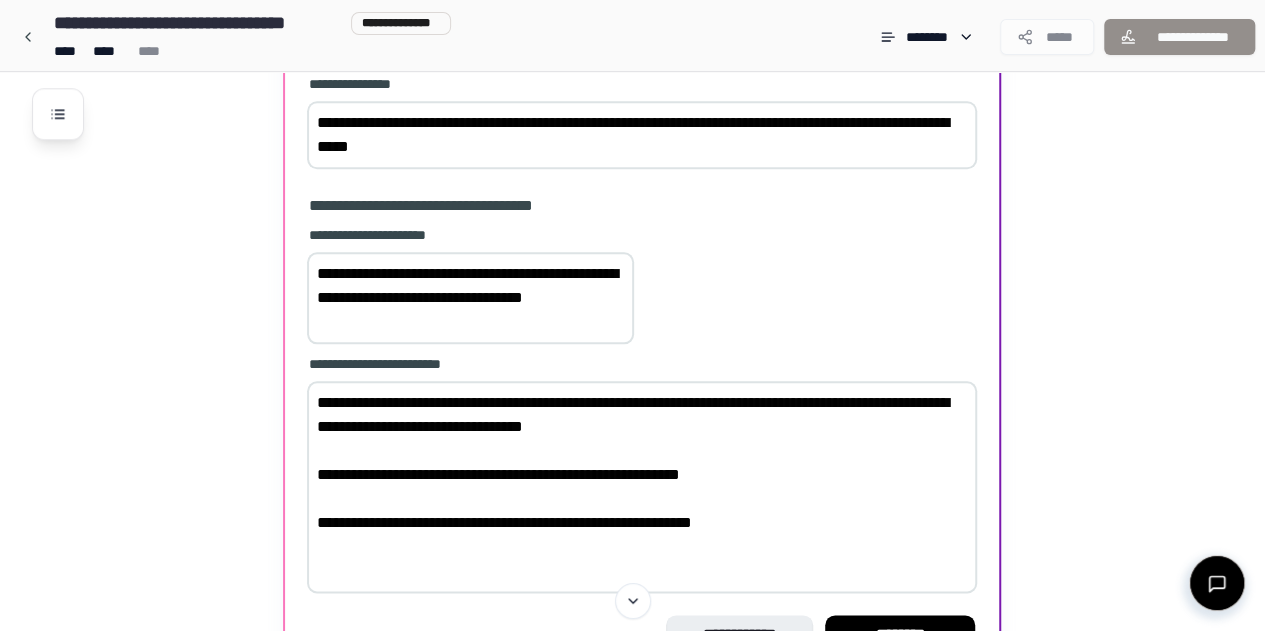 click on "**********" at bounding box center [642, 487] 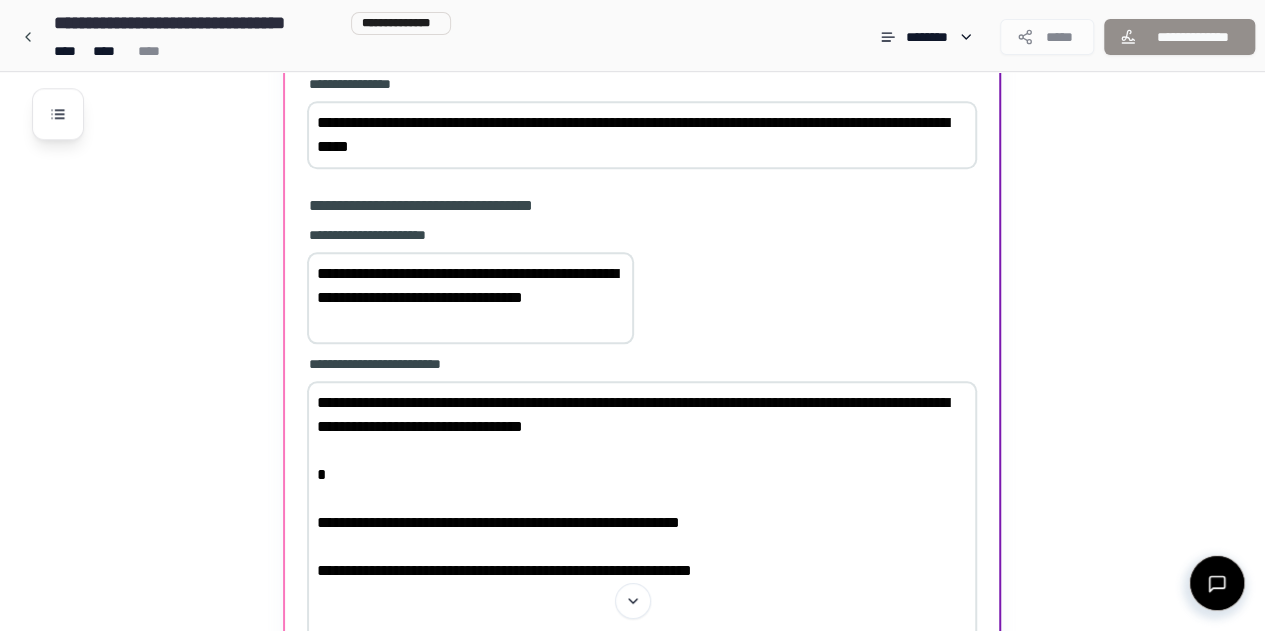 click on "**********" at bounding box center [642, 511] 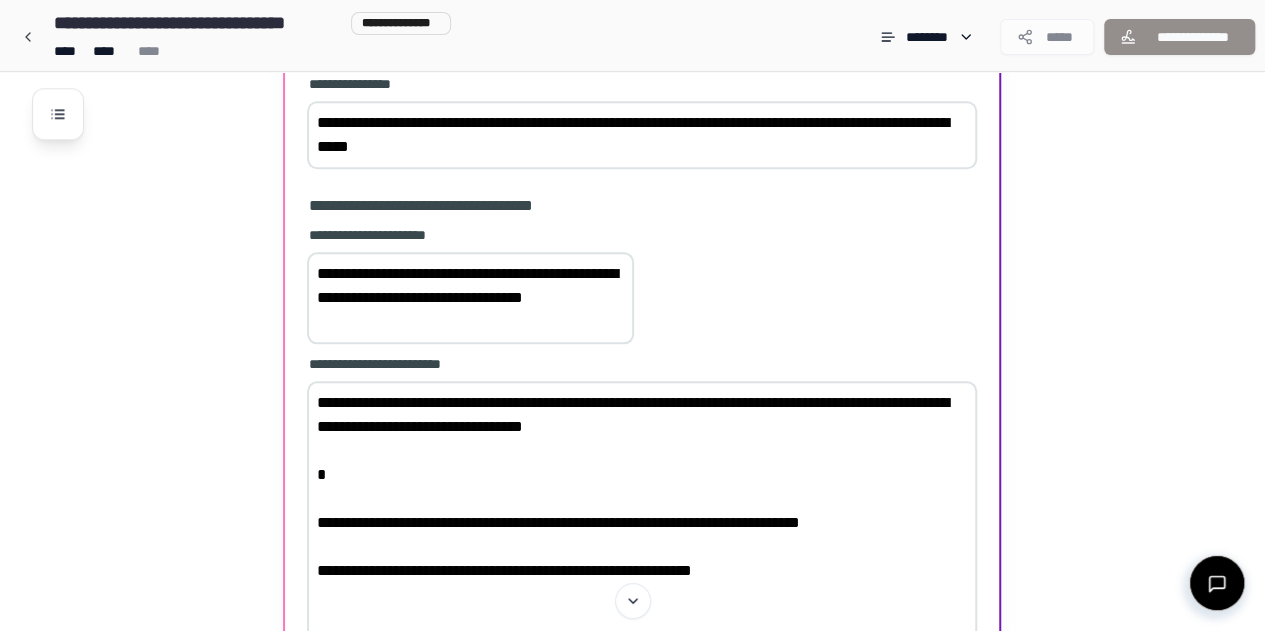 click on "**********" at bounding box center (642, 511) 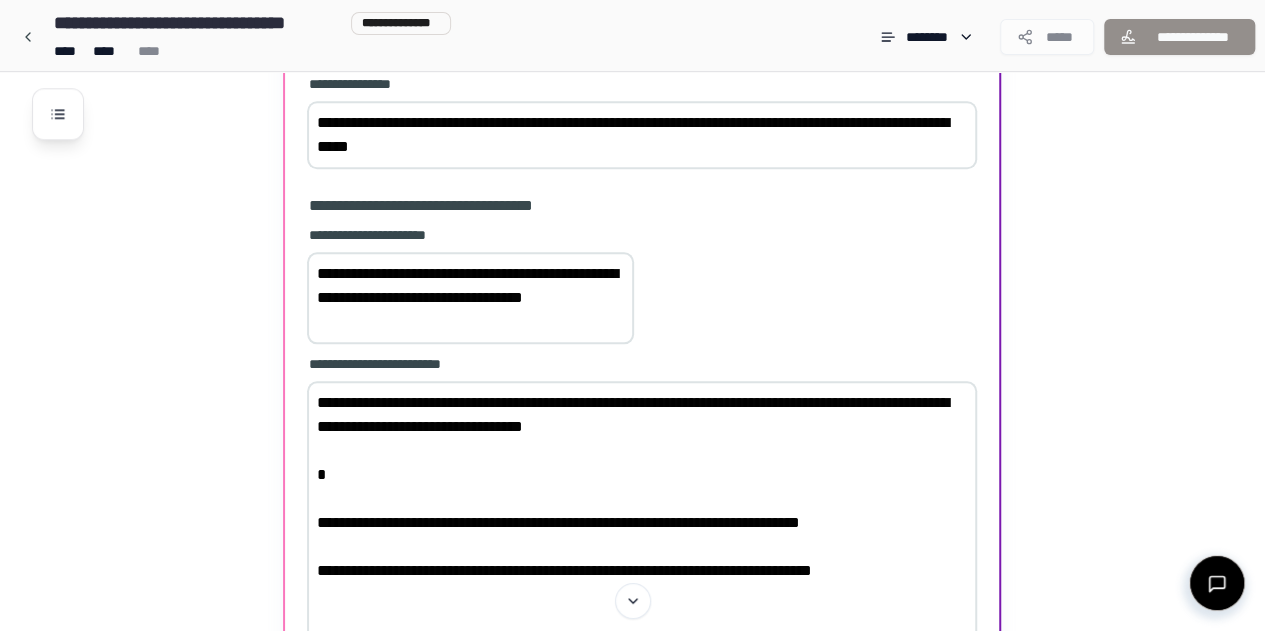 click on "**********" at bounding box center (642, 511) 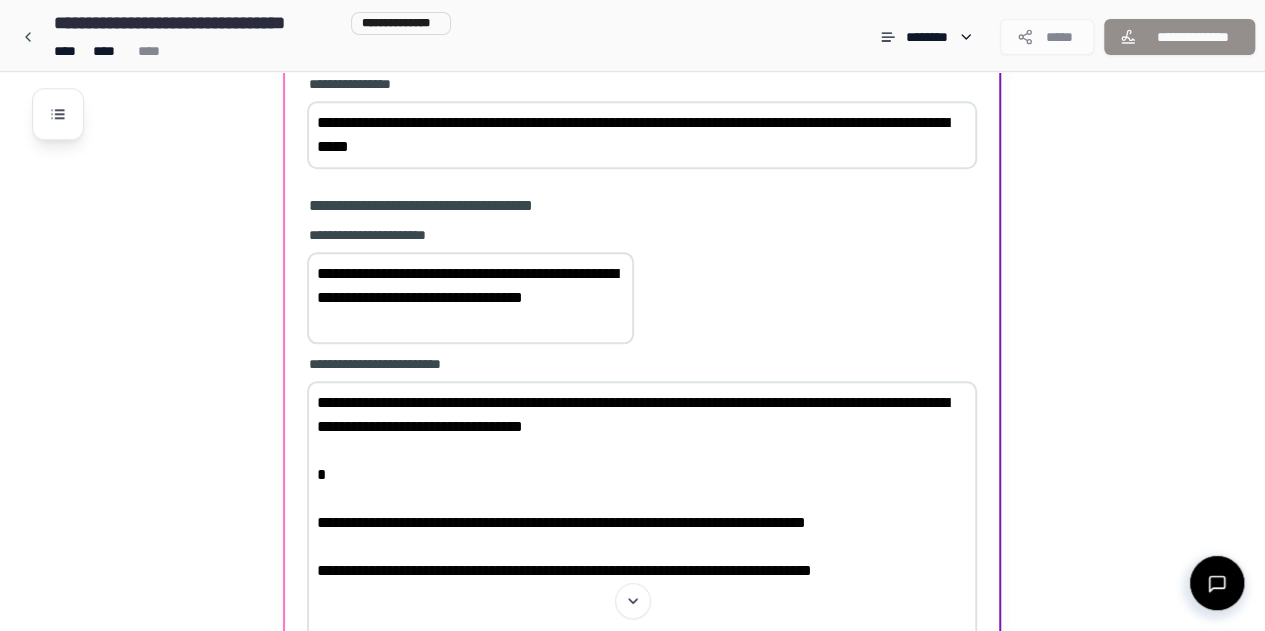 click on "**********" at bounding box center [642, 511] 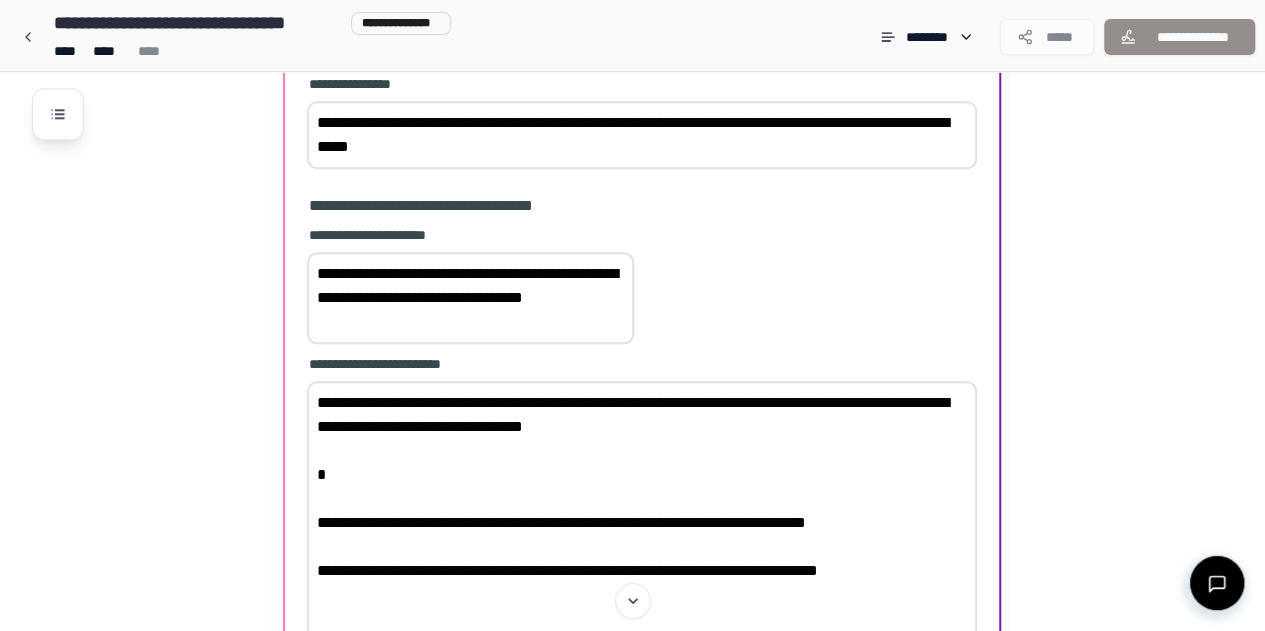 click on "**********" at bounding box center (642, 511) 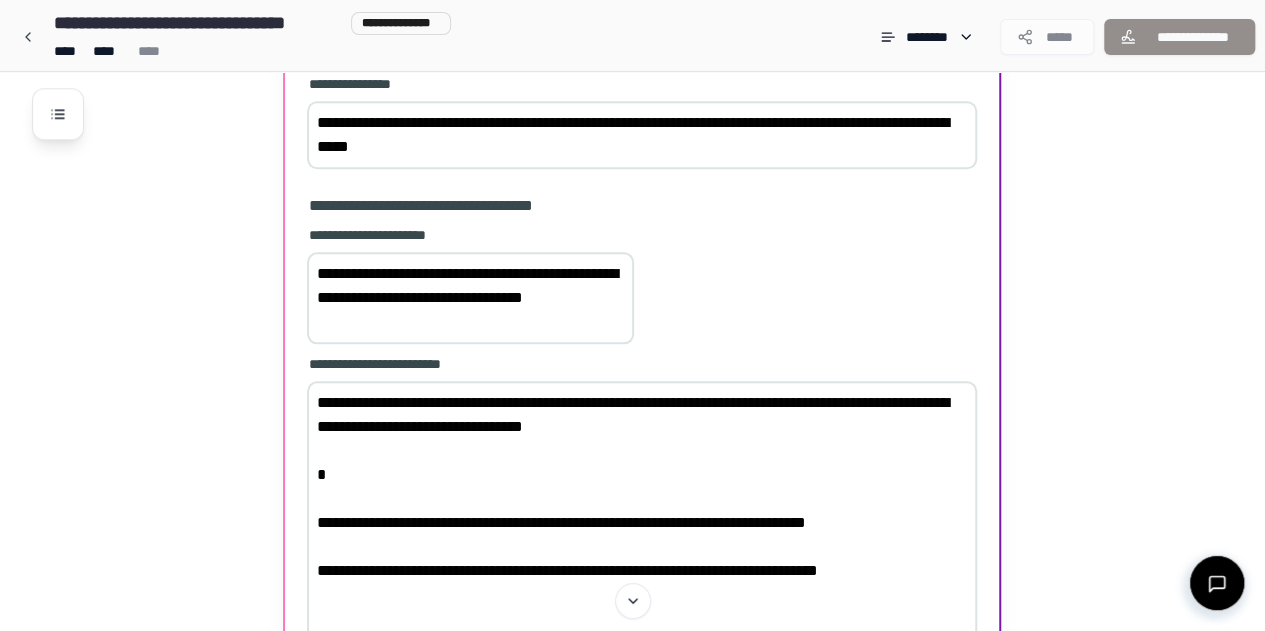 click on "**********" at bounding box center [642, 511] 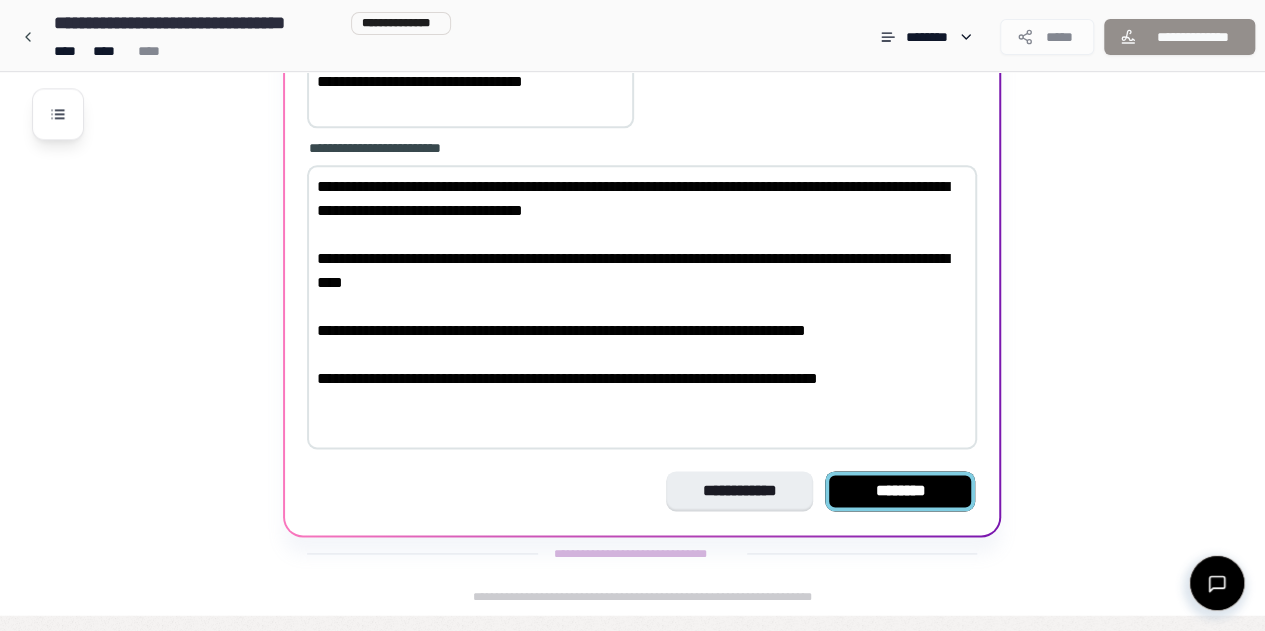 type on "**********" 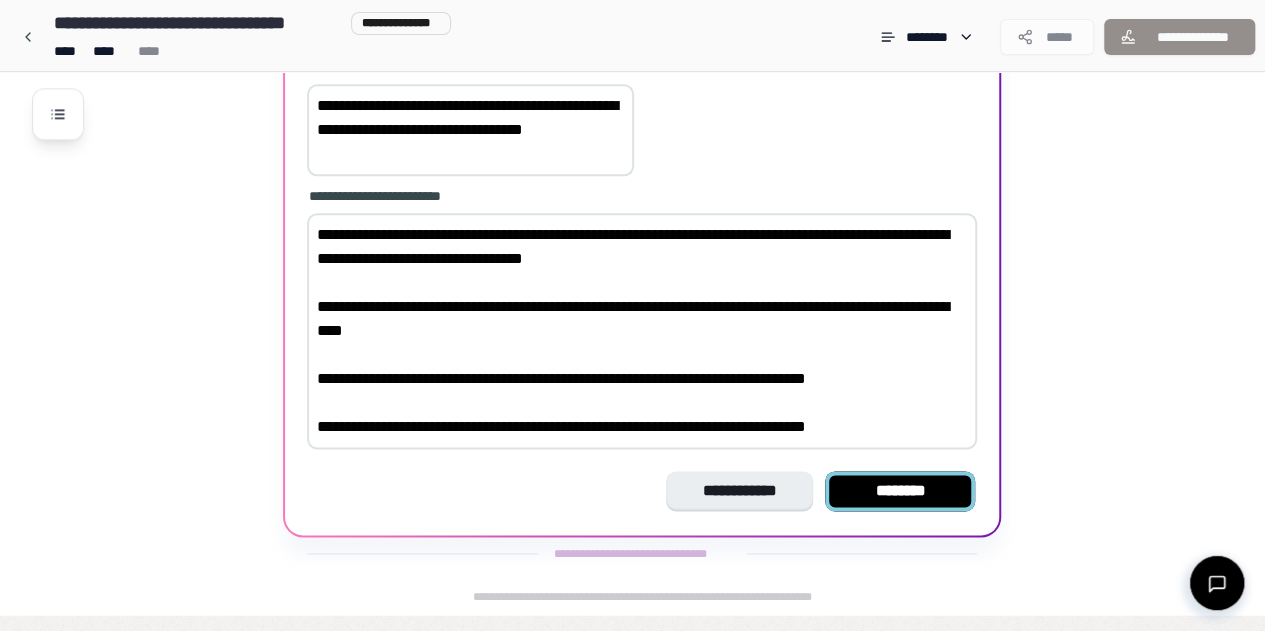scroll, scrollTop: 404, scrollLeft: 0, axis: vertical 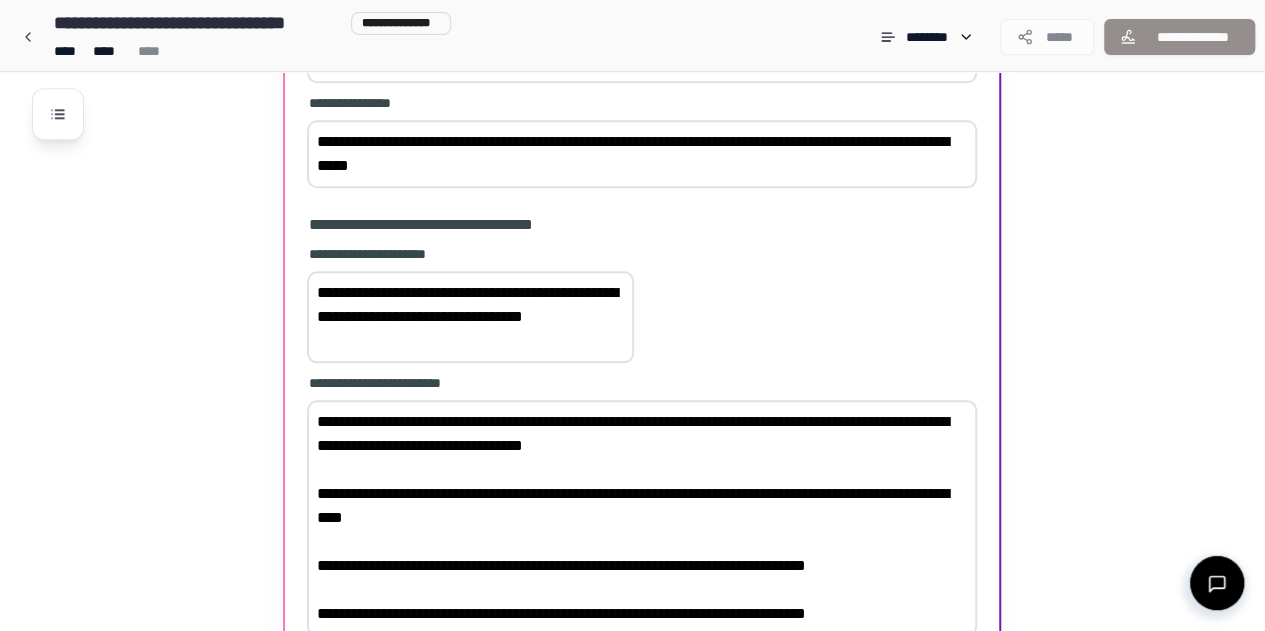 click on "********" at bounding box center [900, 678] 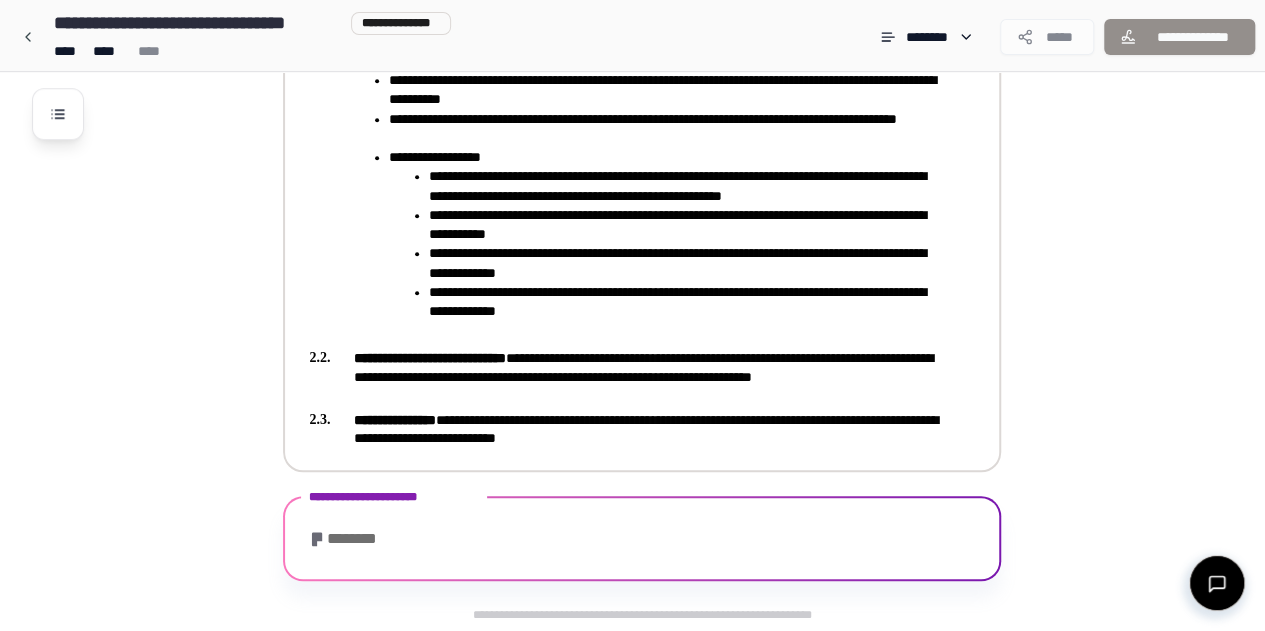 scroll, scrollTop: 948, scrollLeft: 0, axis: vertical 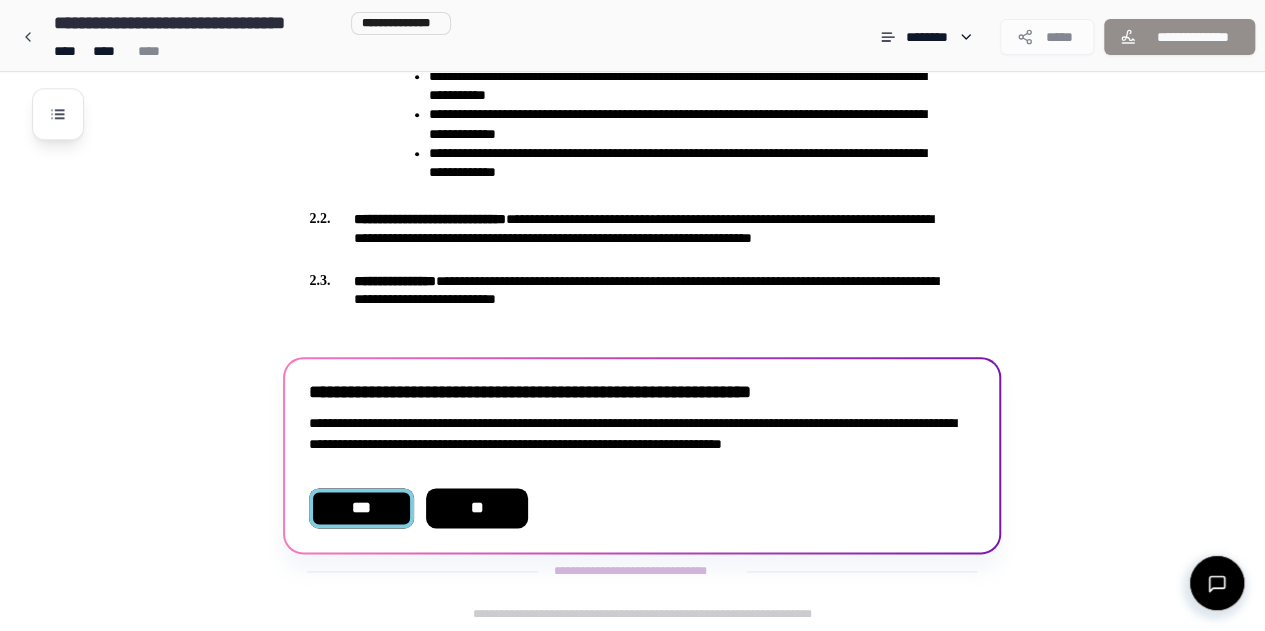 click on "***" at bounding box center [361, 508] 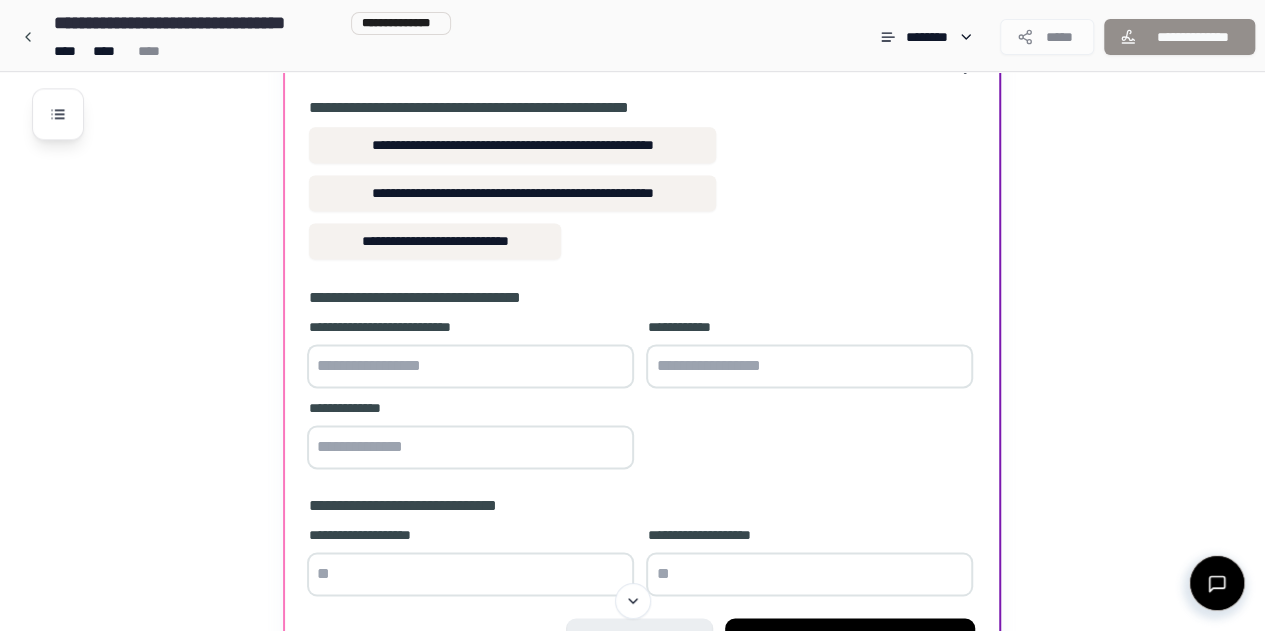 scroll, scrollTop: 1274, scrollLeft: 0, axis: vertical 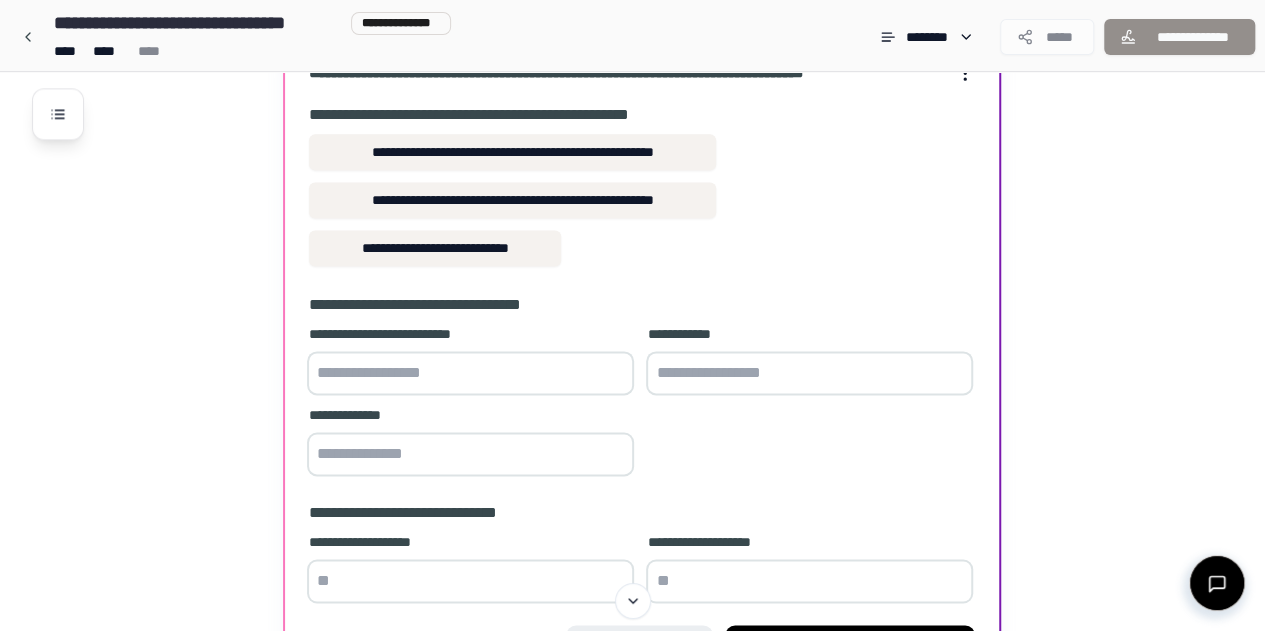 click at bounding box center (470, 373) 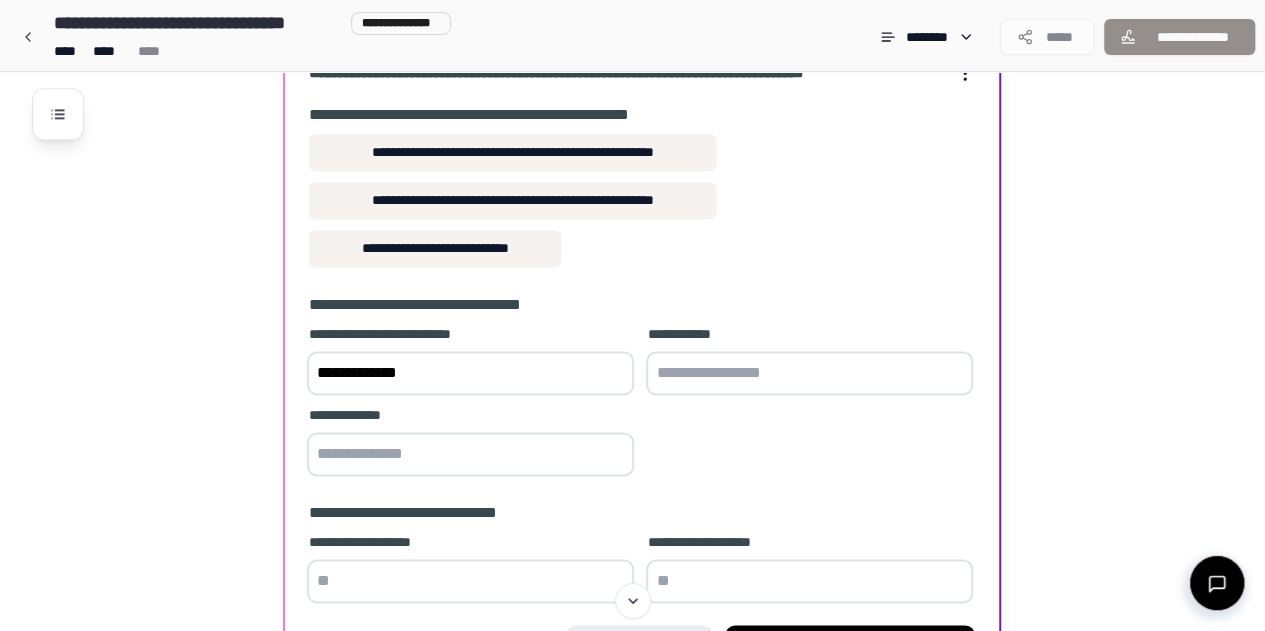 type on "**********" 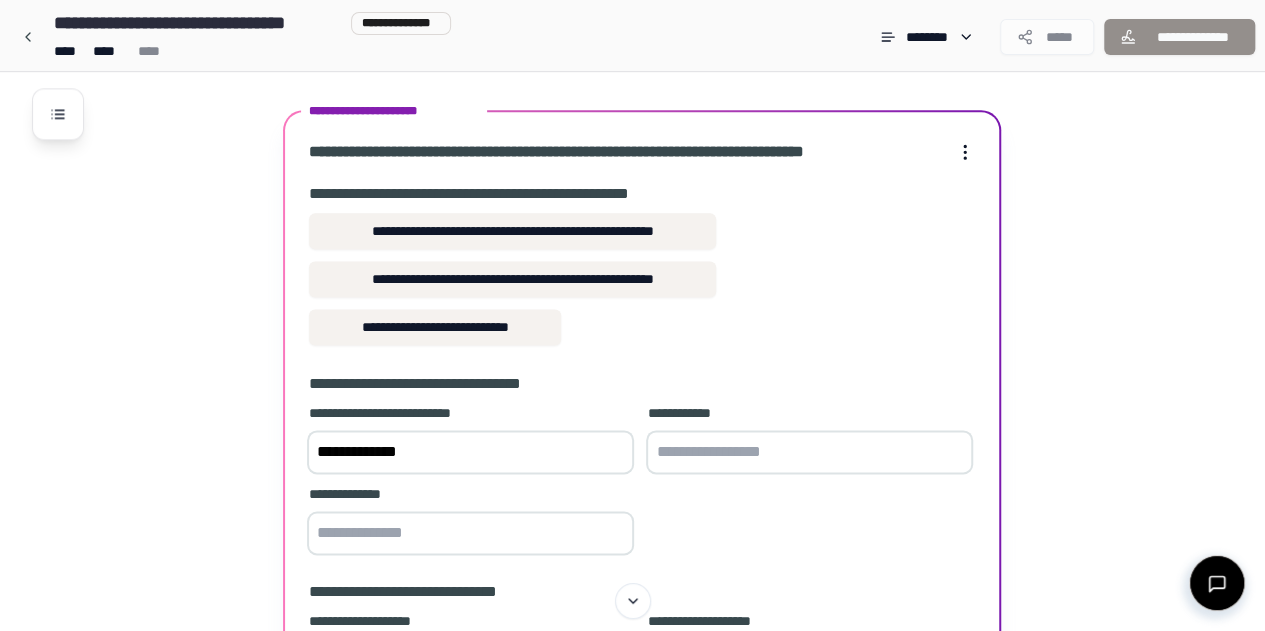 scroll, scrollTop: 1194, scrollLeft: 0, axis: vertical 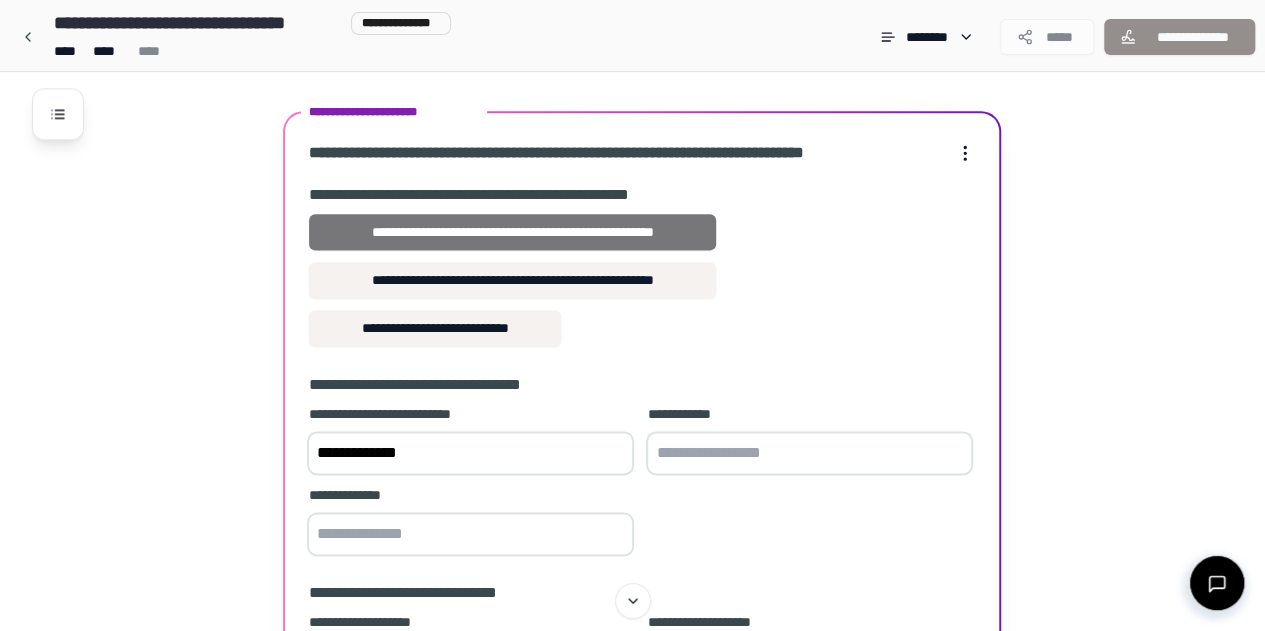click on "**********" at bounding box center [512, 232] 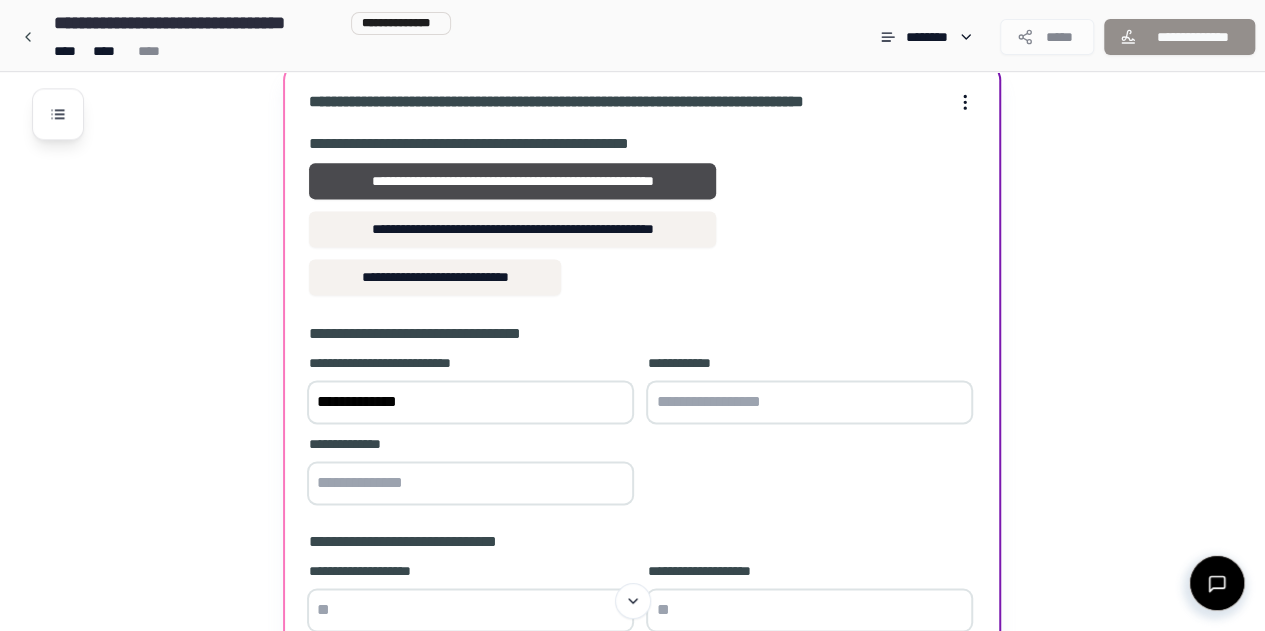 scroll, scrollTop: 1248, scrollLeft: 0, axis: vertical 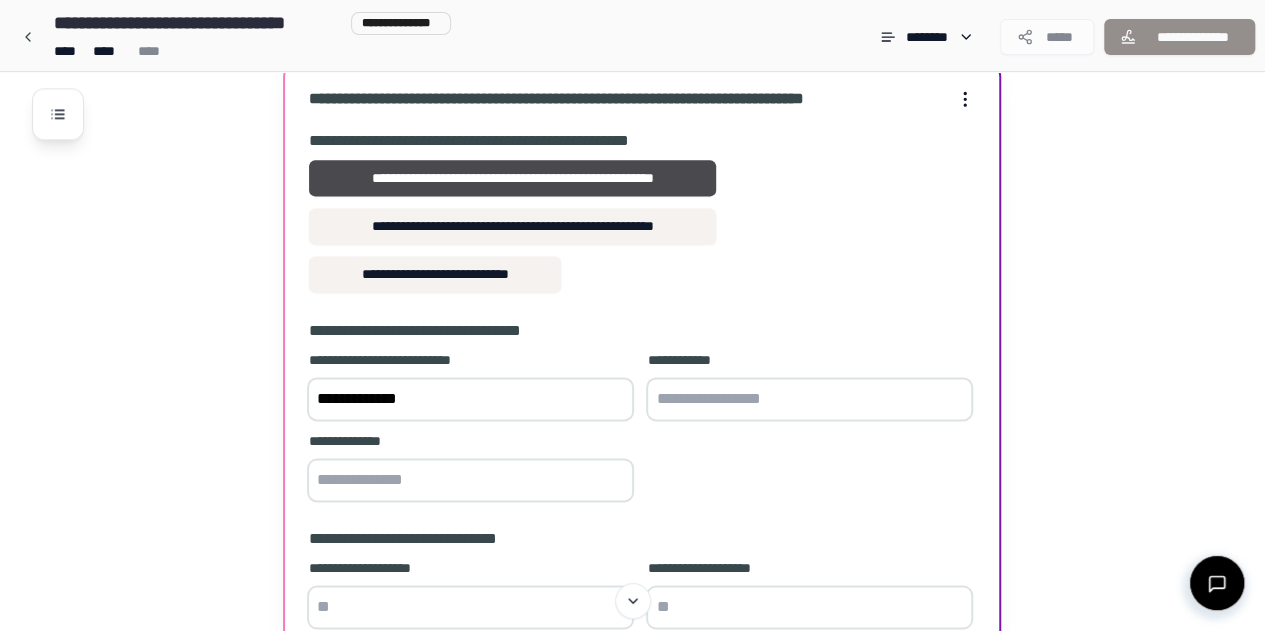 click at bounding box center (809, 399) 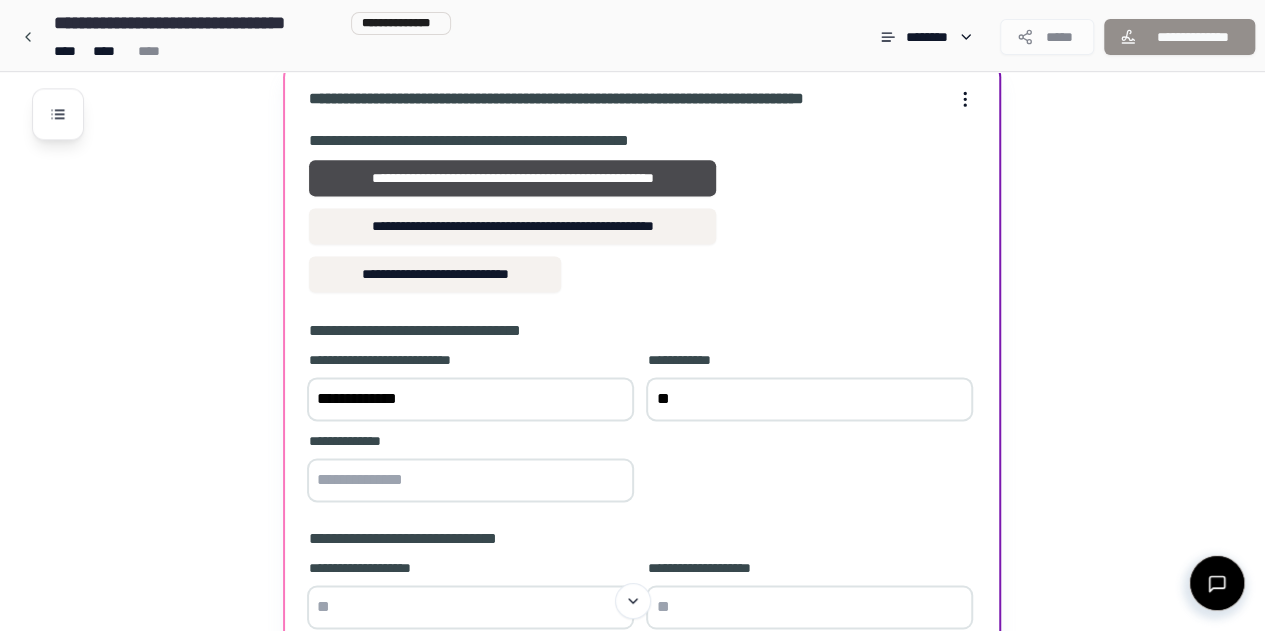 type on "*" 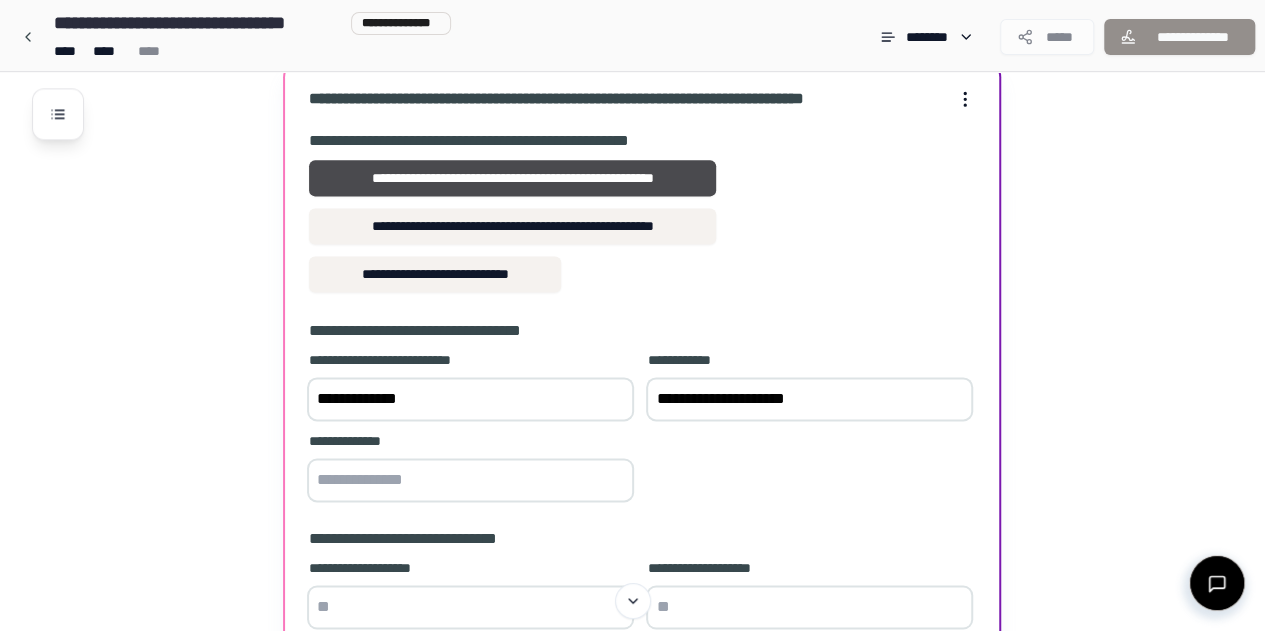 click on "**********" at bounding box center (809, 399) 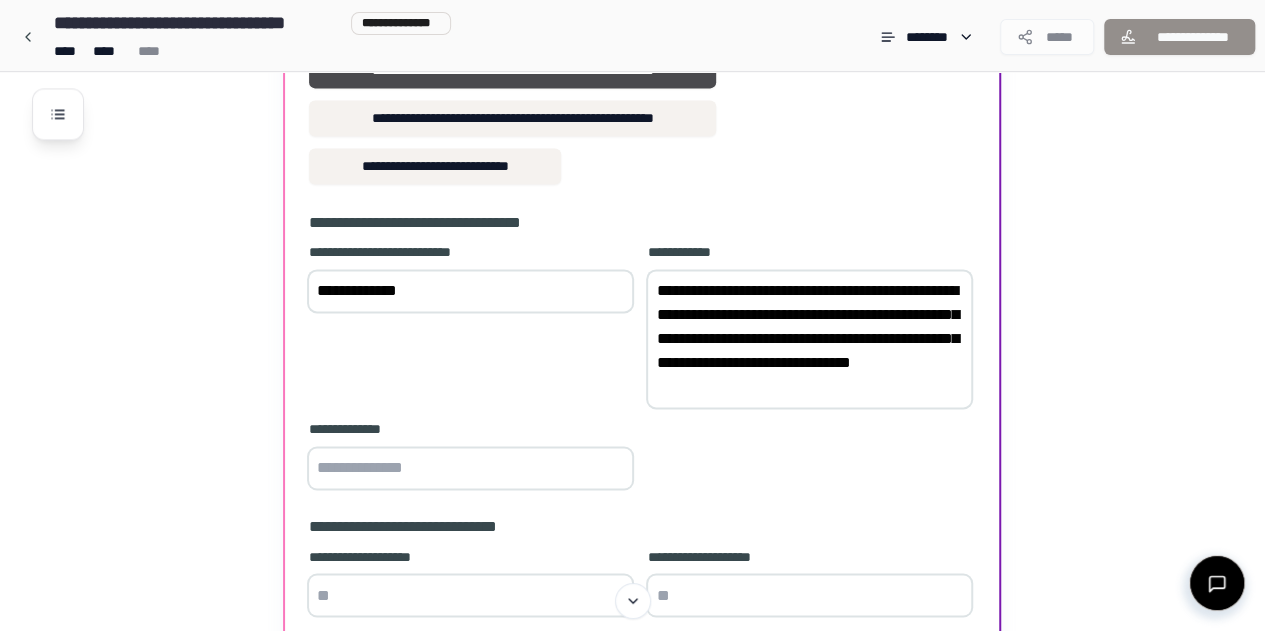 scroll, scrollTop: 1360, scrollLeft: 0, axis: vertical 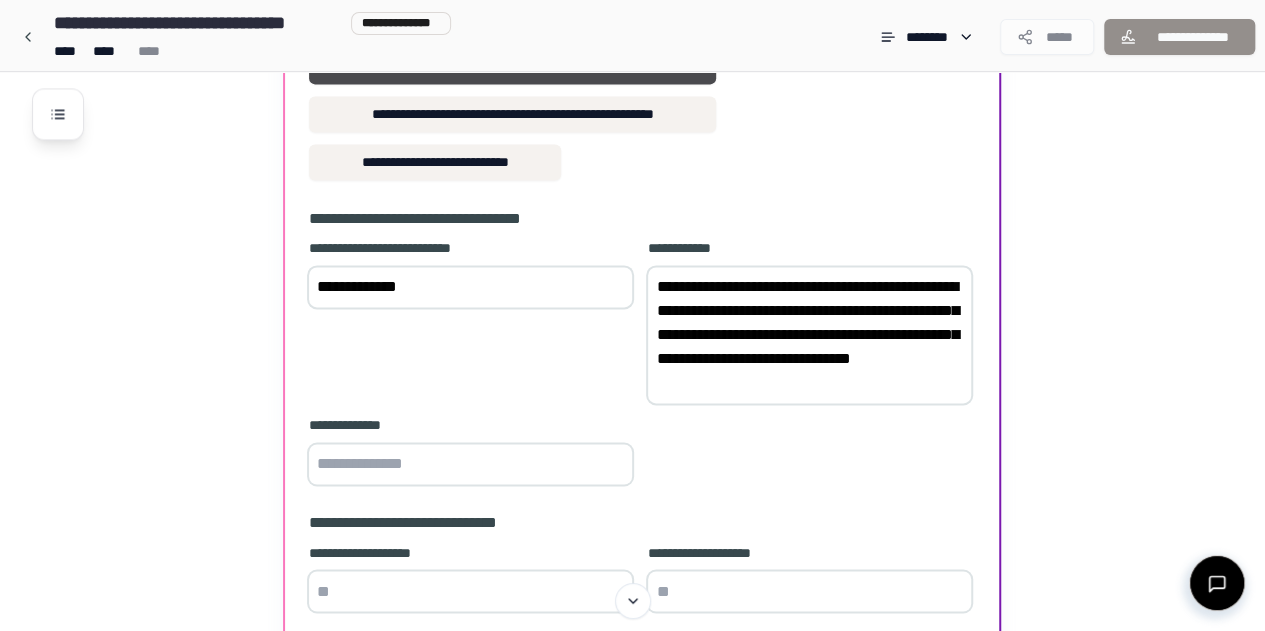 click at bounding box center [470, 464] 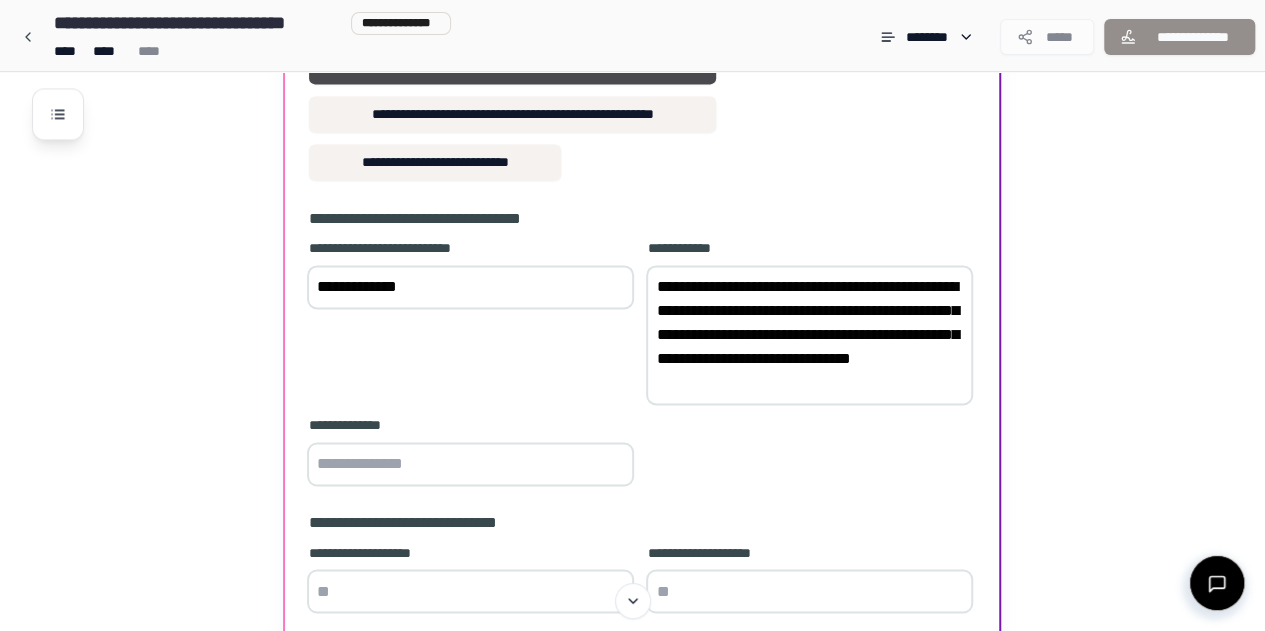 drag, startPoint x: 745, startPoint y: 315, endPoint x: 923, endPoint y: 413, distance: 203.19449 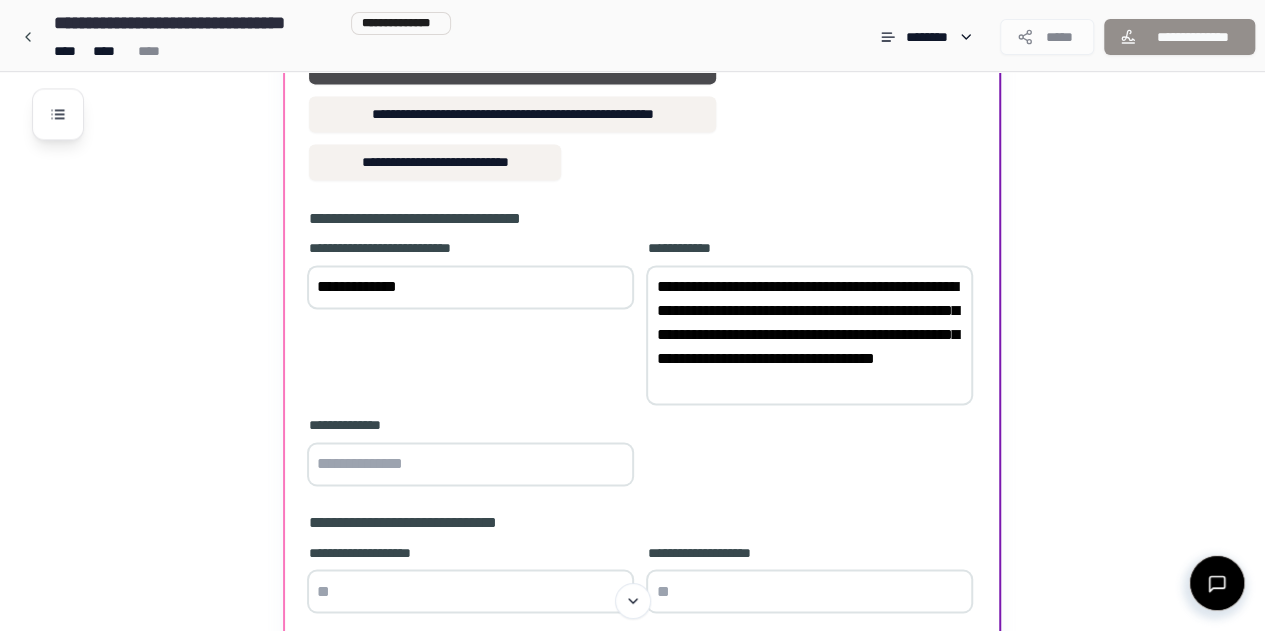 drag, startPoint x: 776, startPoint y: 309, endPoint x: 956, endPoint y: 393, distance: 198.63535 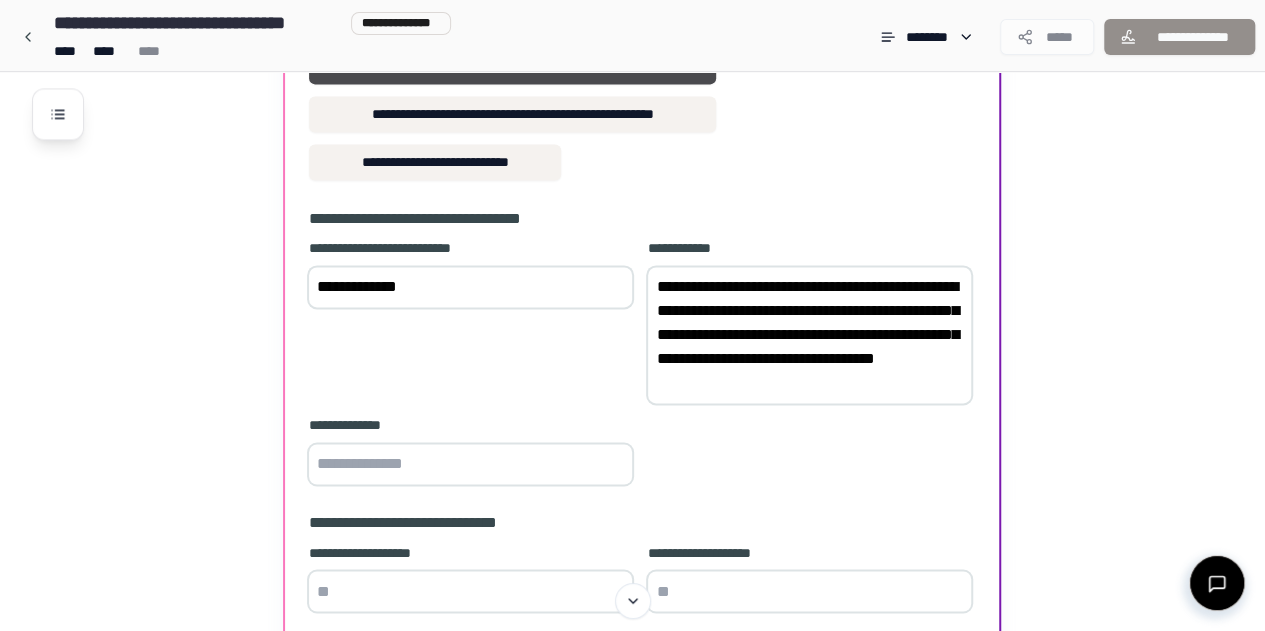 click on "**********" at bounding box center (470, 453) 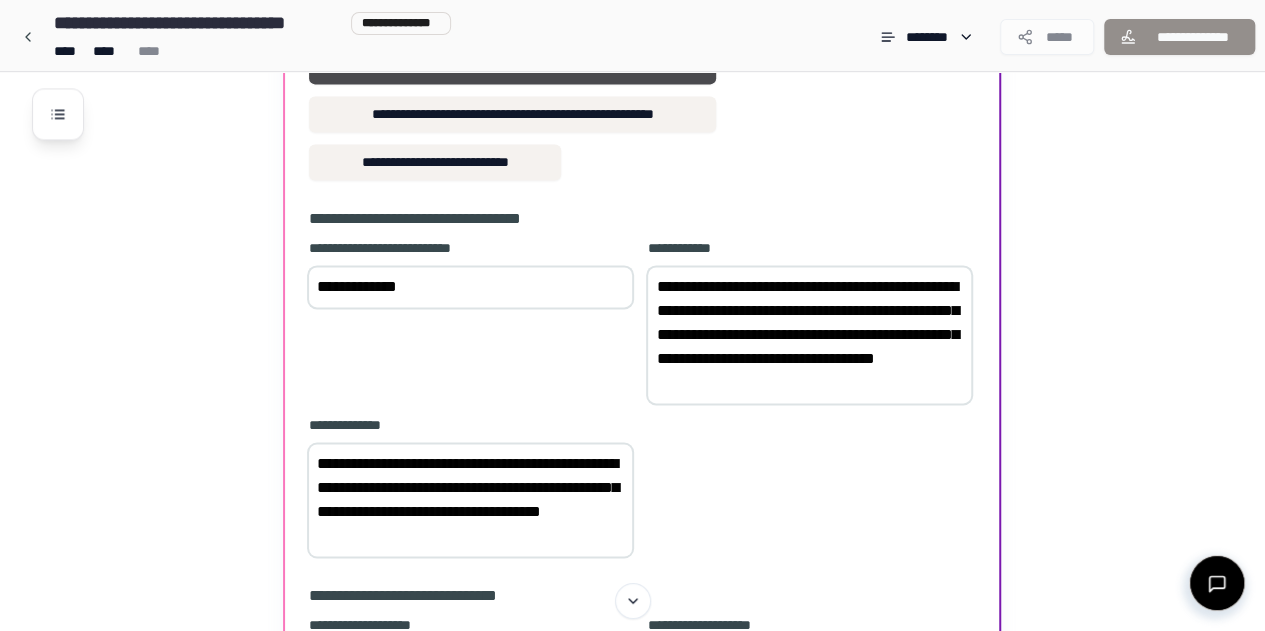 scroll, scrollTop: 1580, scrollLeft: 0, axis: vertical 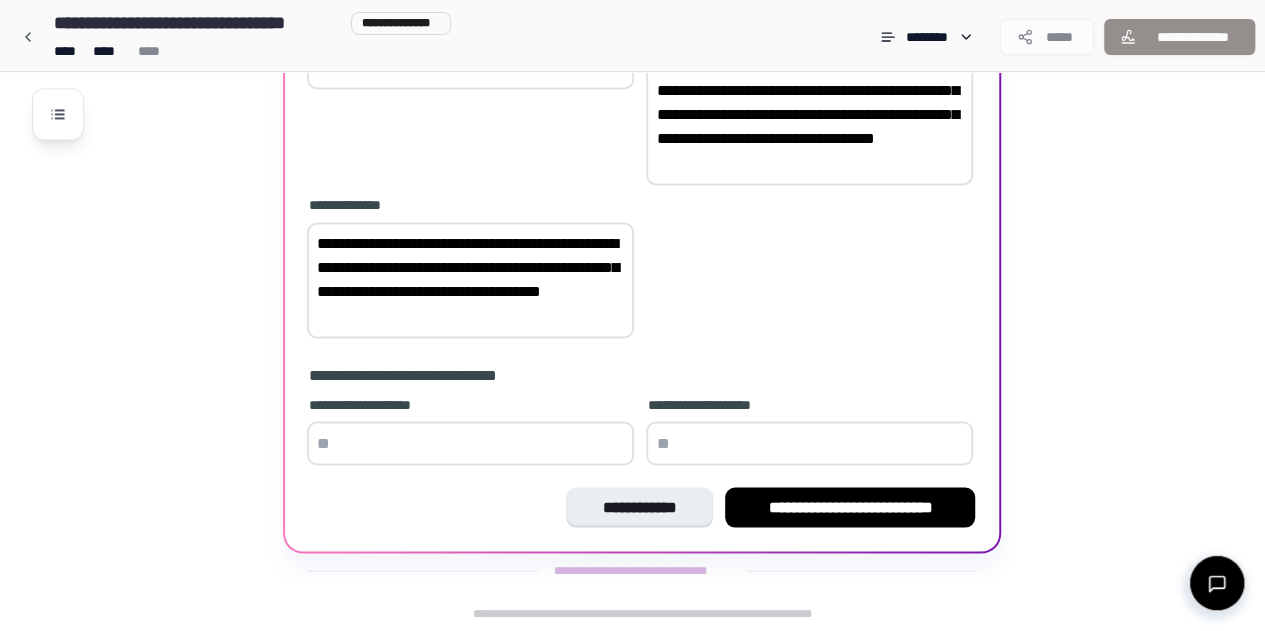 type on "**********" 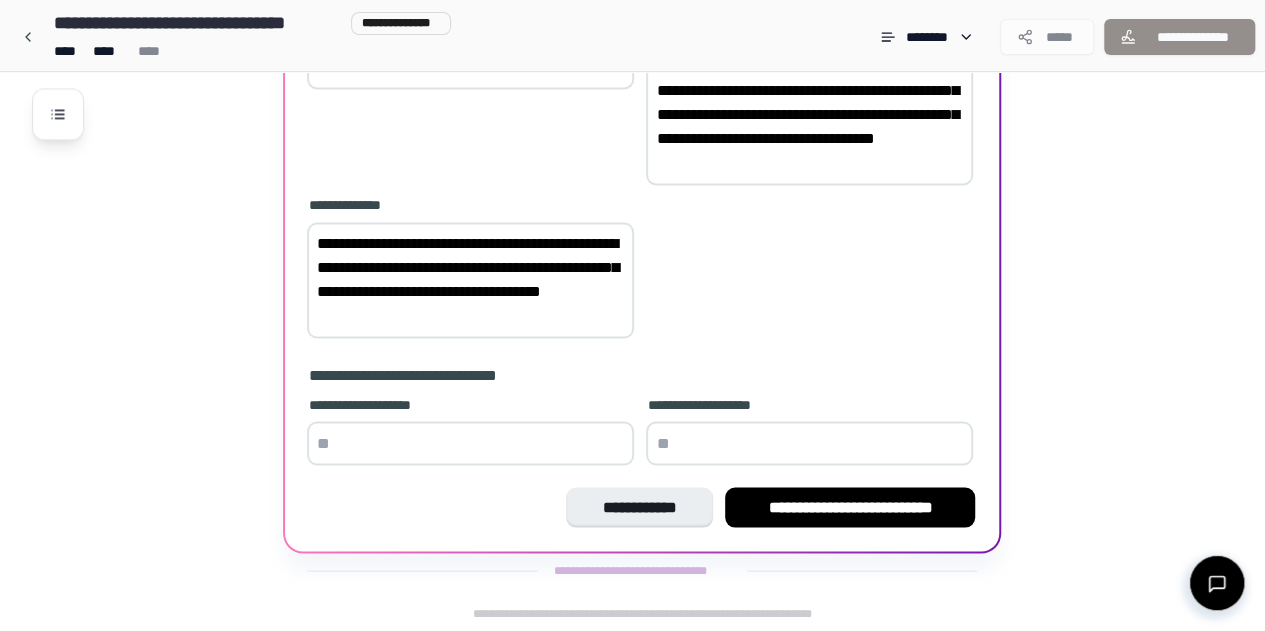 click at bounding box center (470, 443) 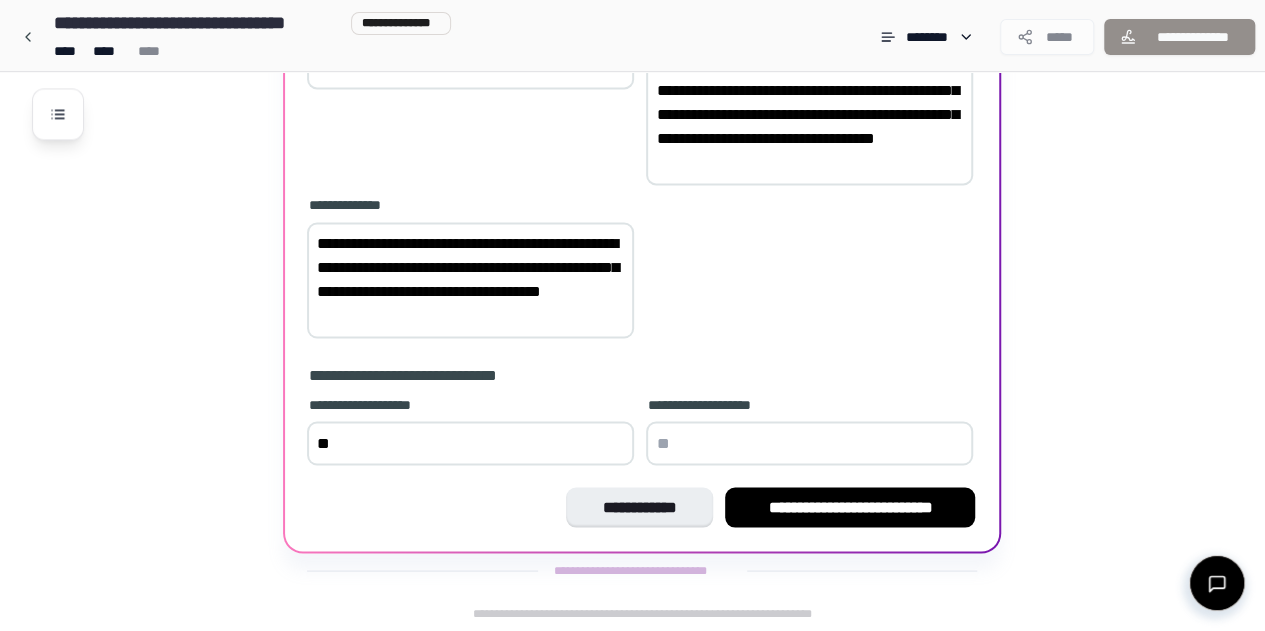 type on "*" 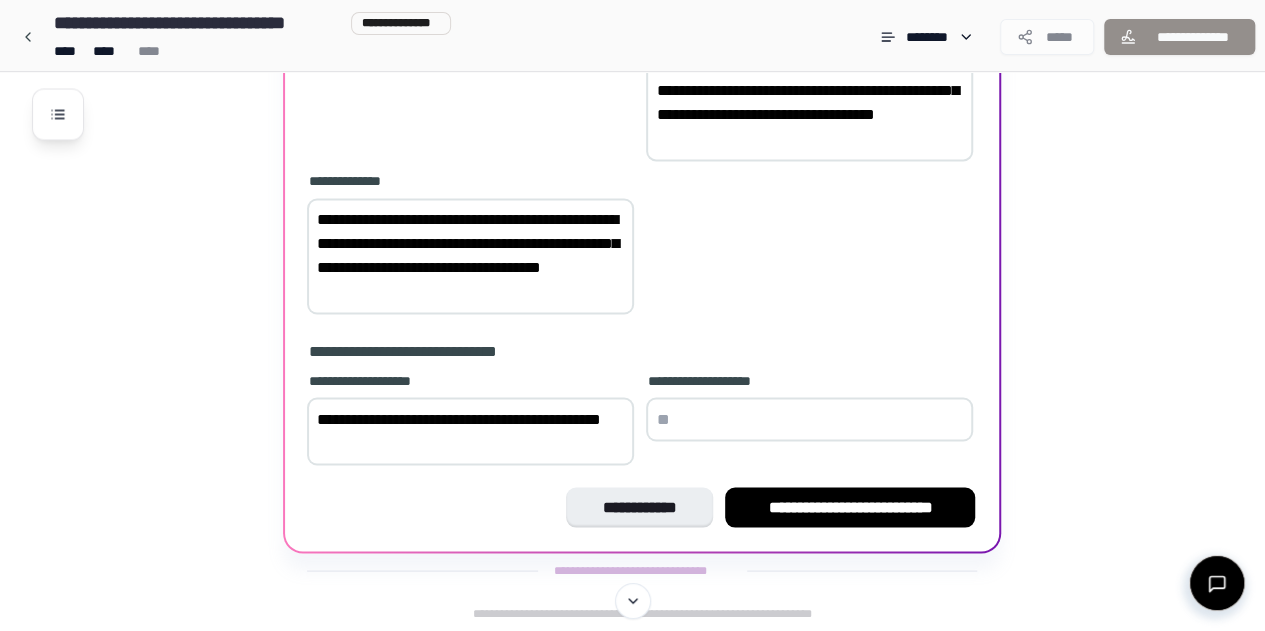 scroll, scrollTop: 1580, scrollLeft: 0, axis: vertical 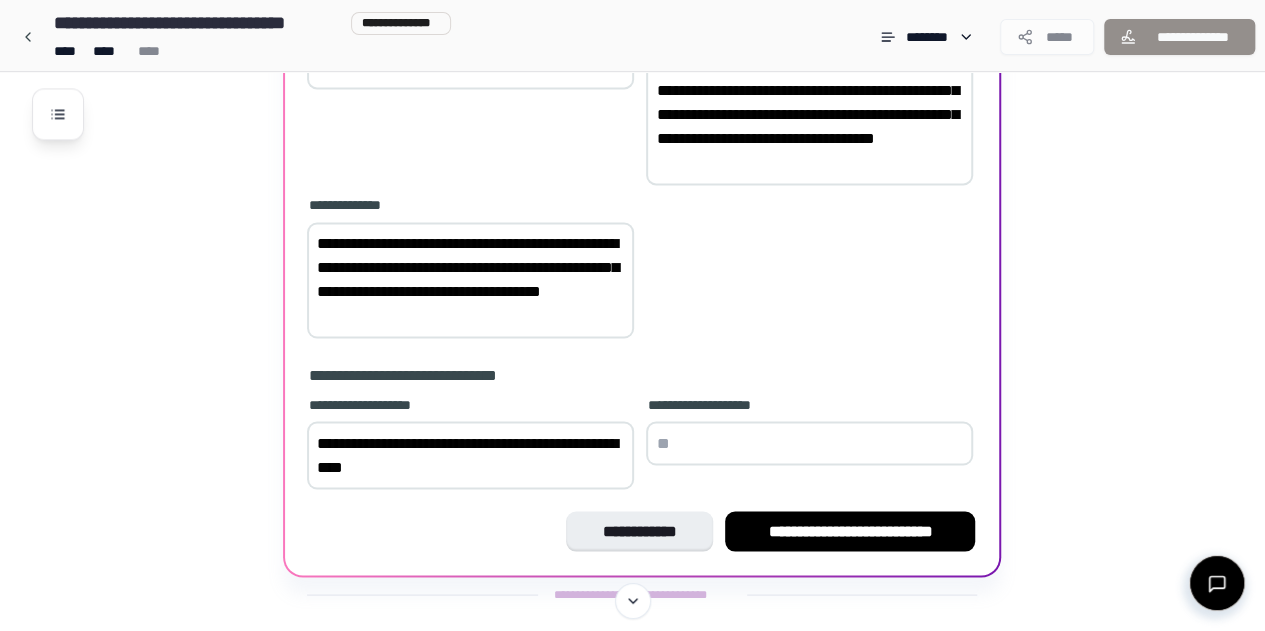 drag, startPoint x: 511, startPoint y: 445, endPoint x: 438, endPoint y: 372, distance: 103.23759 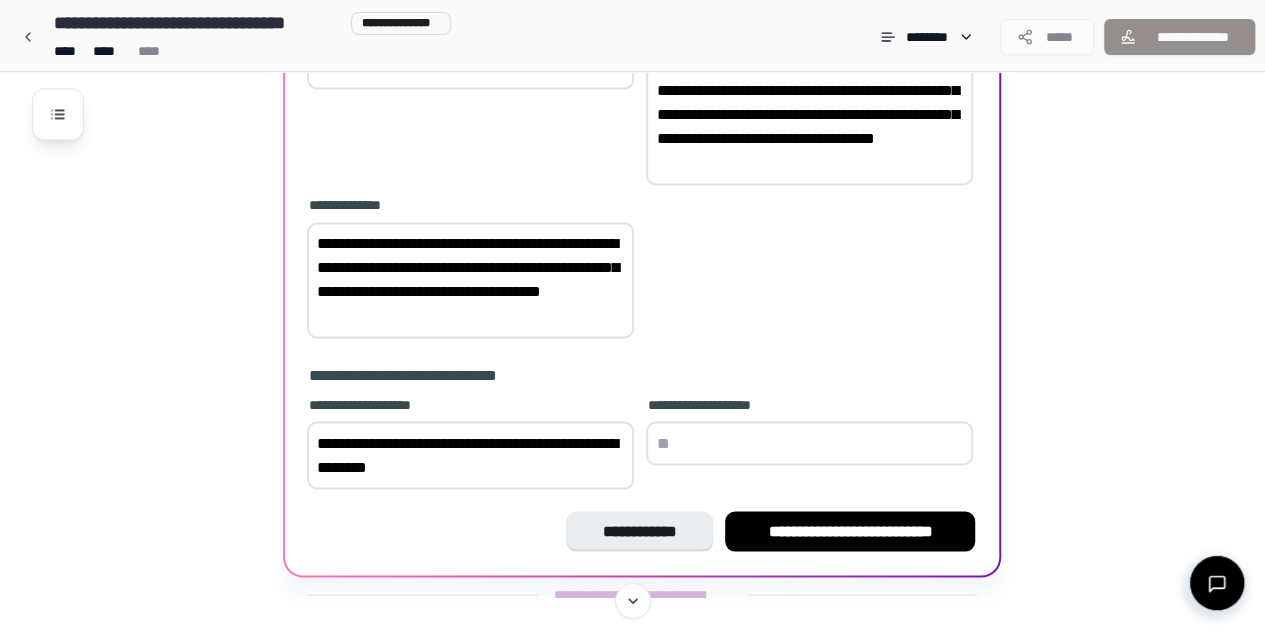 click on "**********" at bounding box center (470, 455) 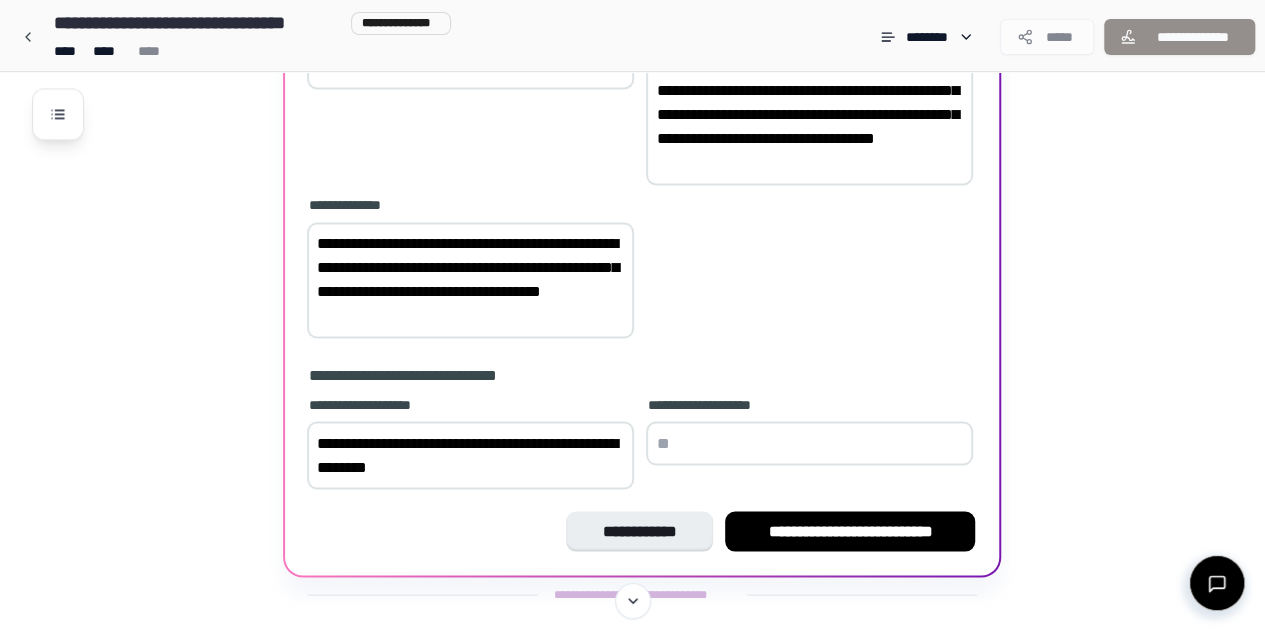 click at bounding box center [809, 443] 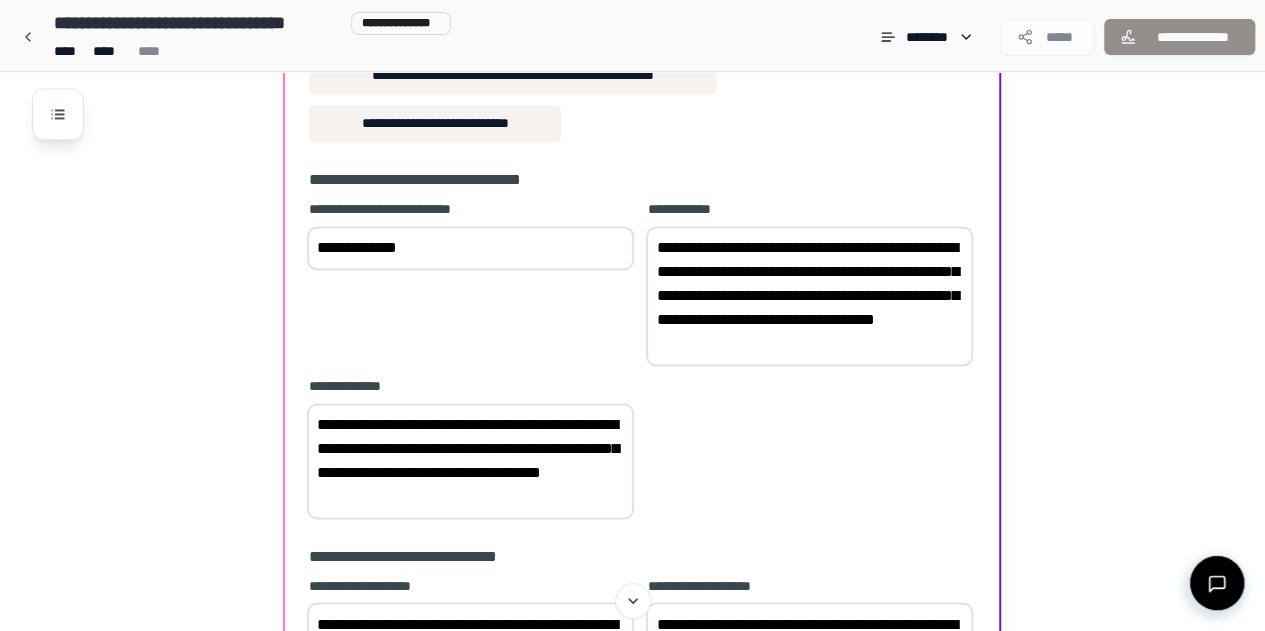 scroll, scrollTop: 1604, scrollLeft: 0, axis: vertical 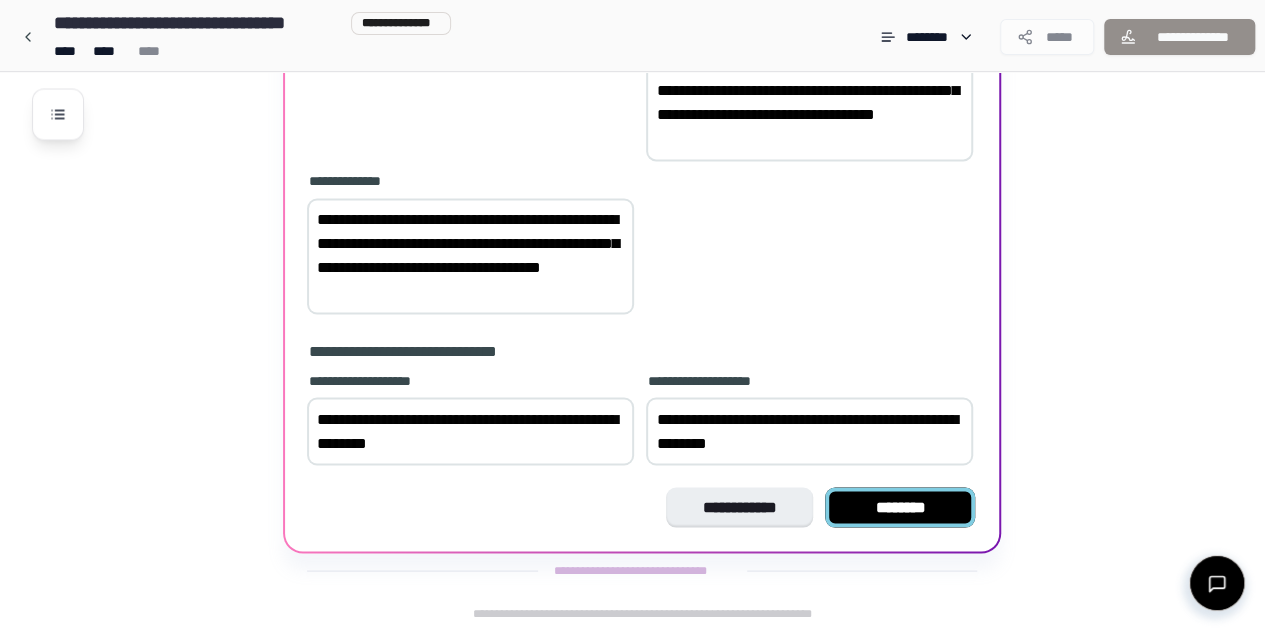 type on "**********" 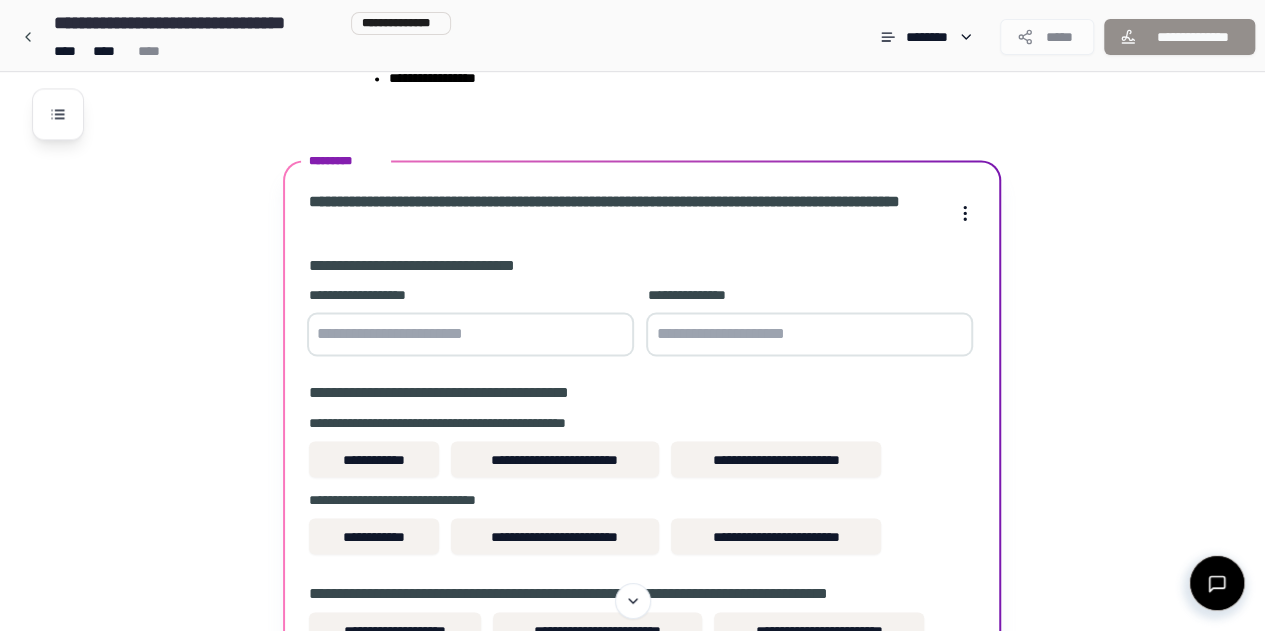 scroll, scrollTop: 1474, scrollLeft: 0, axis: vertical 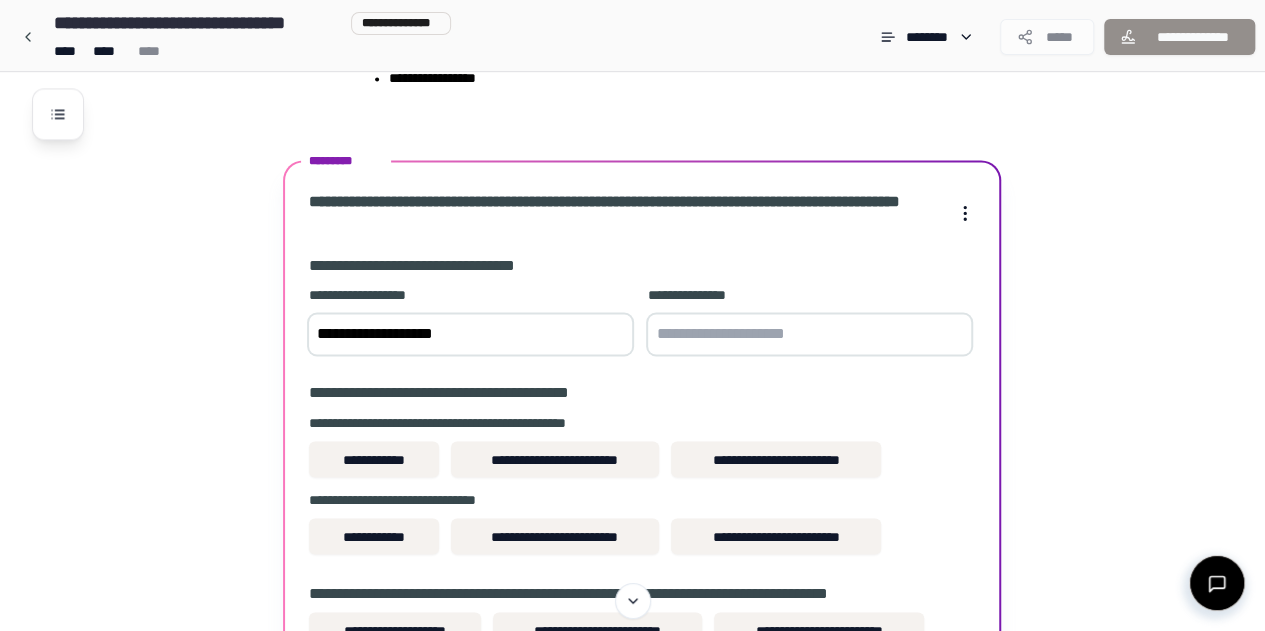 type on "**********" 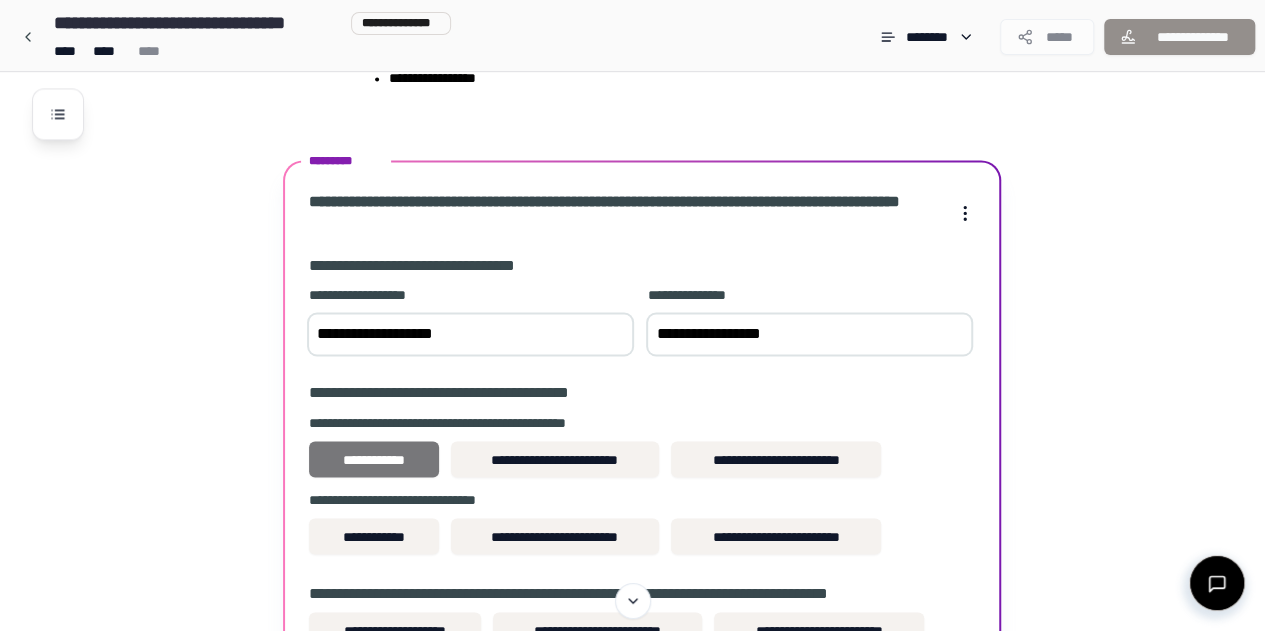type on "**********" 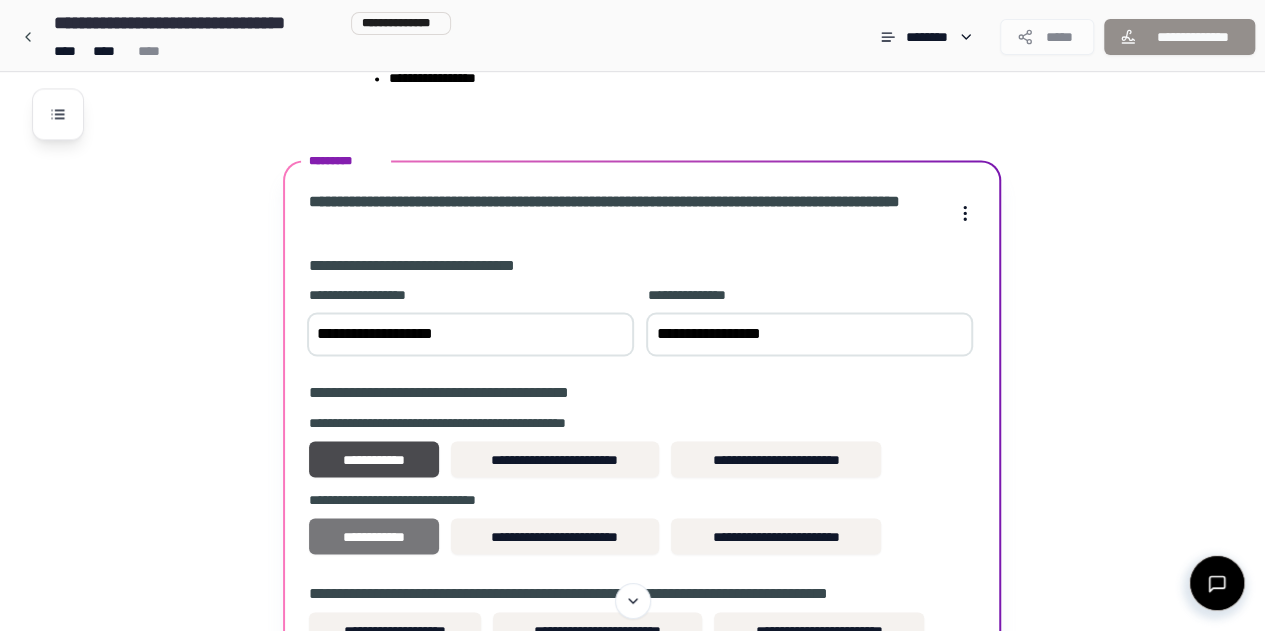 click on "**********" at bounding box center (373, 536) 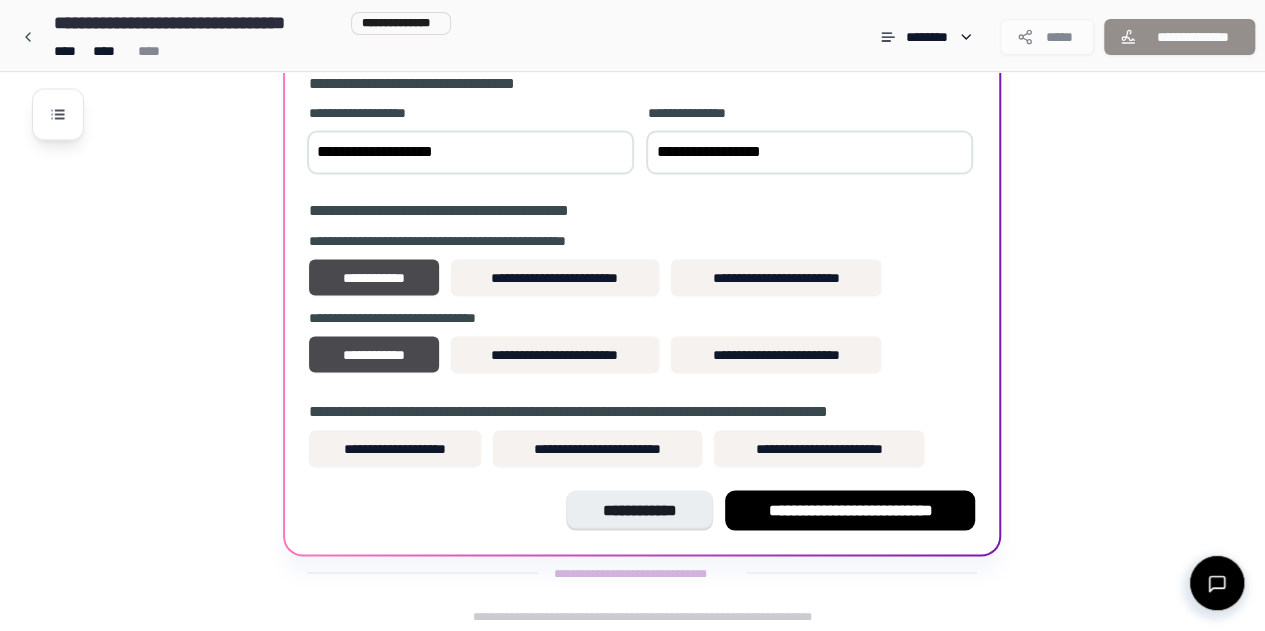 scroll, scrollTop: 1656, scrollLeft: 0, axis: vertical 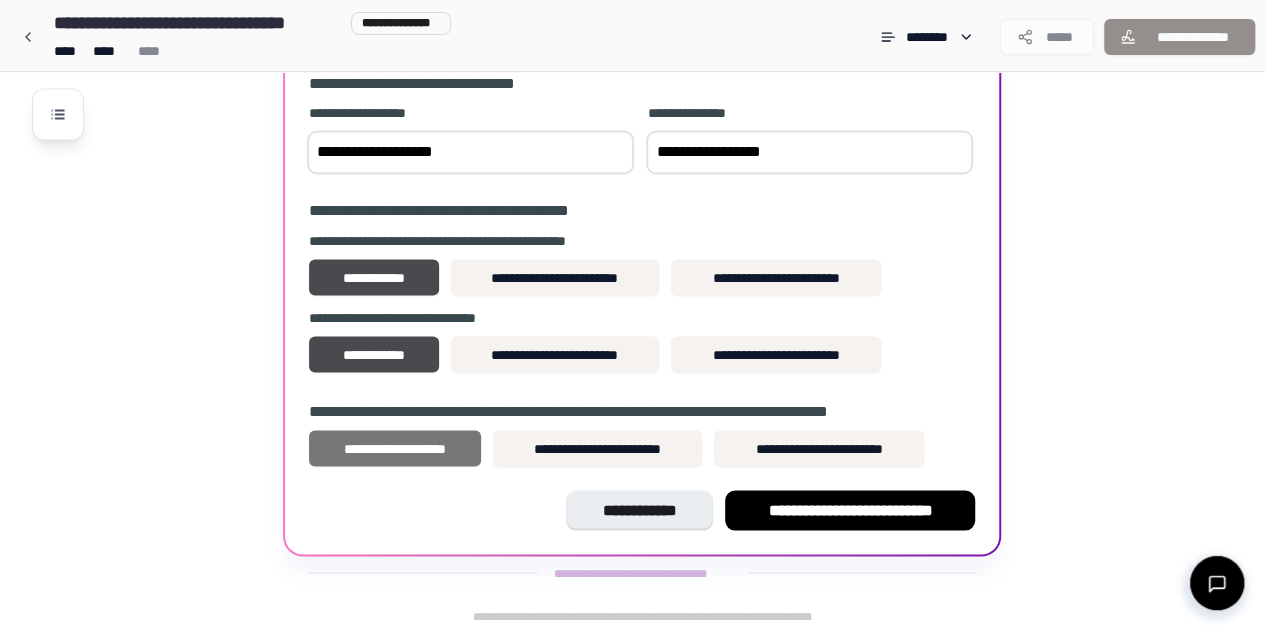 click on "**********" at bounding box center [395, 448] 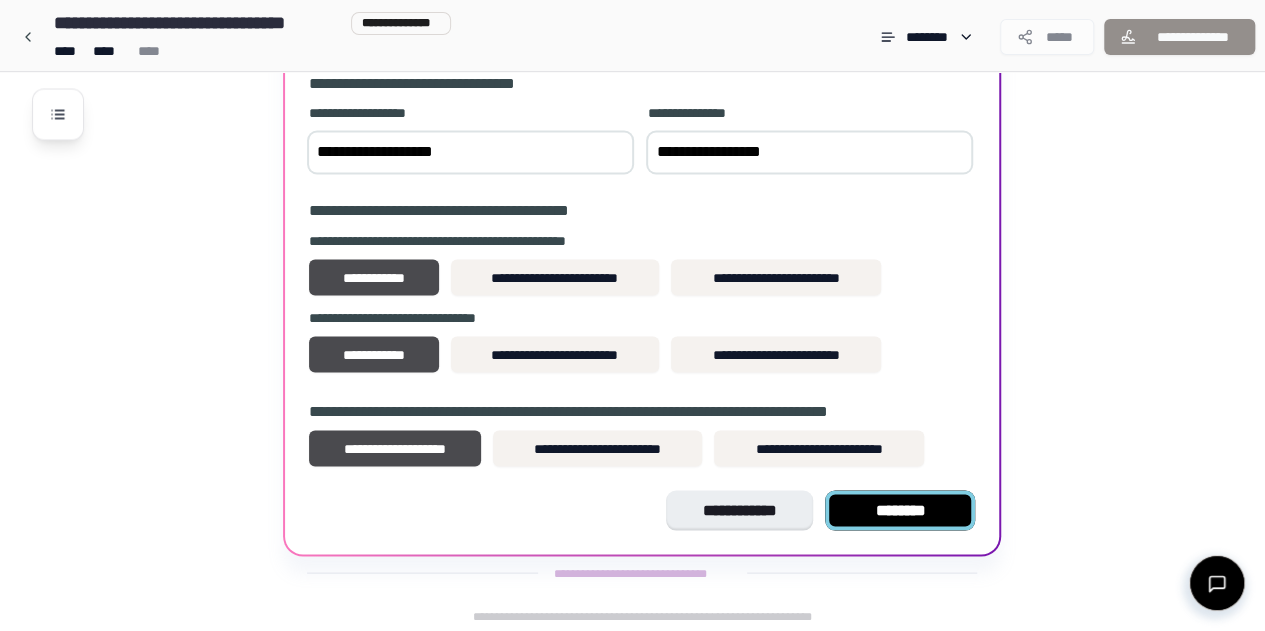 click on "********" at bounding box center (900, 510) 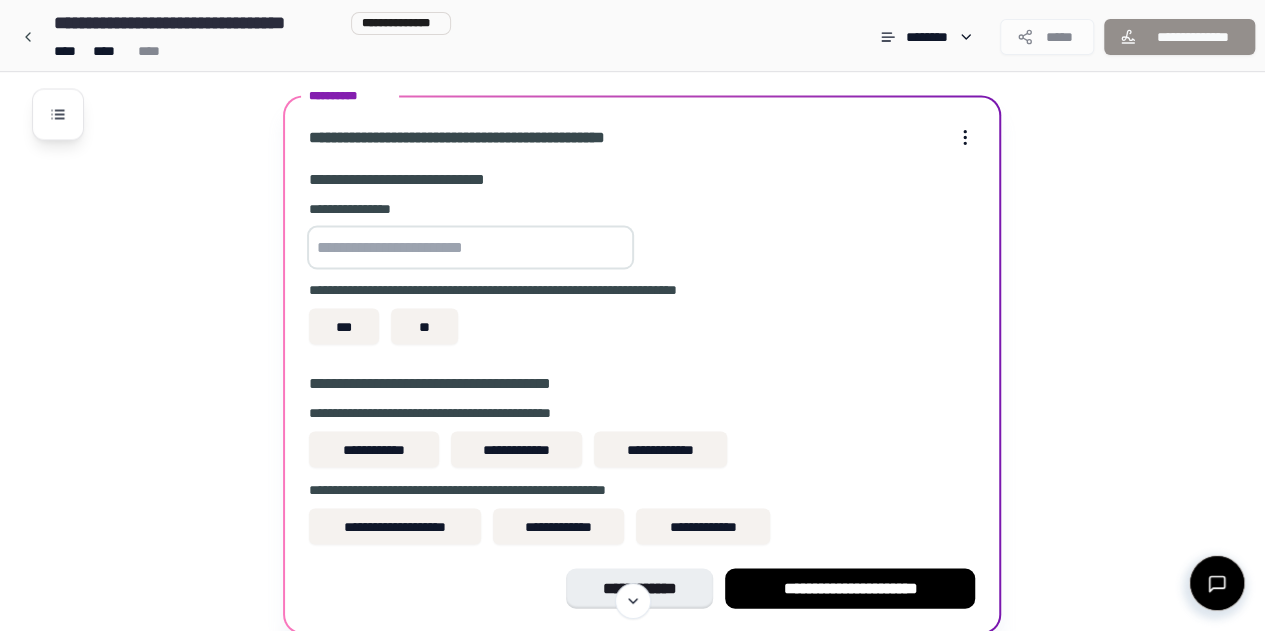 scroll, scrollTop: 1791, scrollLeft: 0, axis: vertical 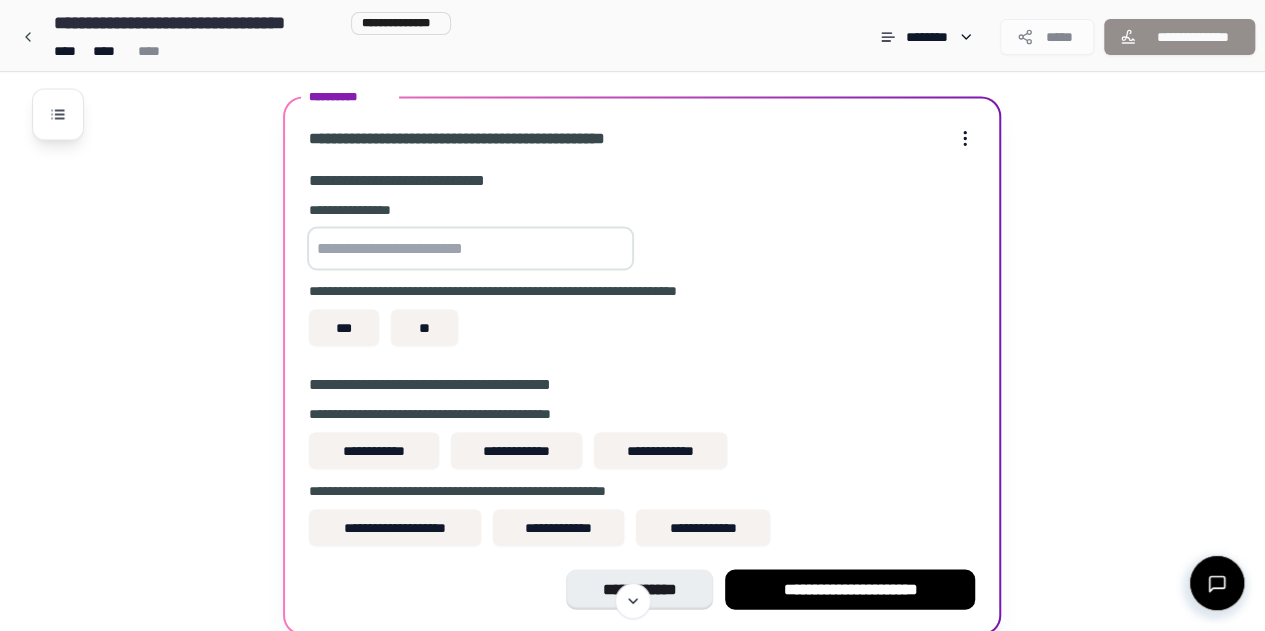 click at bounding box center [470, 248] 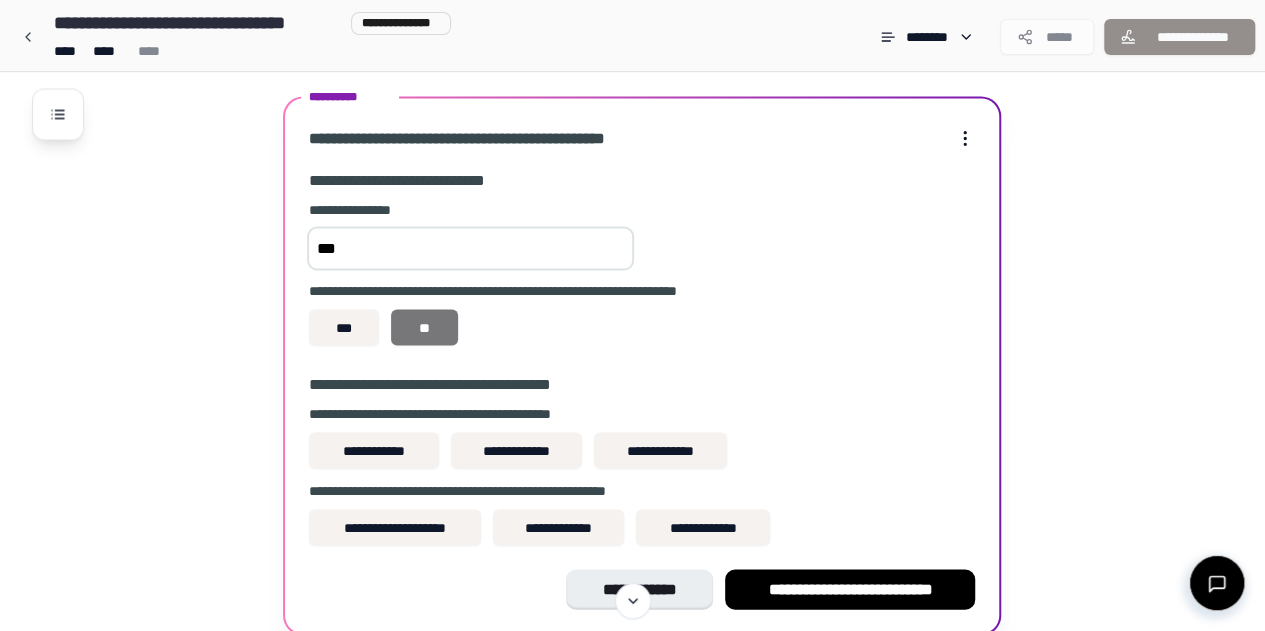 type on "***" 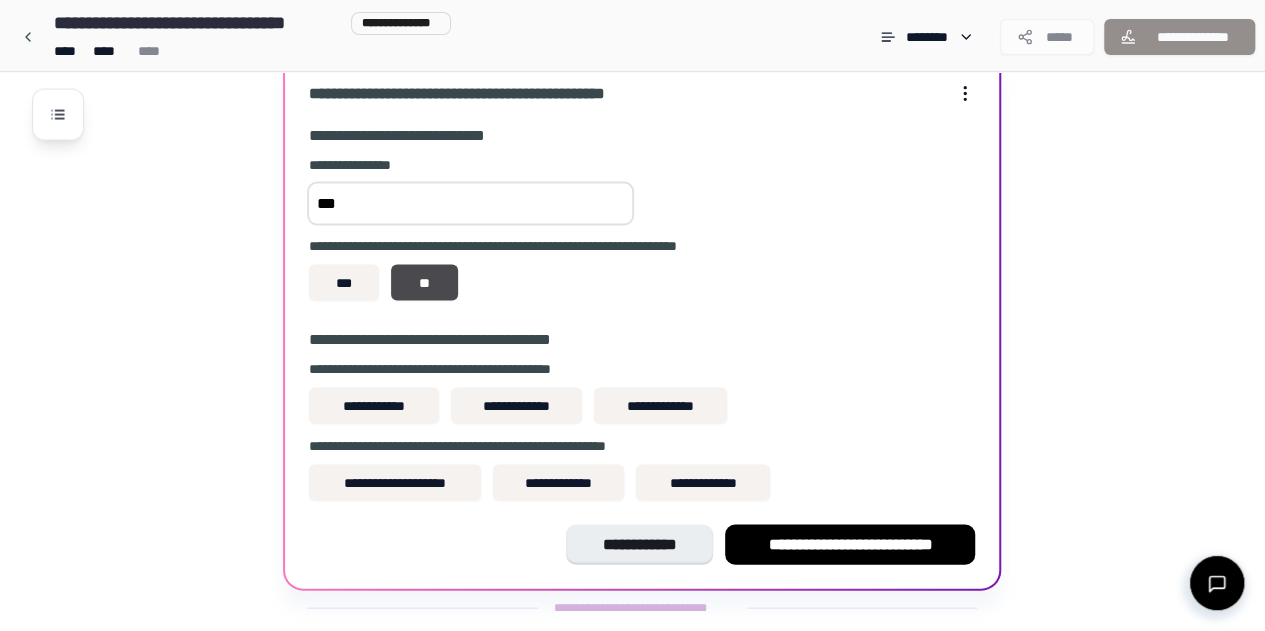 scroll, scrollTop: 1855, scrollLeft: 0, axis: vertical 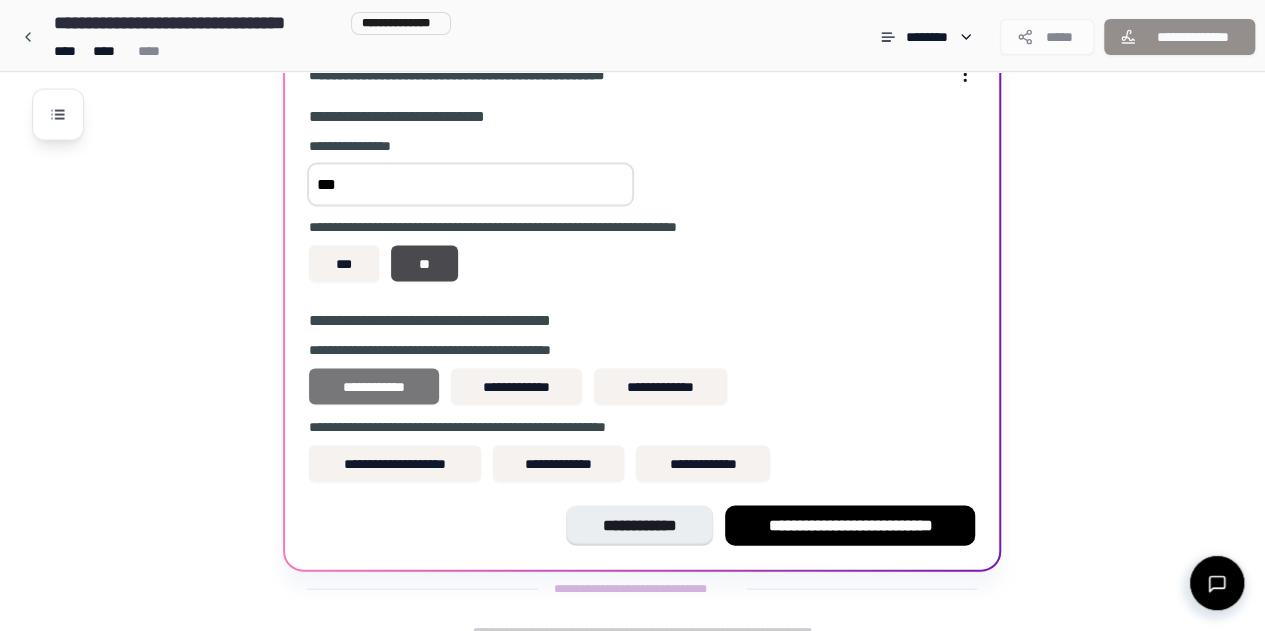click on "**********" at bounding box center (373, 386) 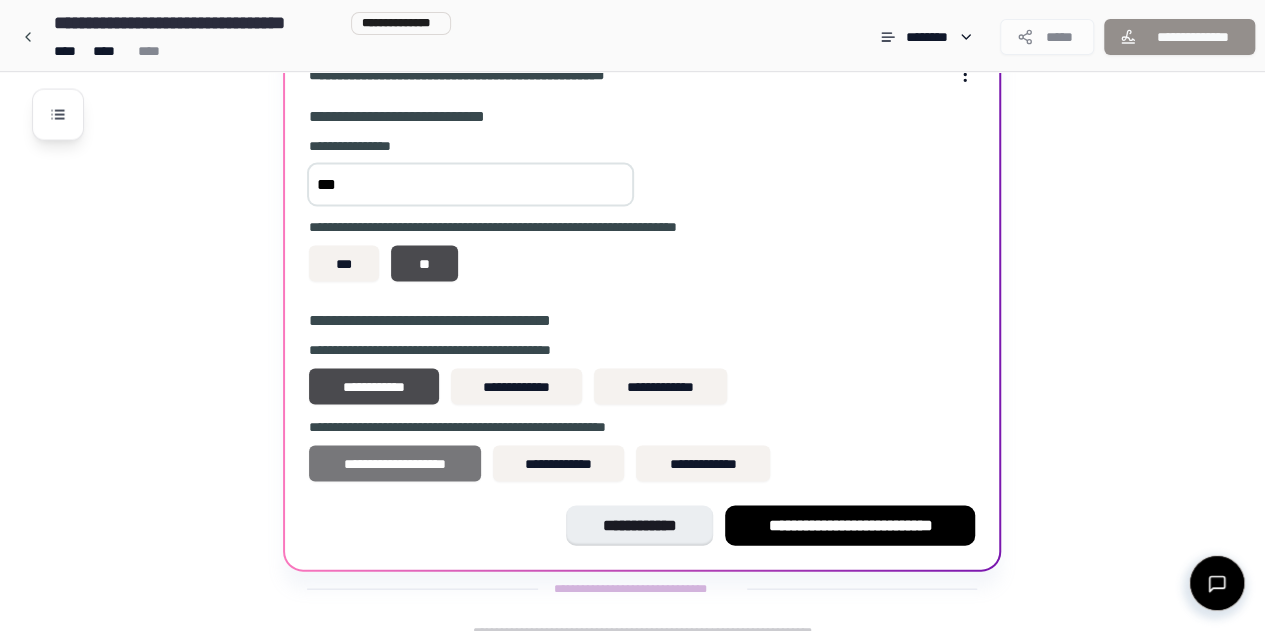 click on "**********" at bounding box center [395, 463] 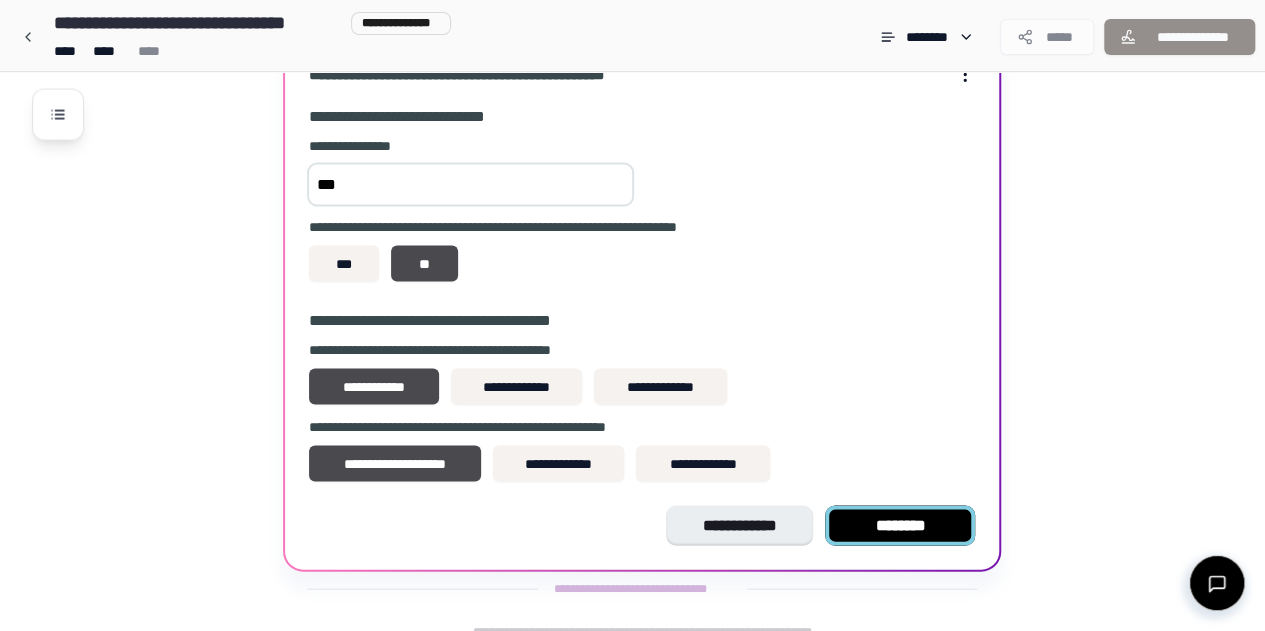 click on "********" at bounding box center (900, 525) 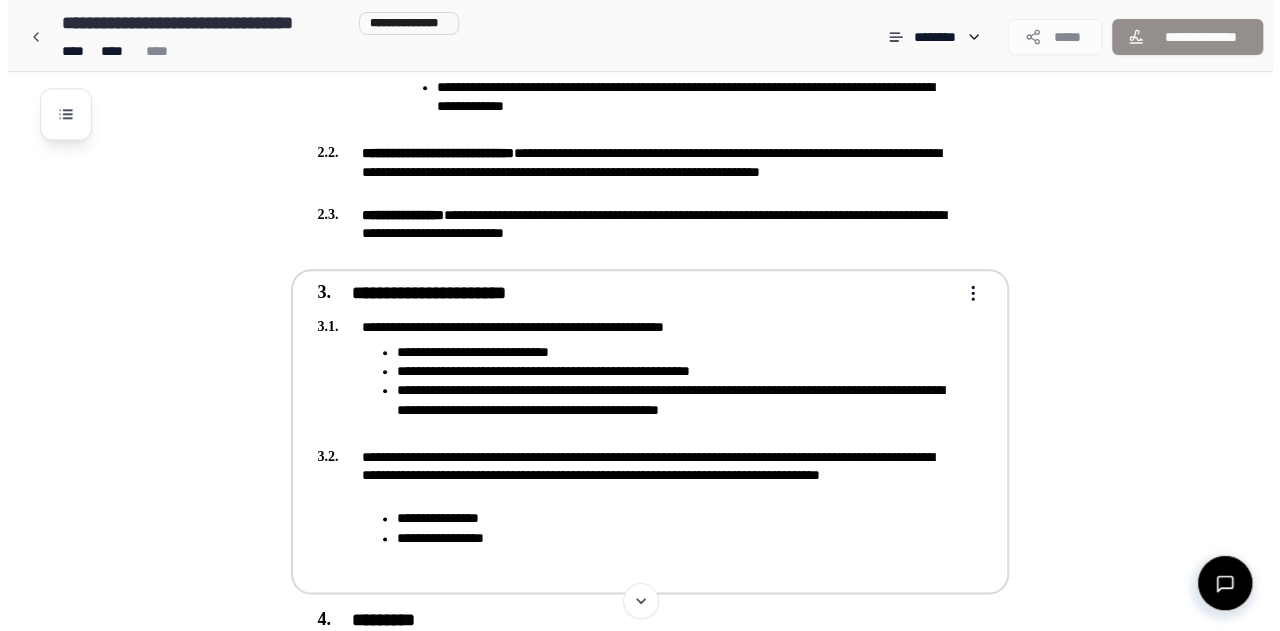 scroll, scrollTop: 1016, scrollLeft: 0, axis: vertical 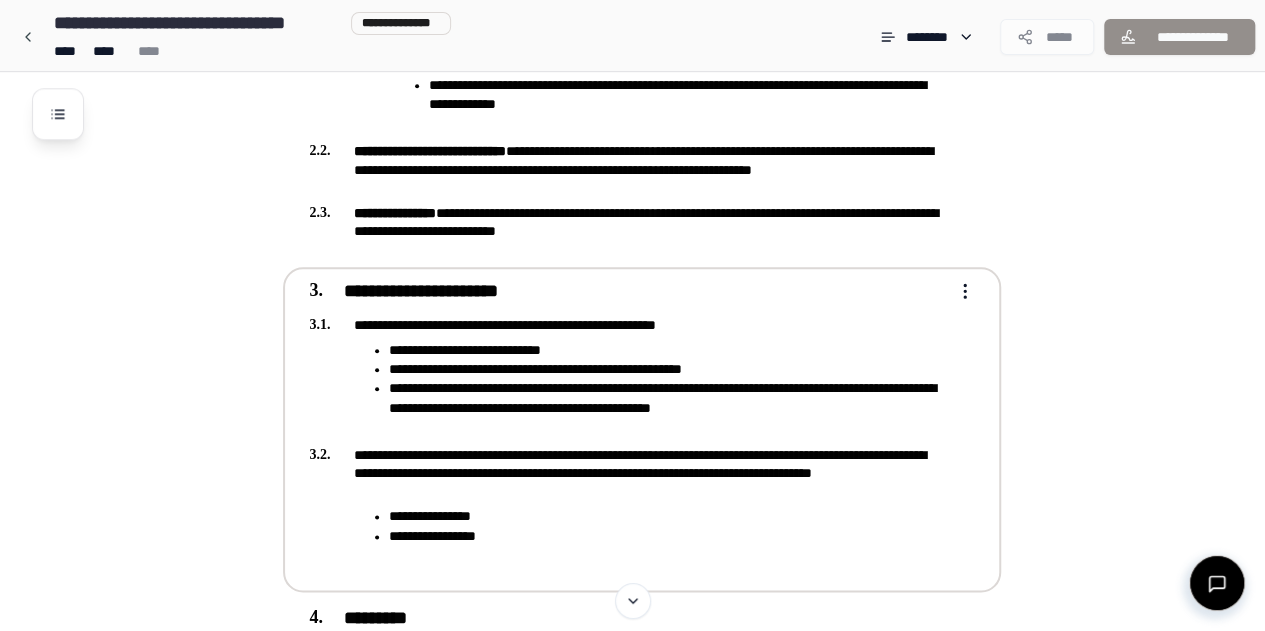 click on "**********" at bounding box center (632, 99) 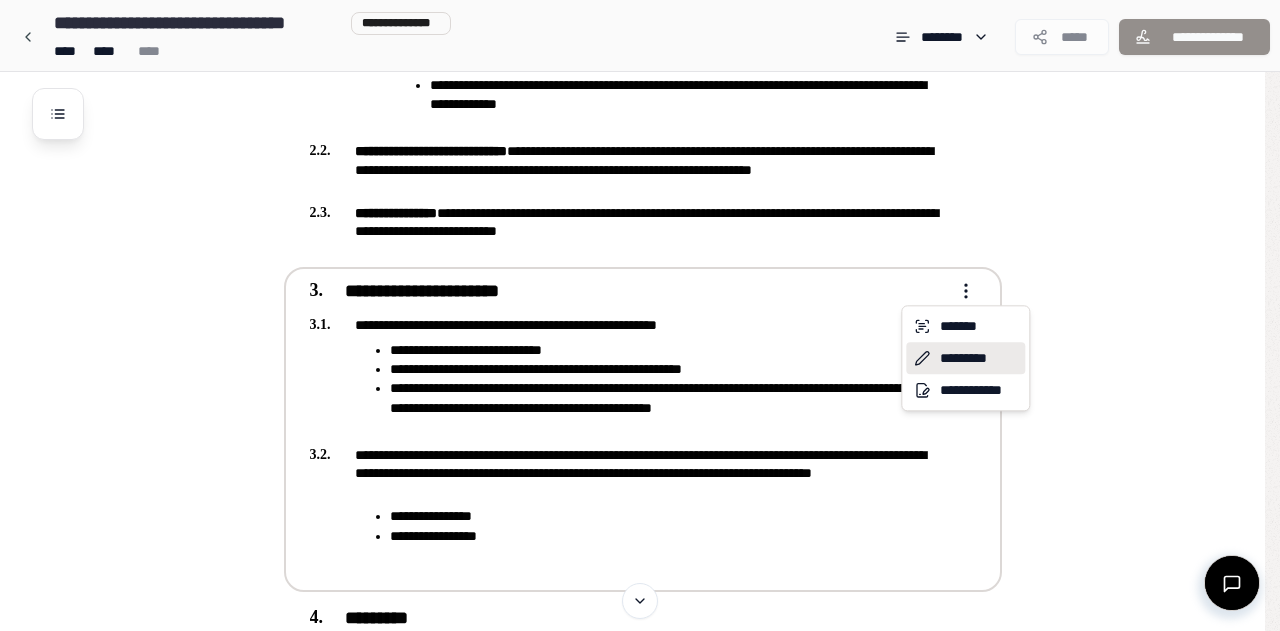click on "*********" at bounding box center (965, 358) 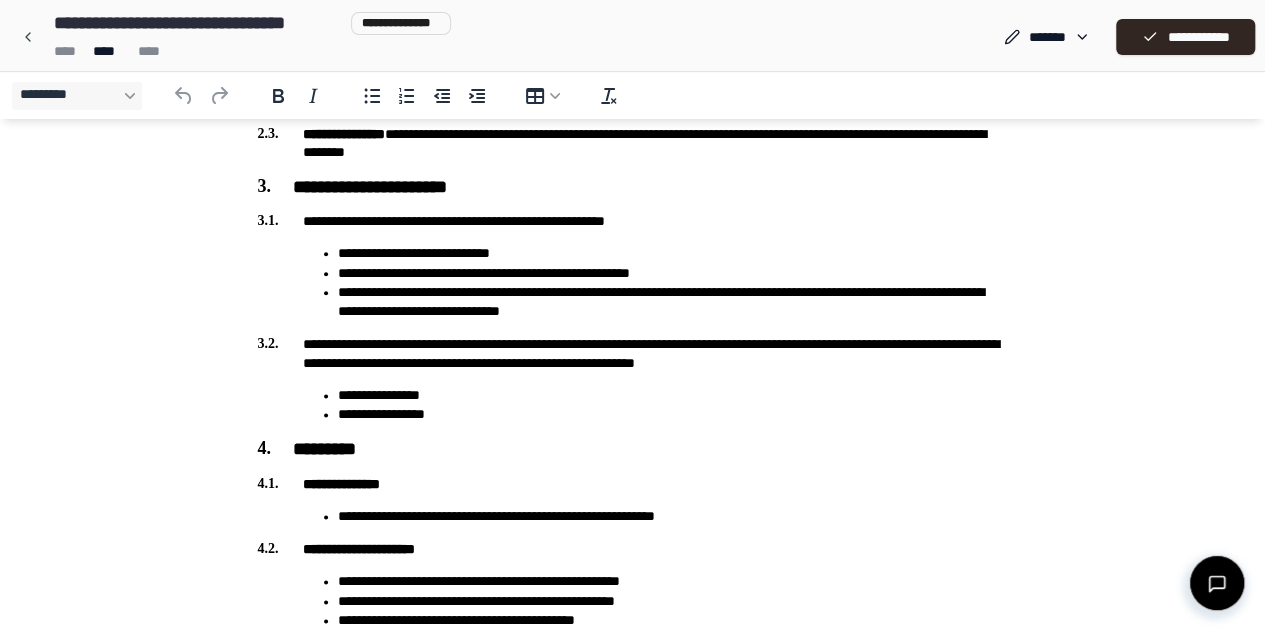 scroll, scrollTop: 1073, scrollLeft: 0, axis: vertical 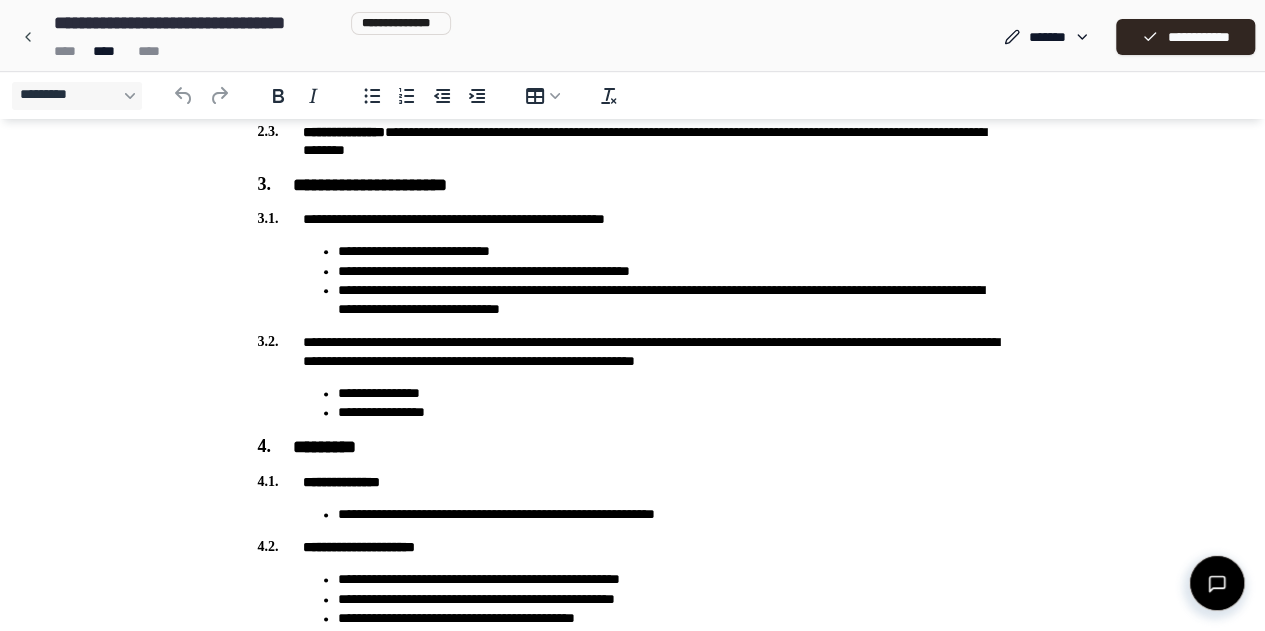 click on "**********" at bounding box center [673, 251] 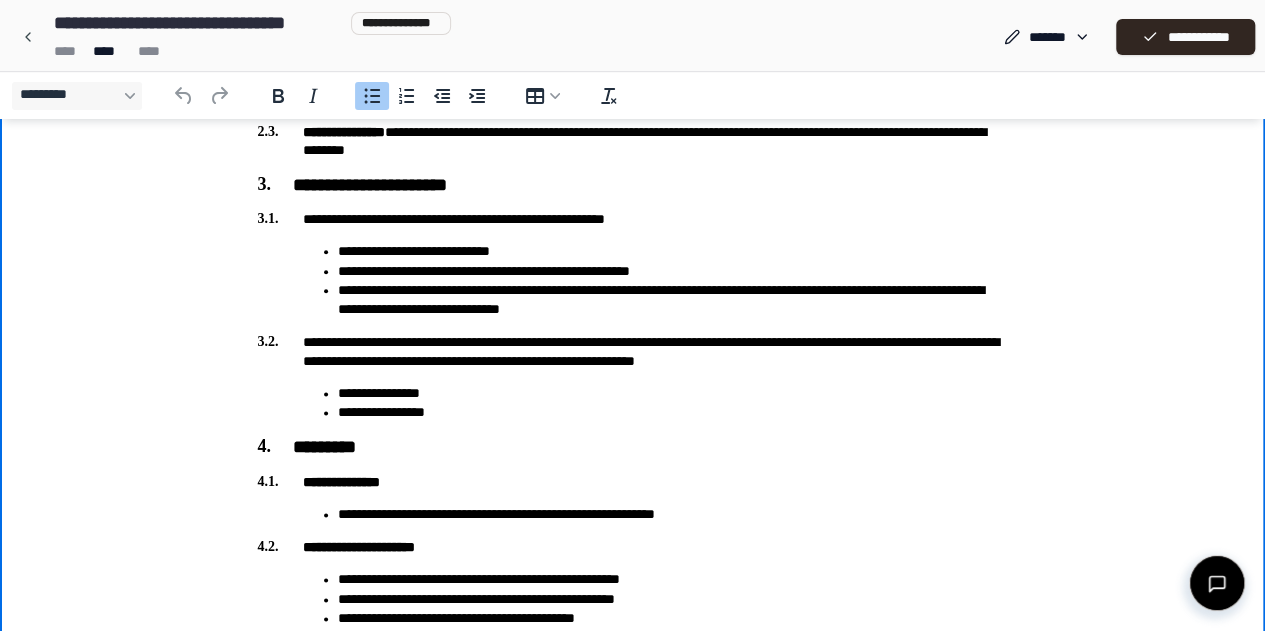 type 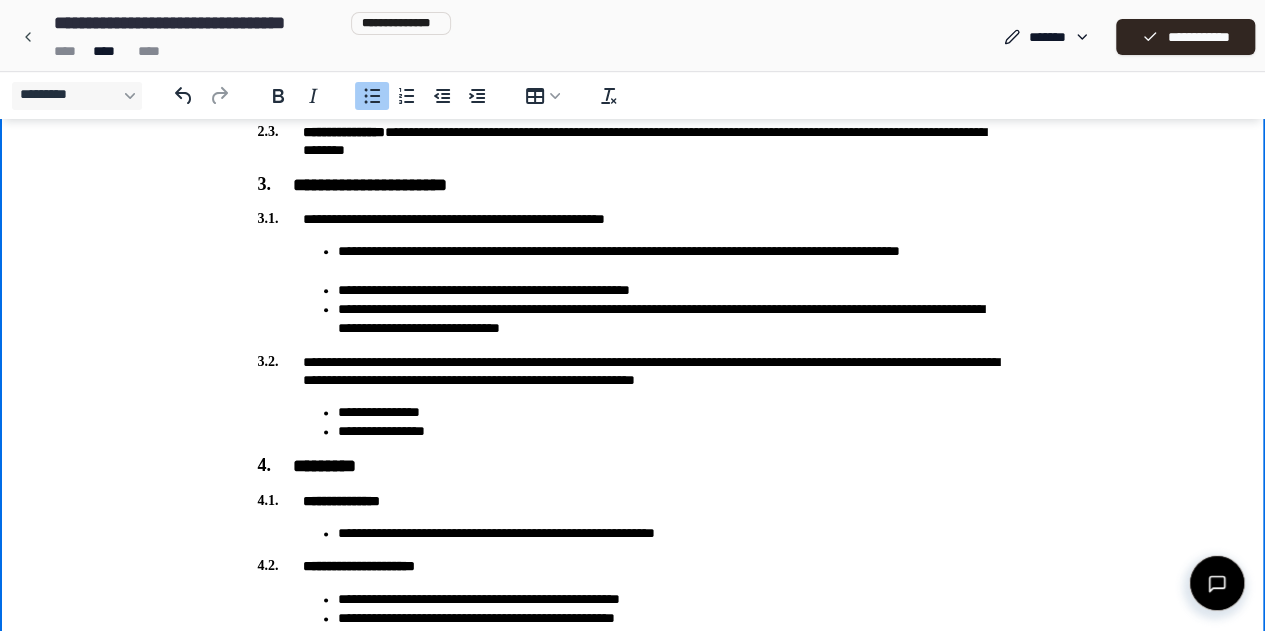 scroll, scrollTop: 1372, scrollLeft: 0, axis: vertical 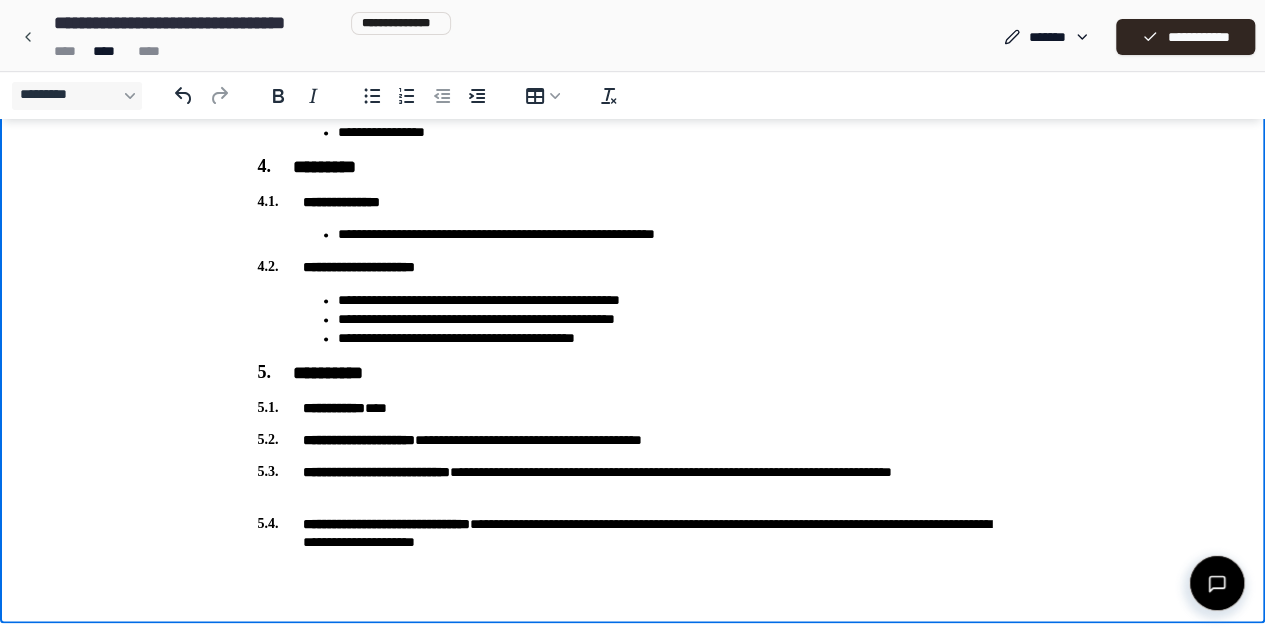 click on "**********" at bounding box center [633, -340] 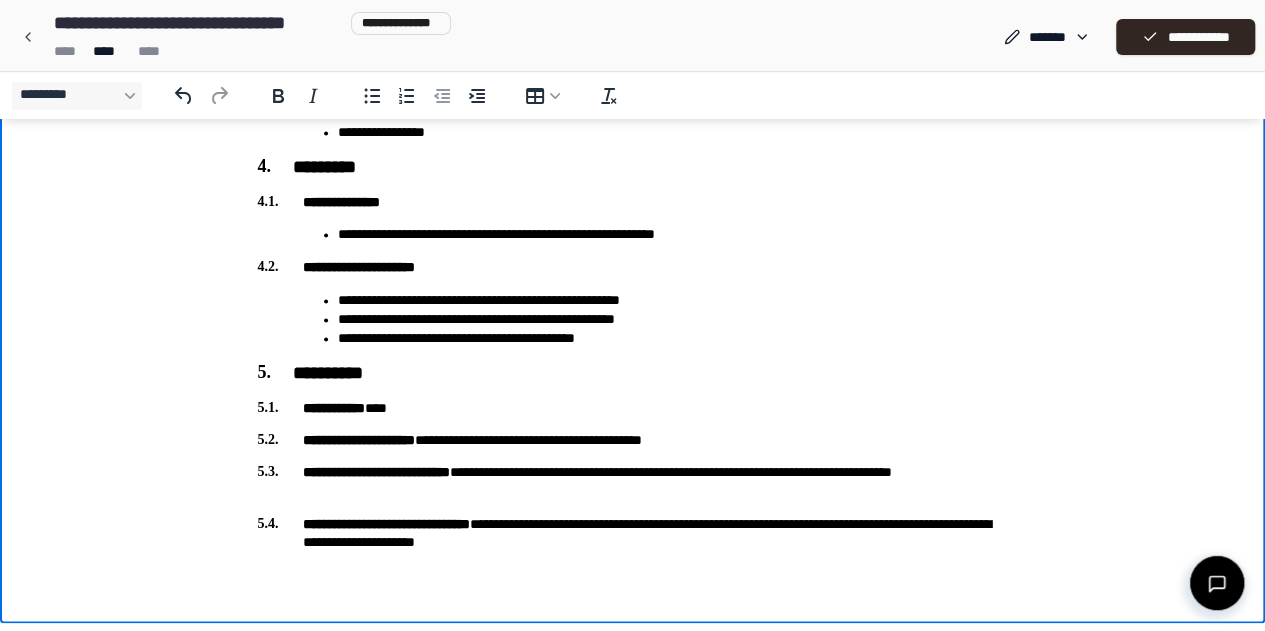 click on "**********" at bounding box center (633, 532) 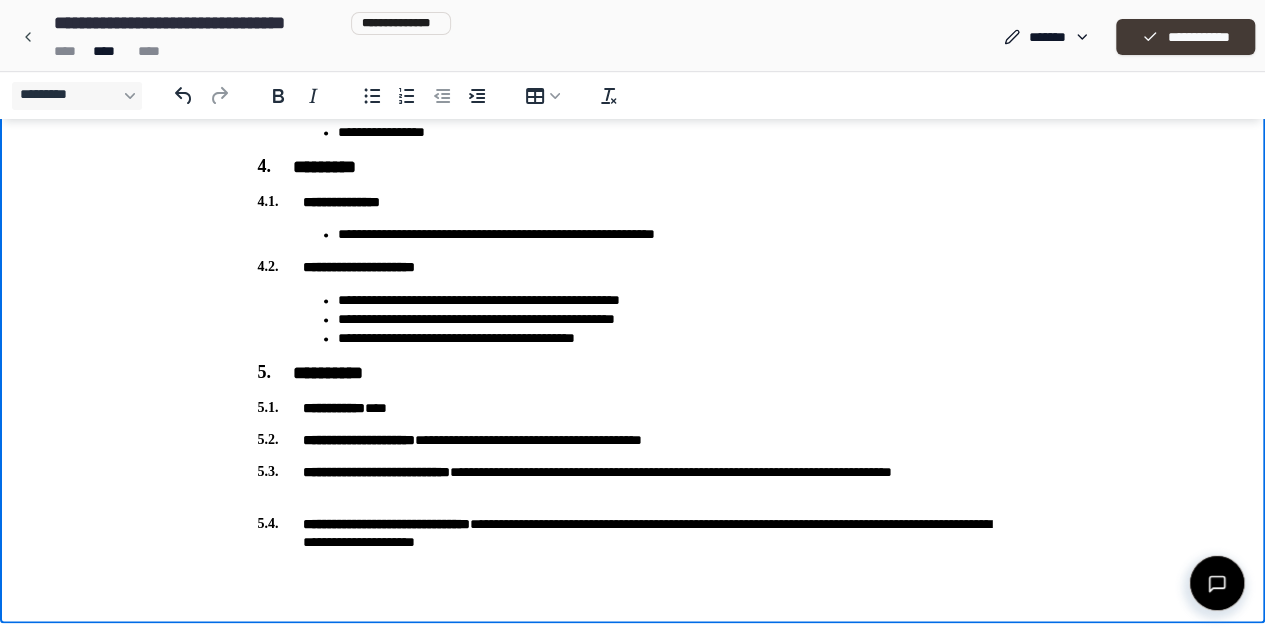 click on "**********" at bounding box center (1185, 37) 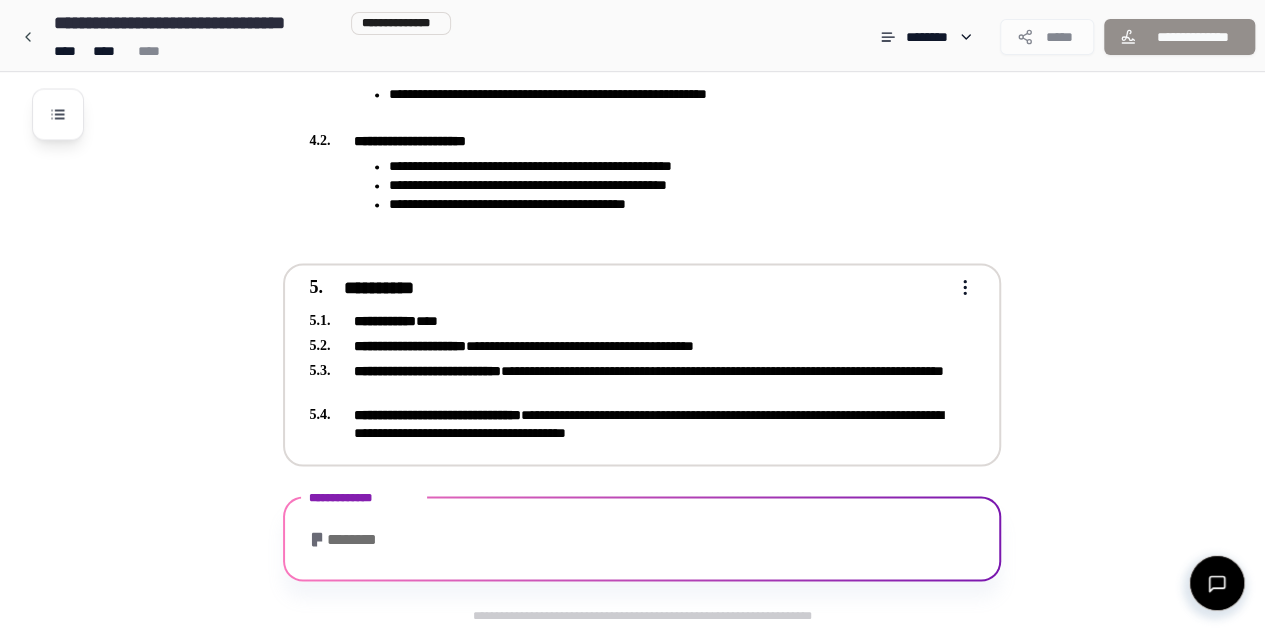 scroll, scrollTop: 2016, scrollLeft: 0, axis: vertical 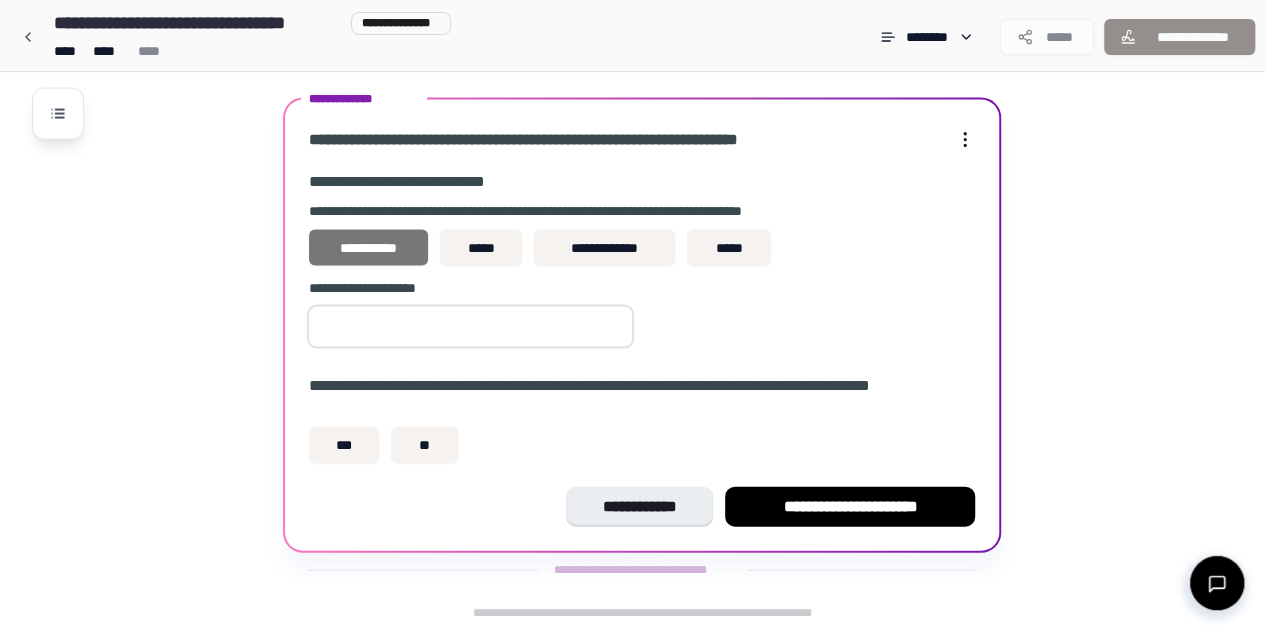 click on "**********" at bounding box center [368, 248] 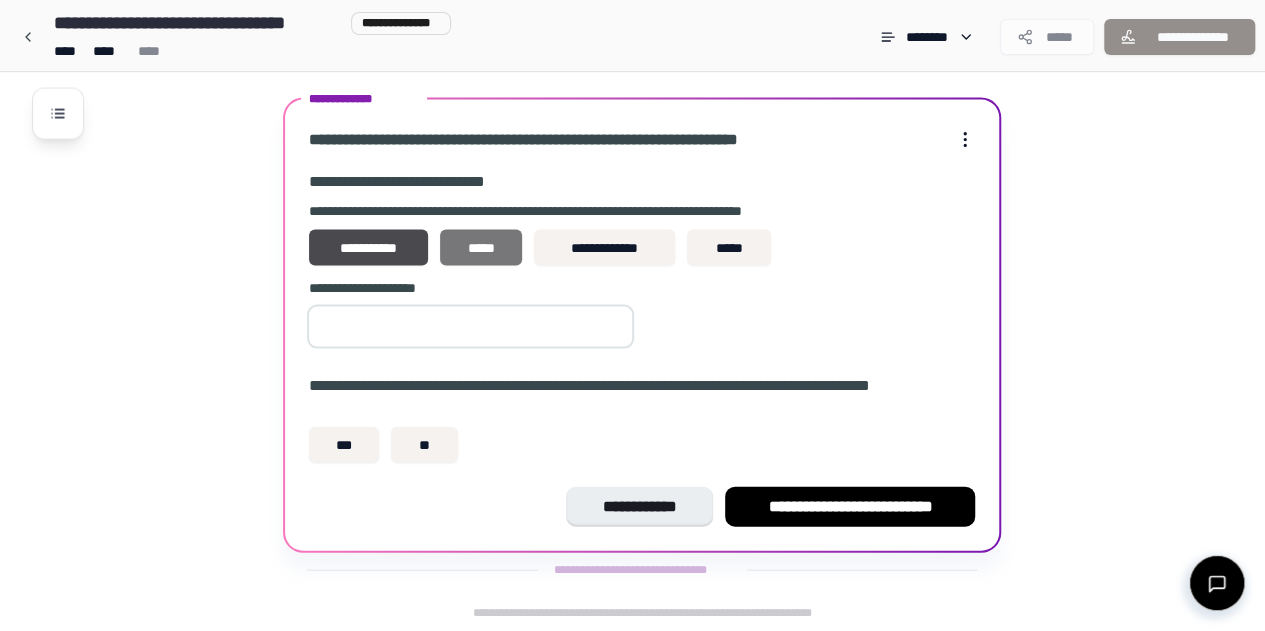 click on "*****" at bounding box center (481, 248) 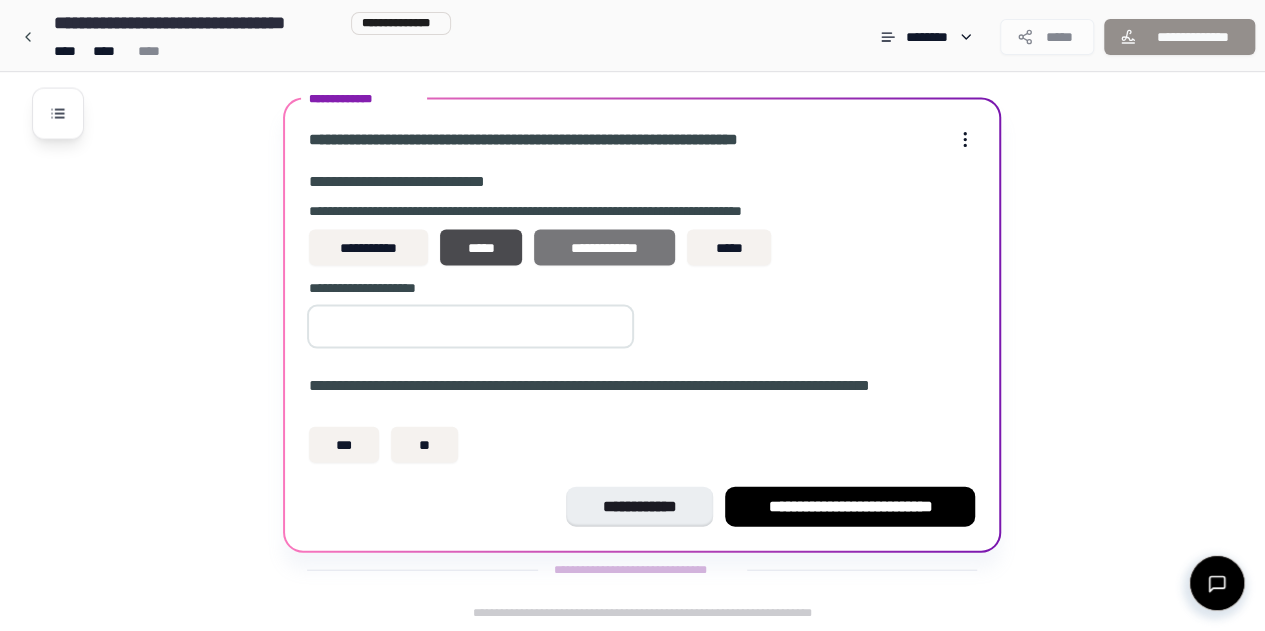 click on "**********" at bounding box center (604, 248) 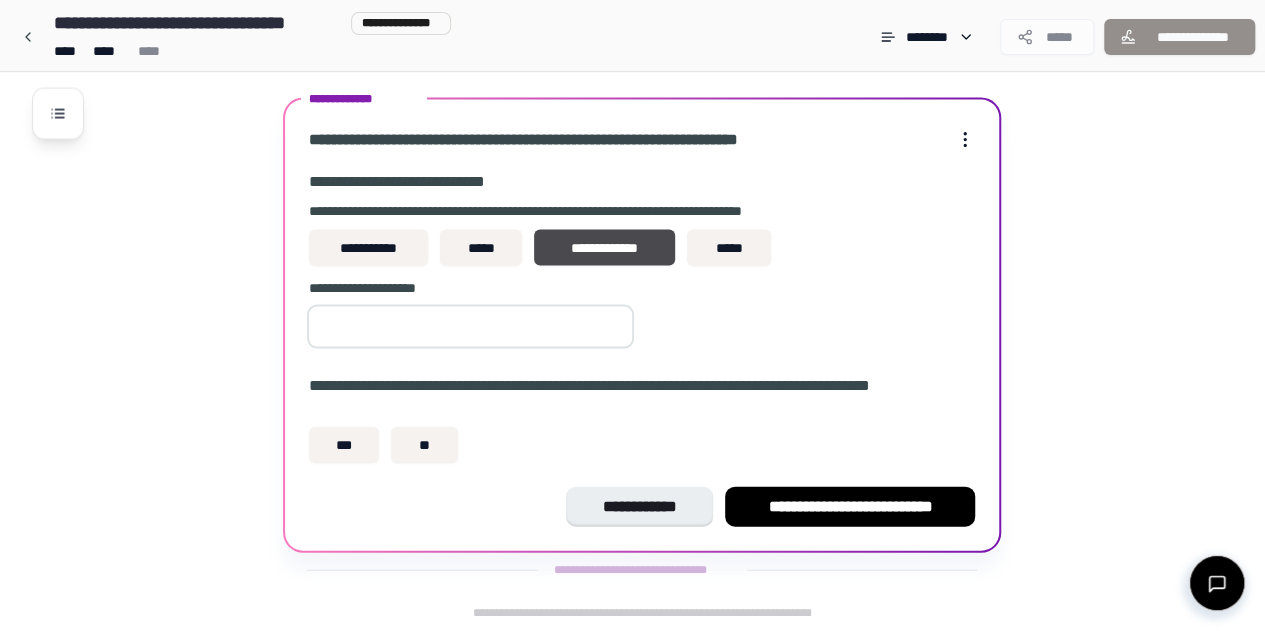 click at bounding box center (470, 327) 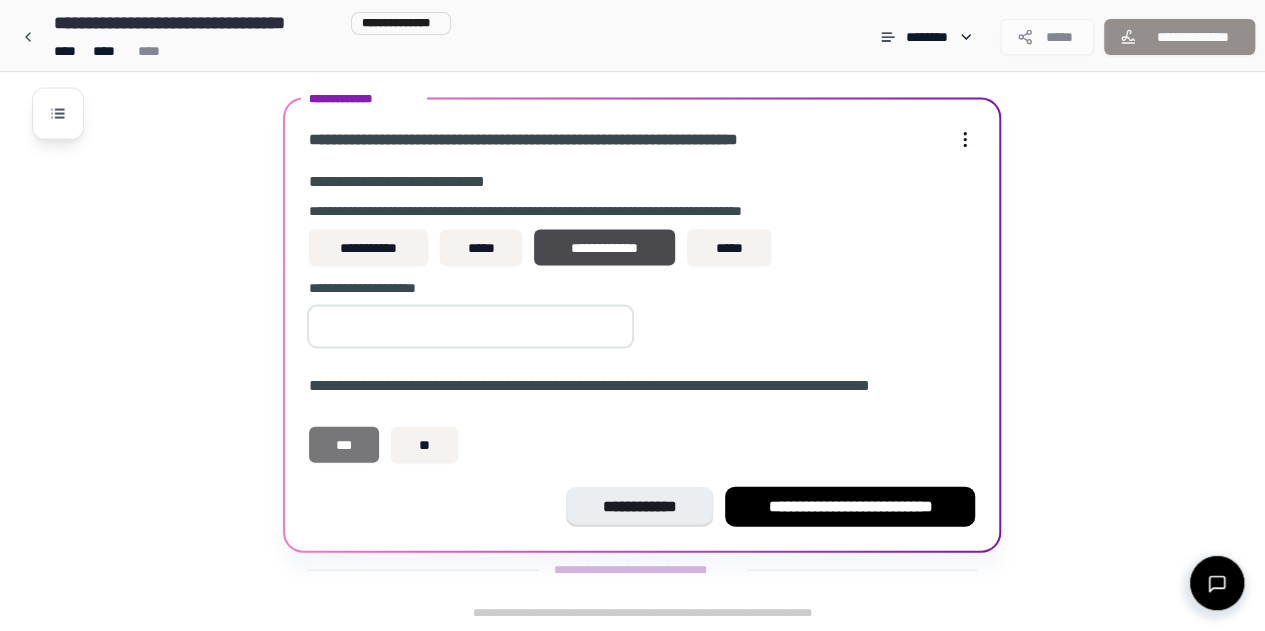 type on "**" 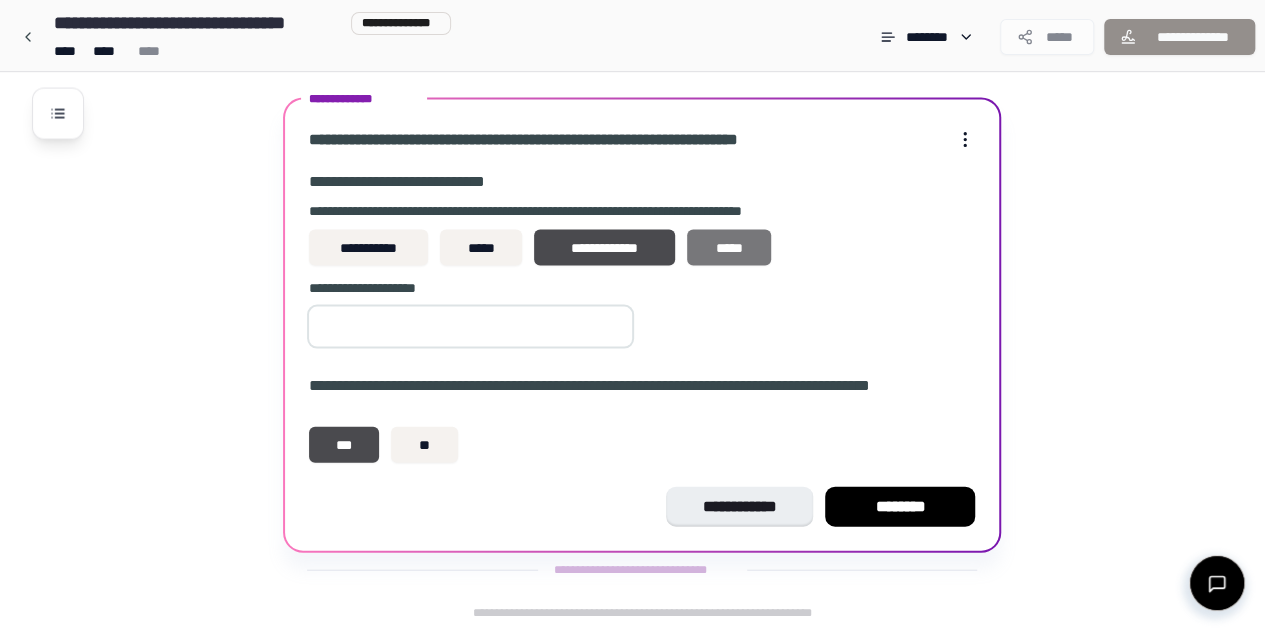 click on "*****" at bounding box center [729, 248] 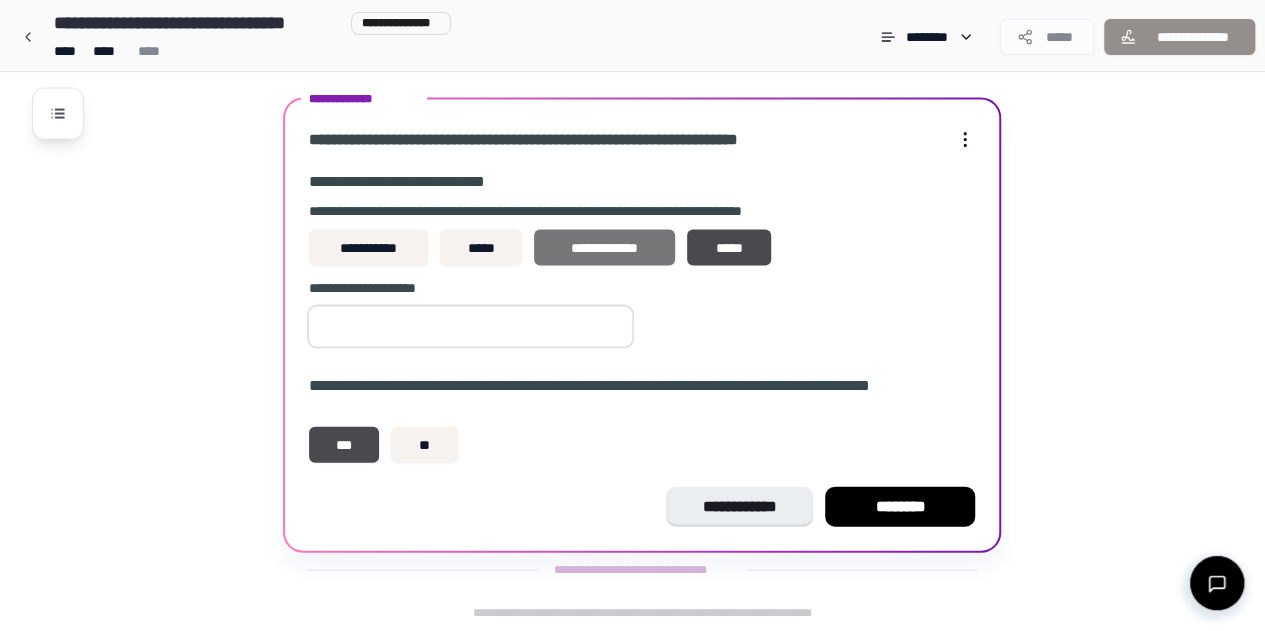 click on "**********" at bounding box center (604, 248) 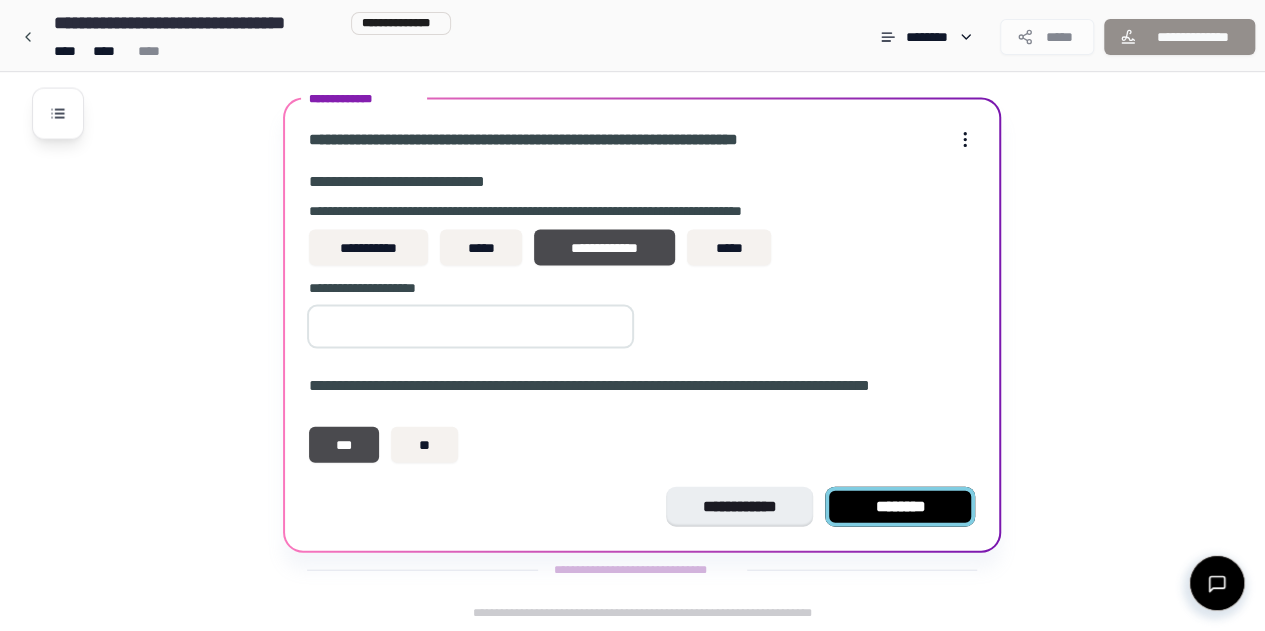 click on "********" at bounding box center [900, 507] 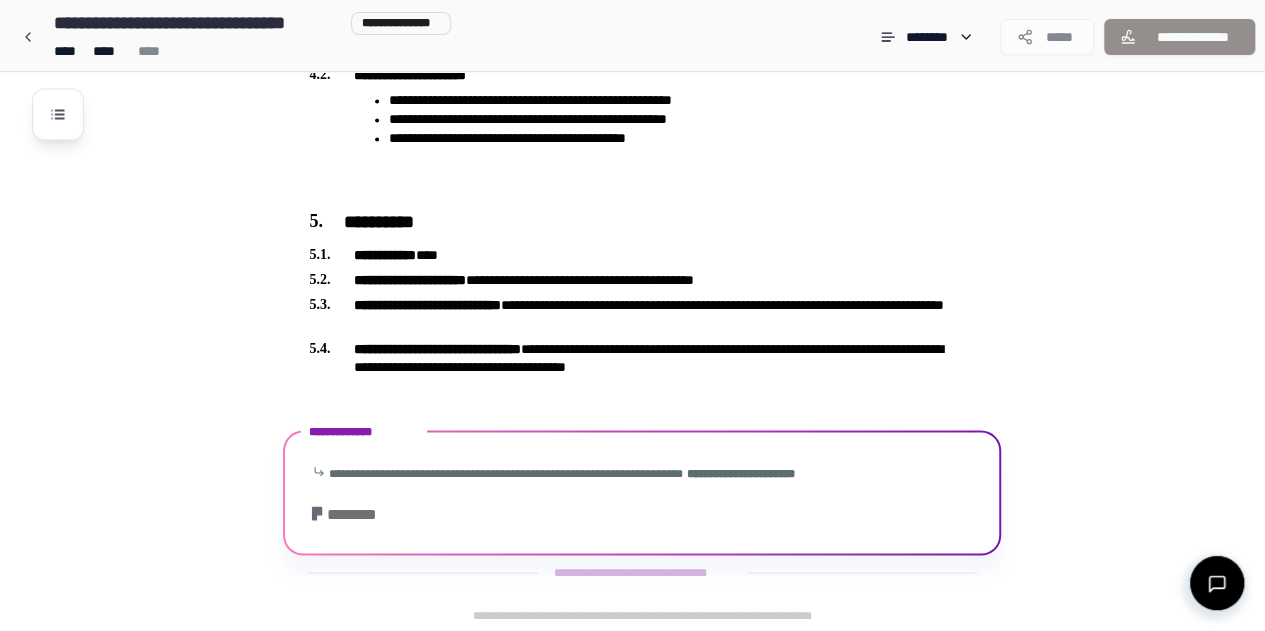 scroll, scrollTop: 1822, scrollLeft: 0, axis: vertical 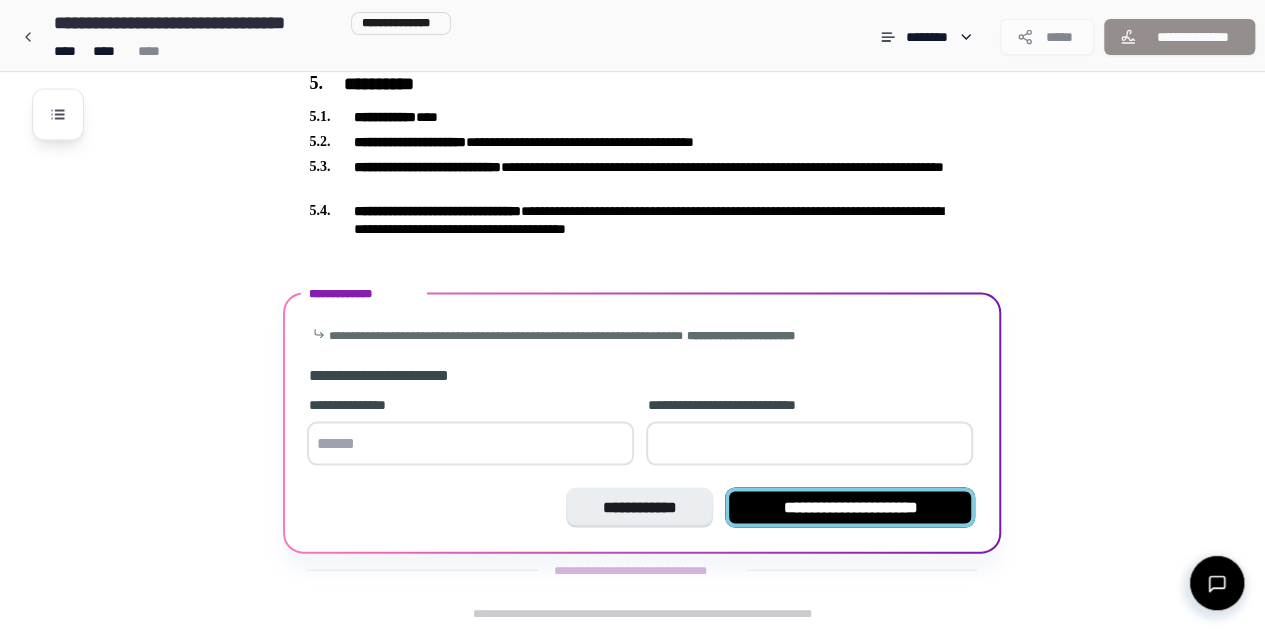 click on "**********" at bounding box center [850, 507] 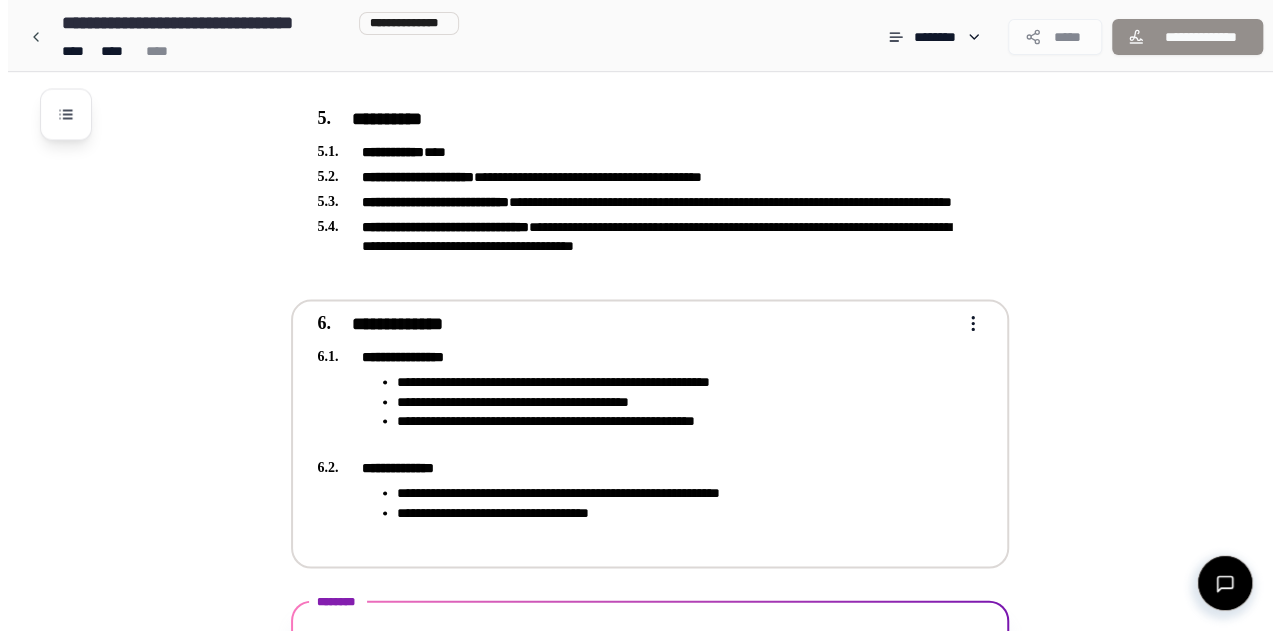 scroll, scrollTop: 1890, scrollLeft: 0, axis: vertical 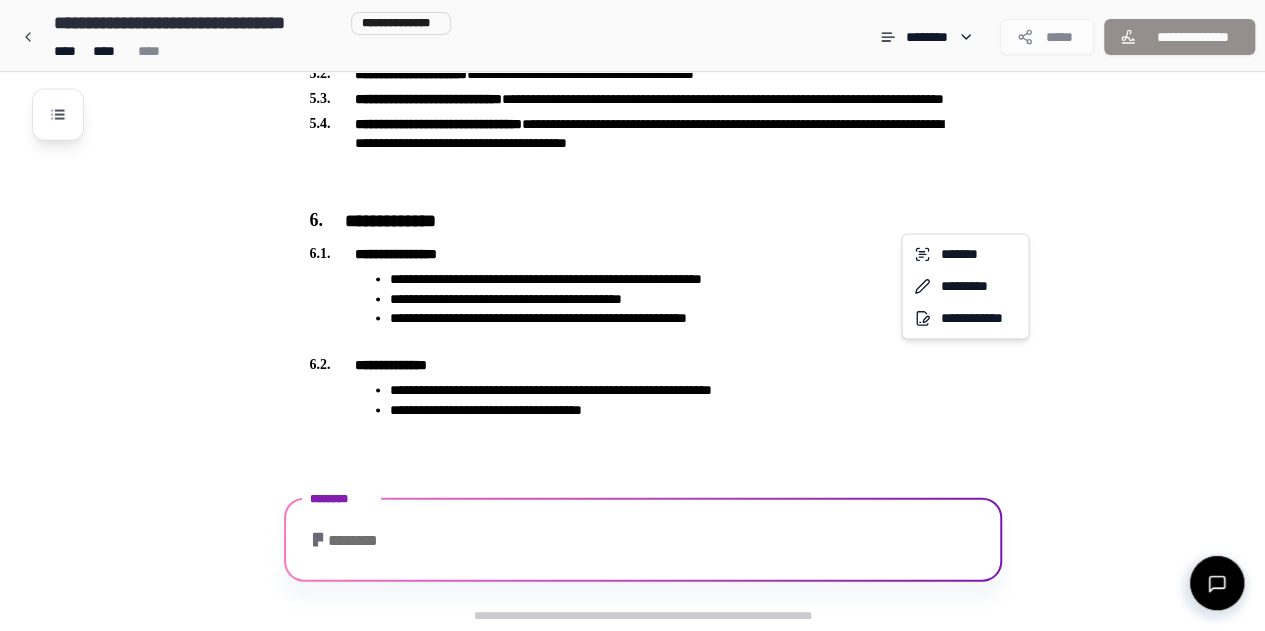 click on "**********" at bounding box center (640, -629) 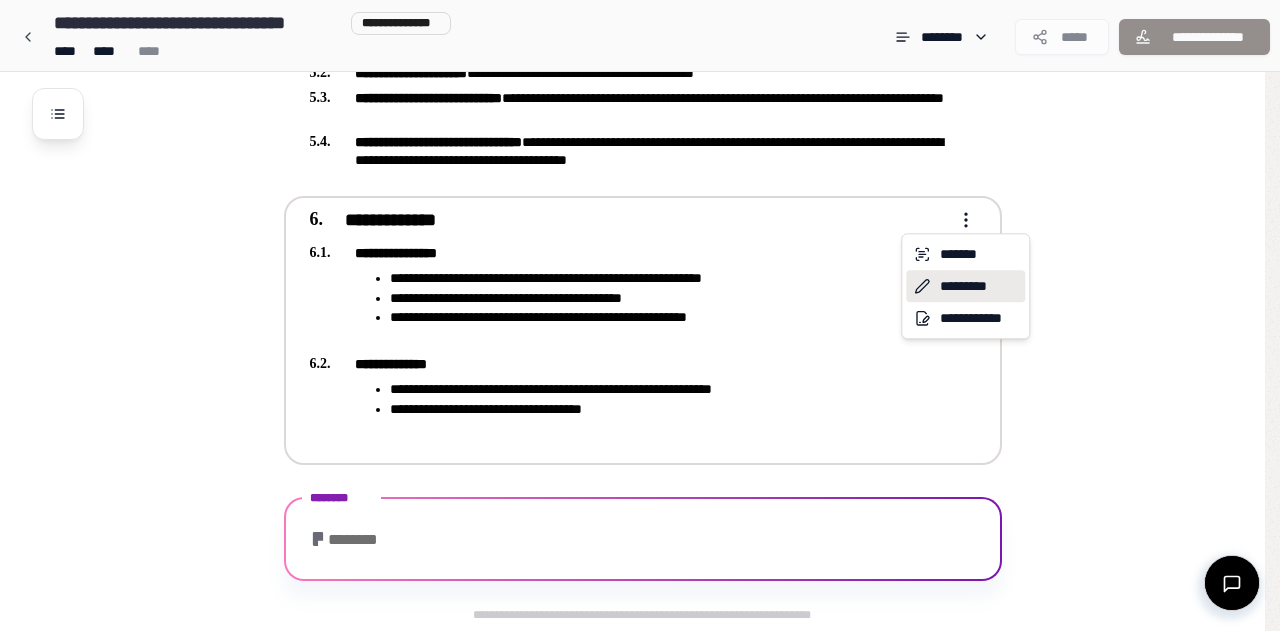 click on "*********" at bounding box center [965, 286] 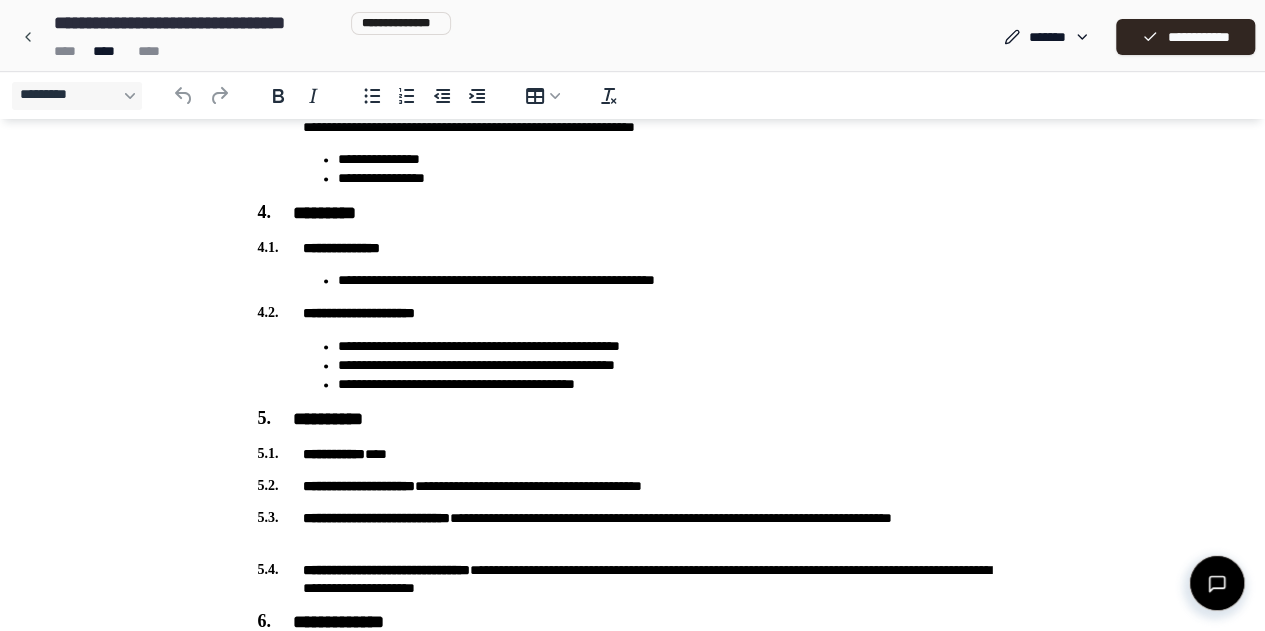 scroll, scrollTop: 1604, scrollLeft: 0, axis: vertical 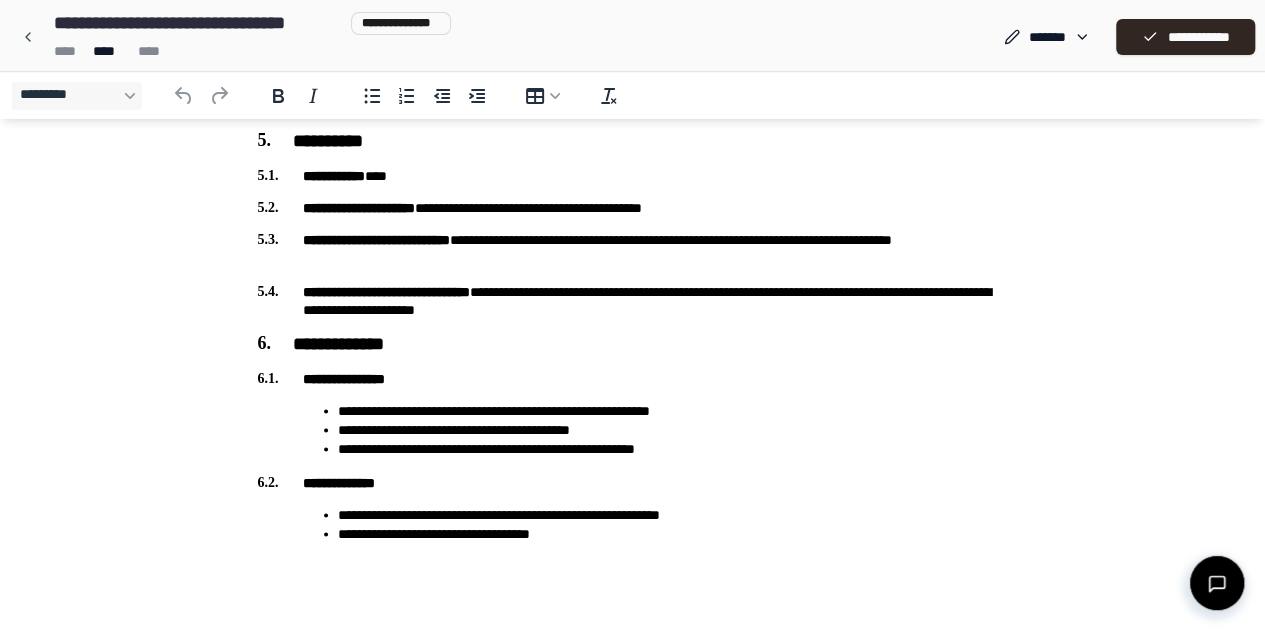 click on "**********" at bounding box center (673, 410) 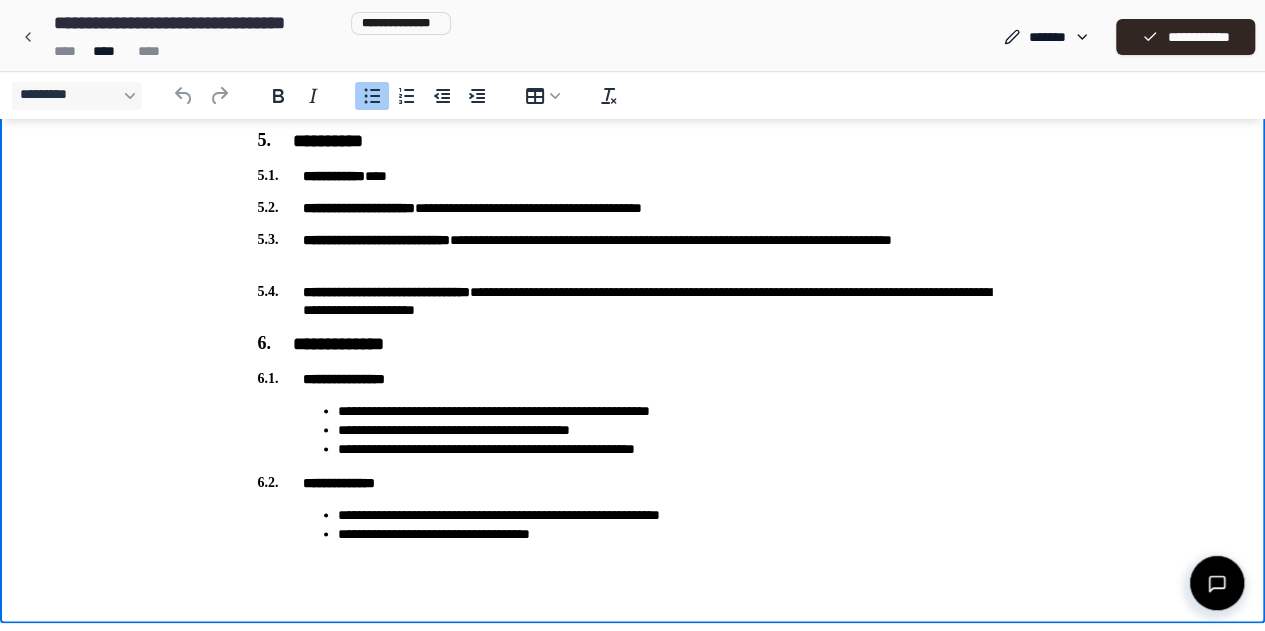 type 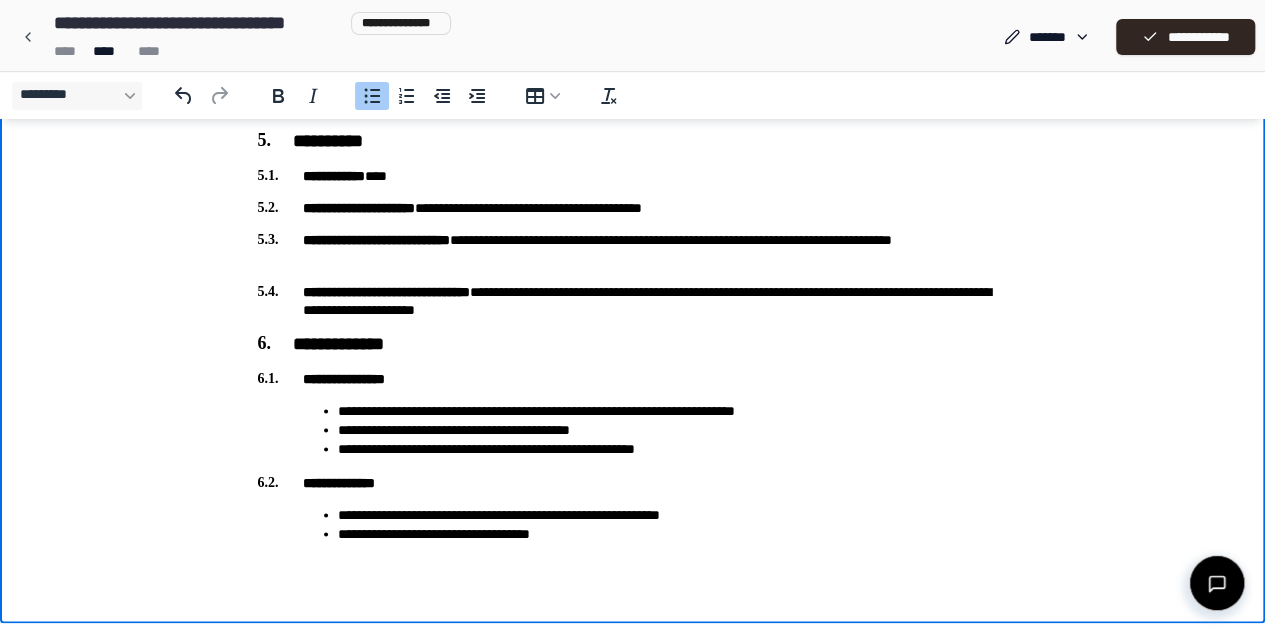 click on "**********" at bounding box center (673, 410) 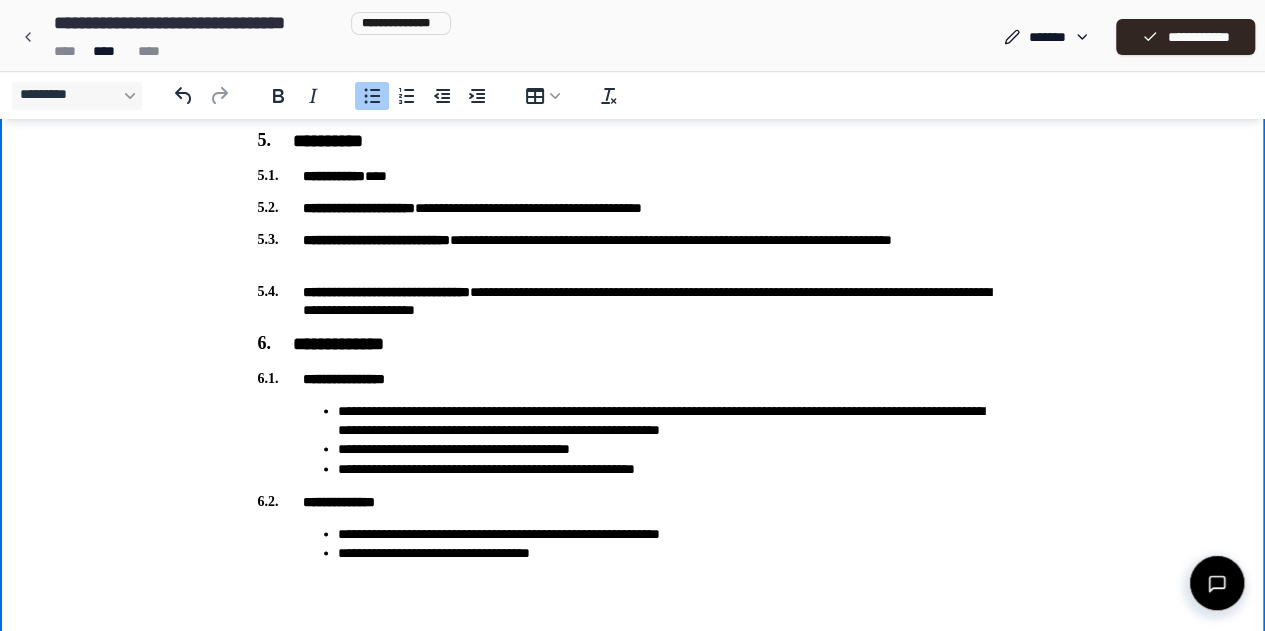 click on "**********" at bounding box center [673, 448] 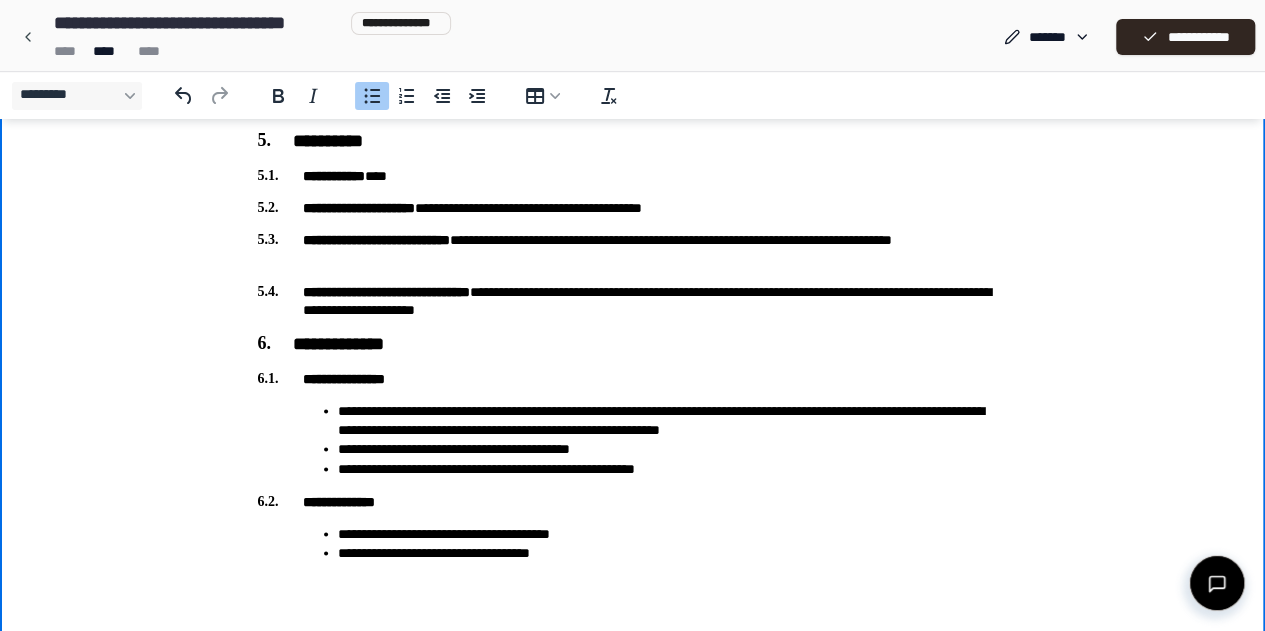 click on "**********" at bounding box center (673, 552) 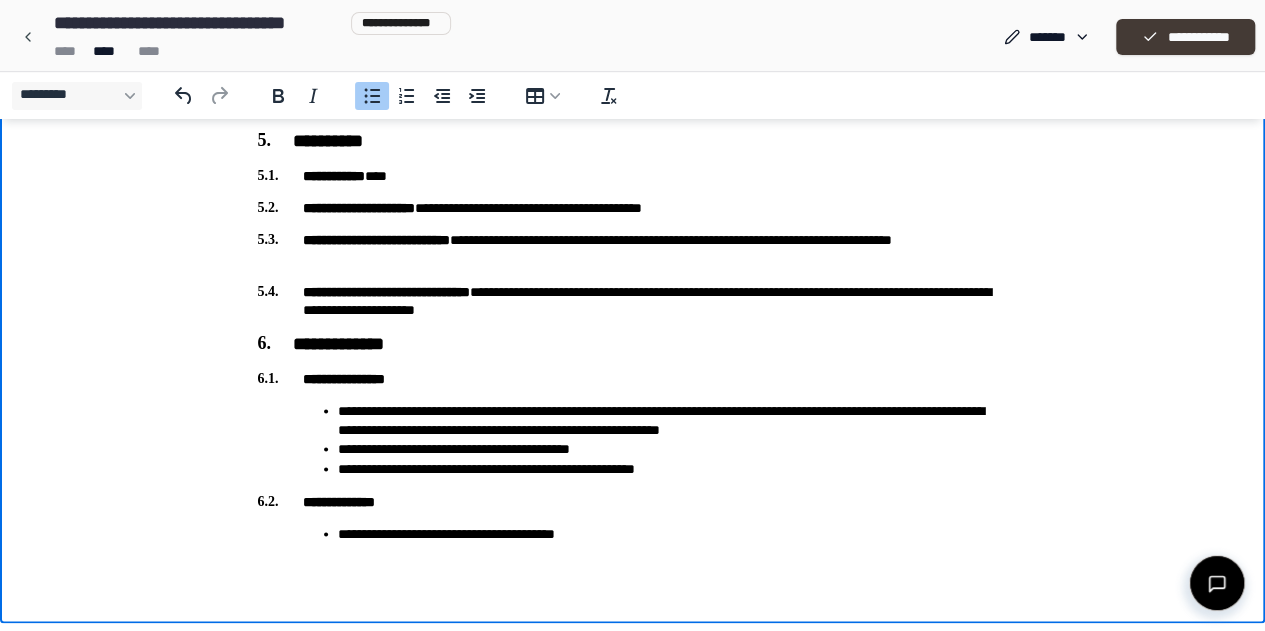 click on "**********" at bounding box center (1185, 37) 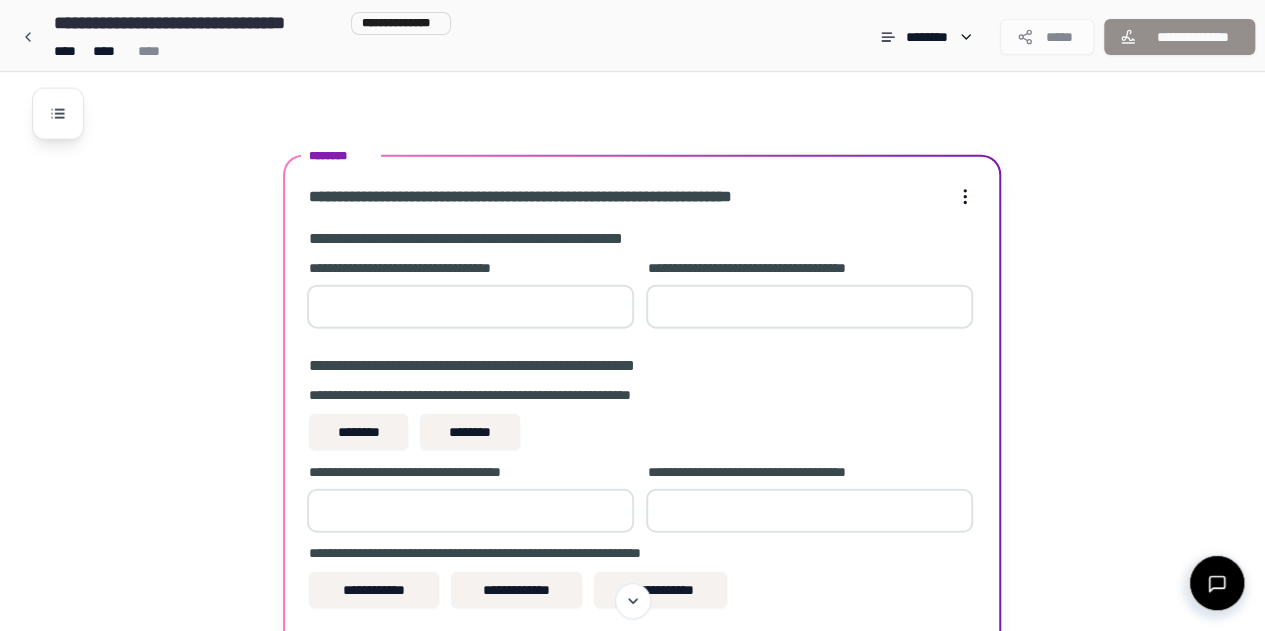 scroll, scrollTop: 2250, scrollLeft: 0, axis: vertical 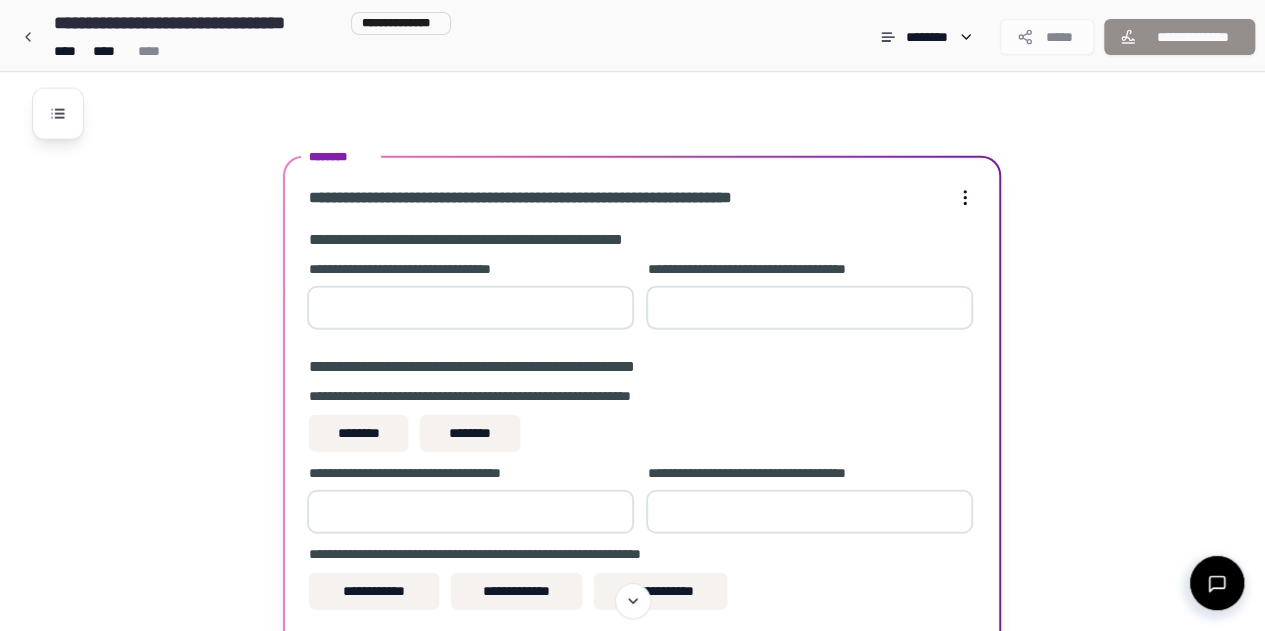 click at bounding box center (470, 308) 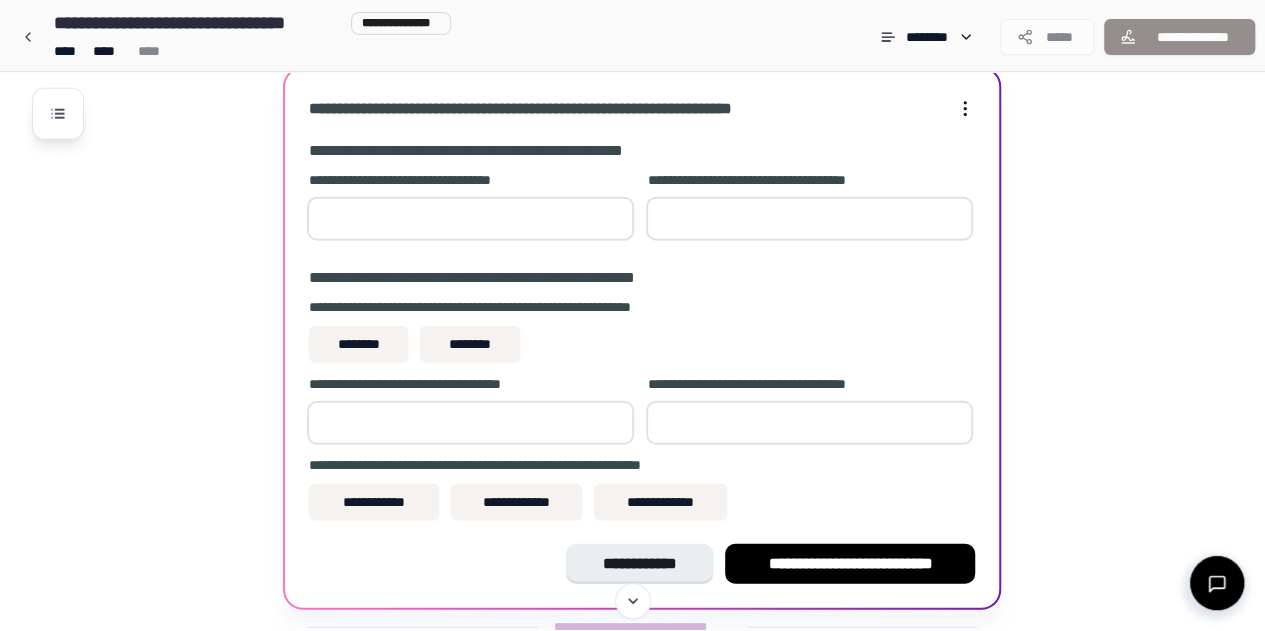scroll, scrollTop: 2343, scrollLeft: 0, axis: vertical 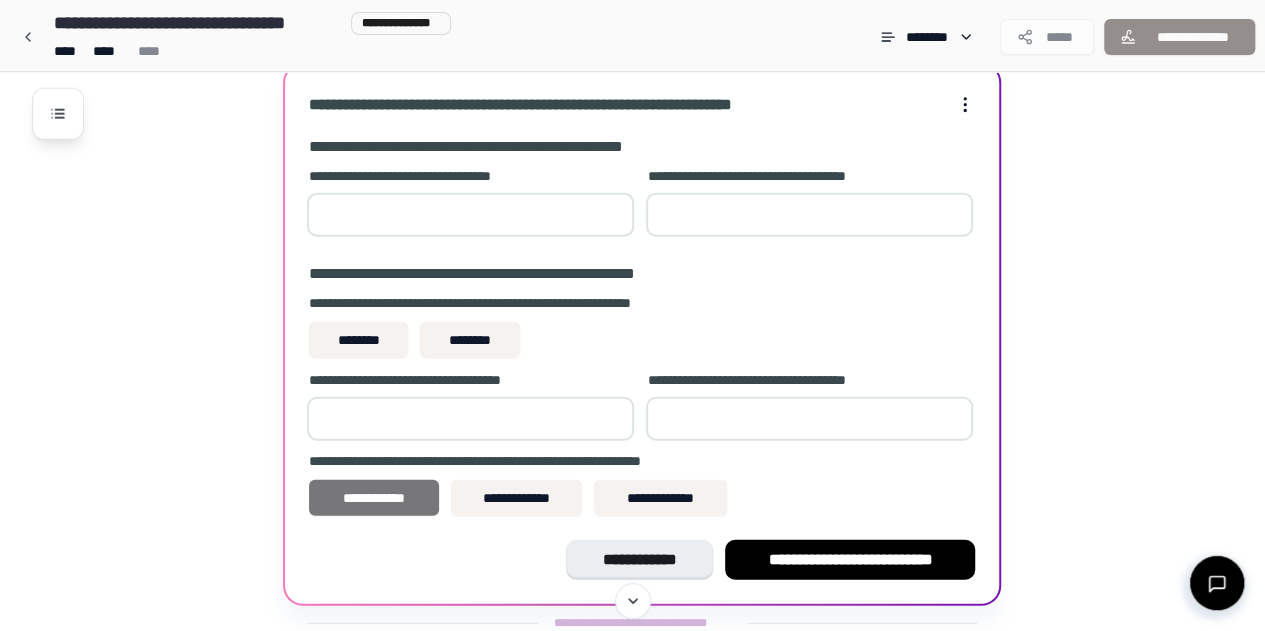 type on "*" 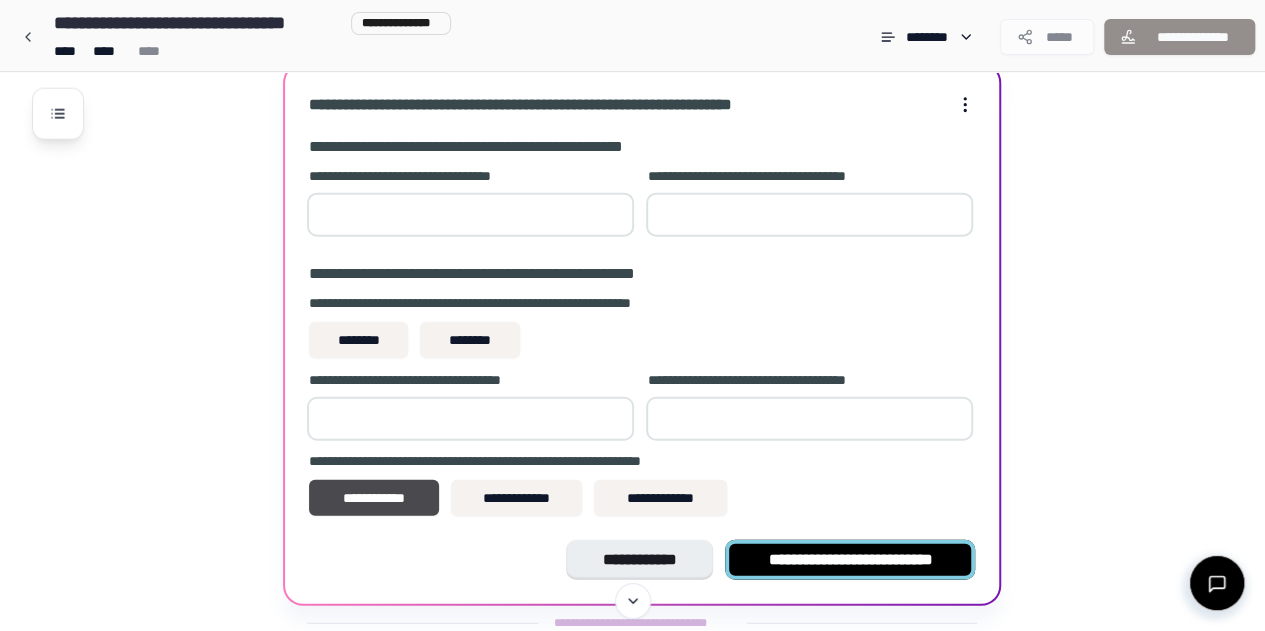 click on "**********" at bounding box center [850, 560] 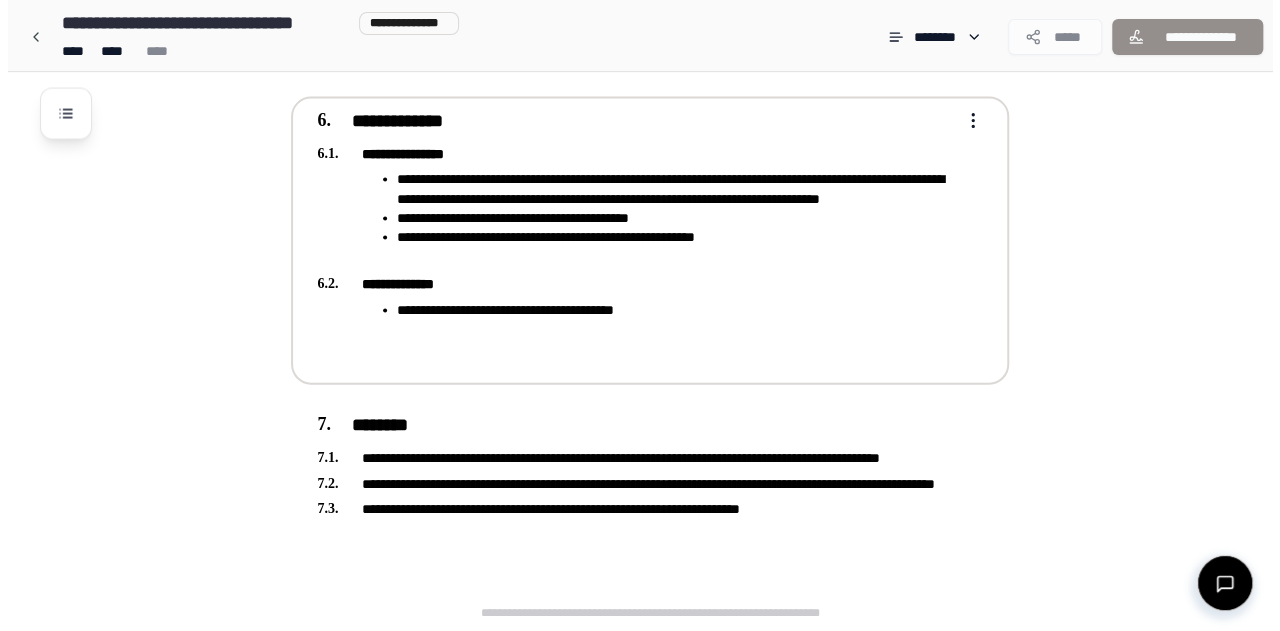 scroll, scrollTop: 2092, scrollLeft: 0, axis: vertical 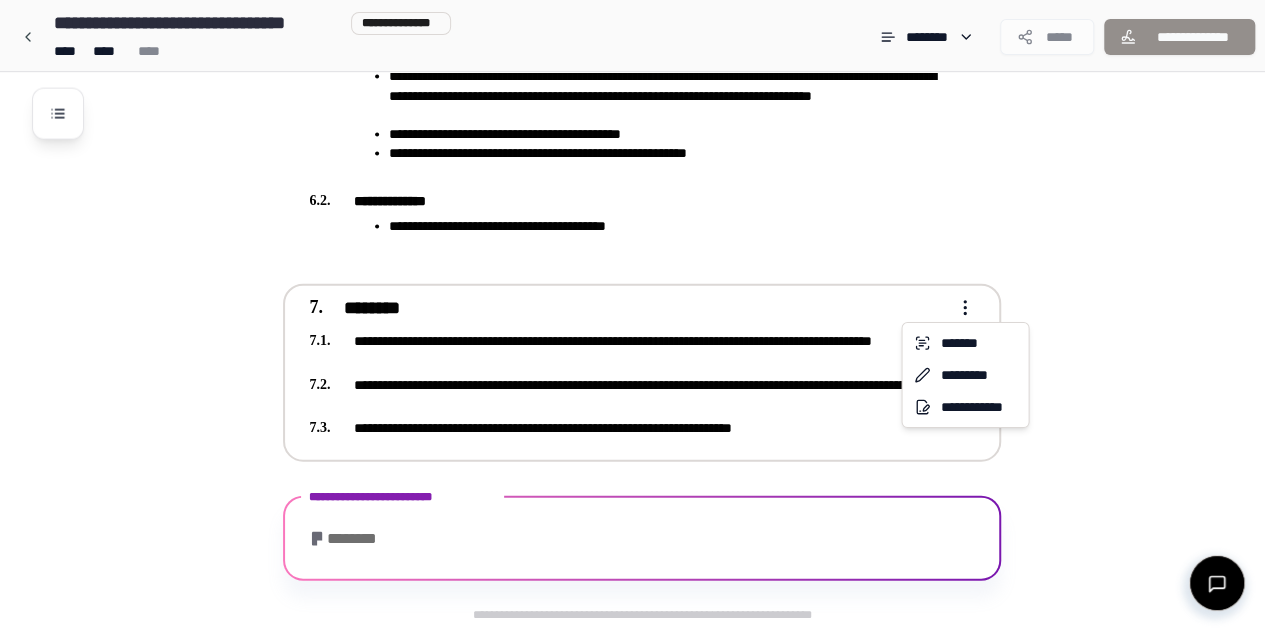click on "**********" at bounding box center (632, -730) 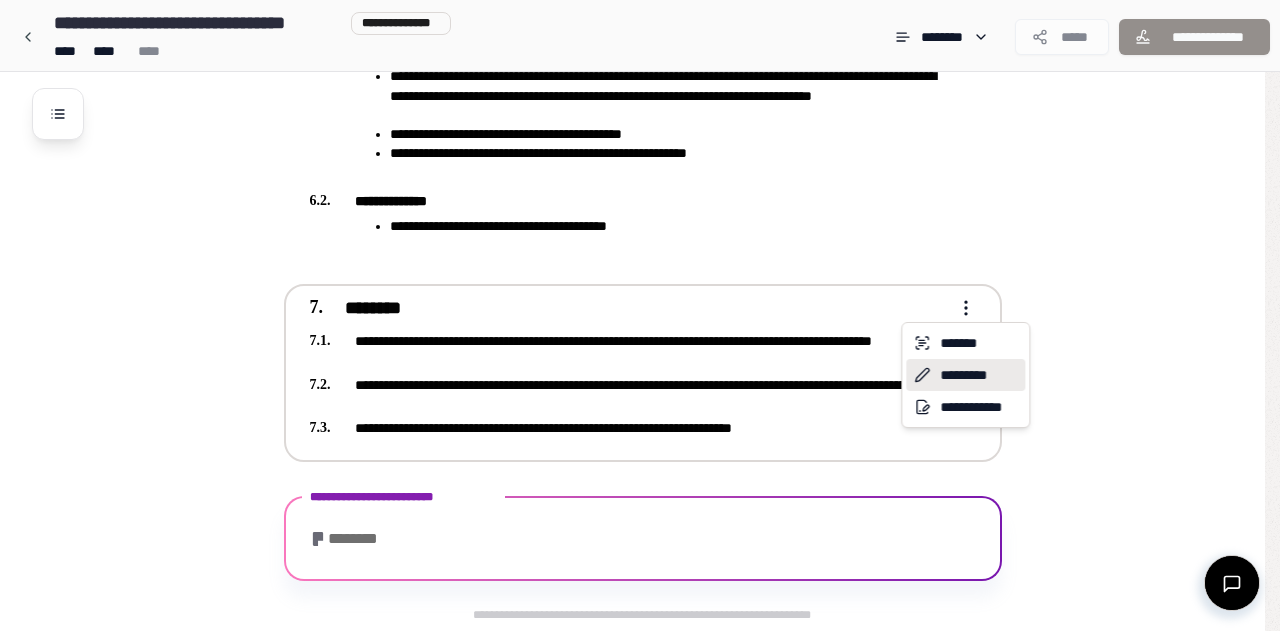 click on "*********" at bounding box center (965, 375) 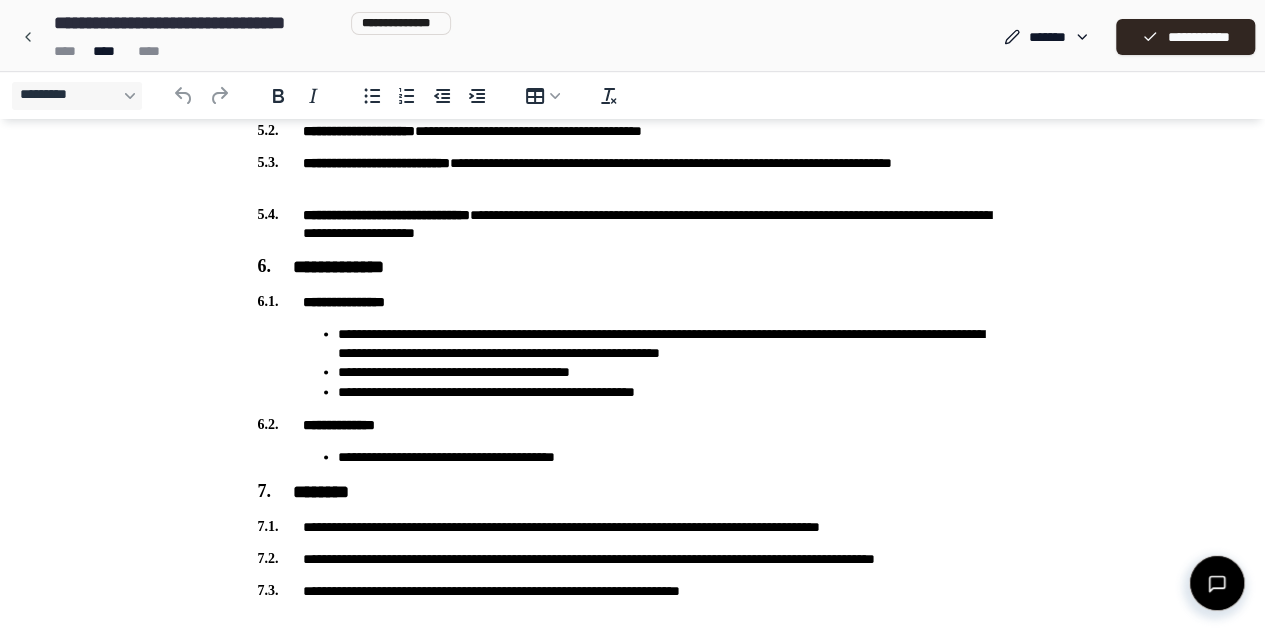 scroll, scrollTop: 1730, scrollLeft: 0, axis: vertical 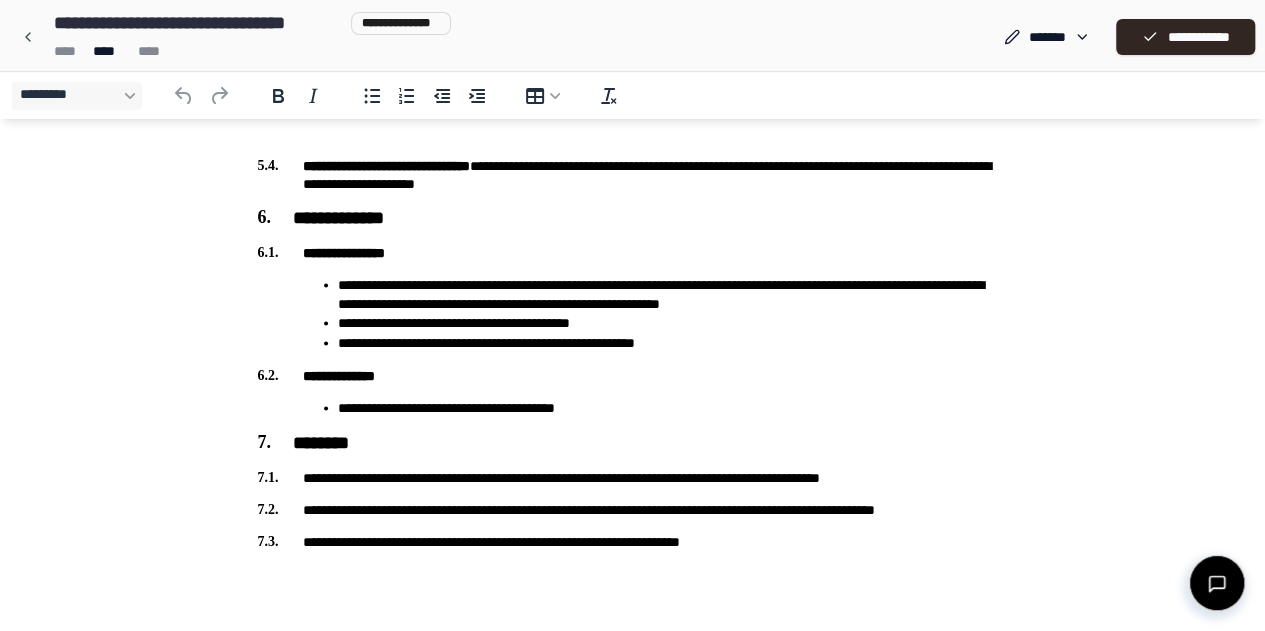 click on "**********" at bounding box center (633, 477) 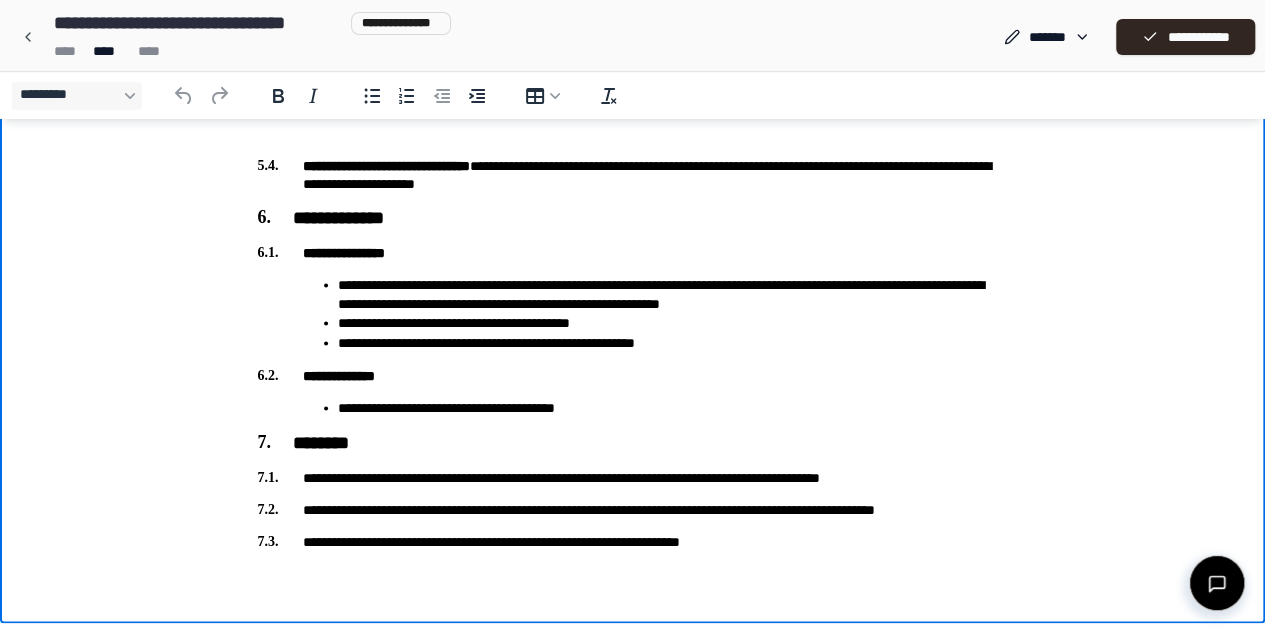 type 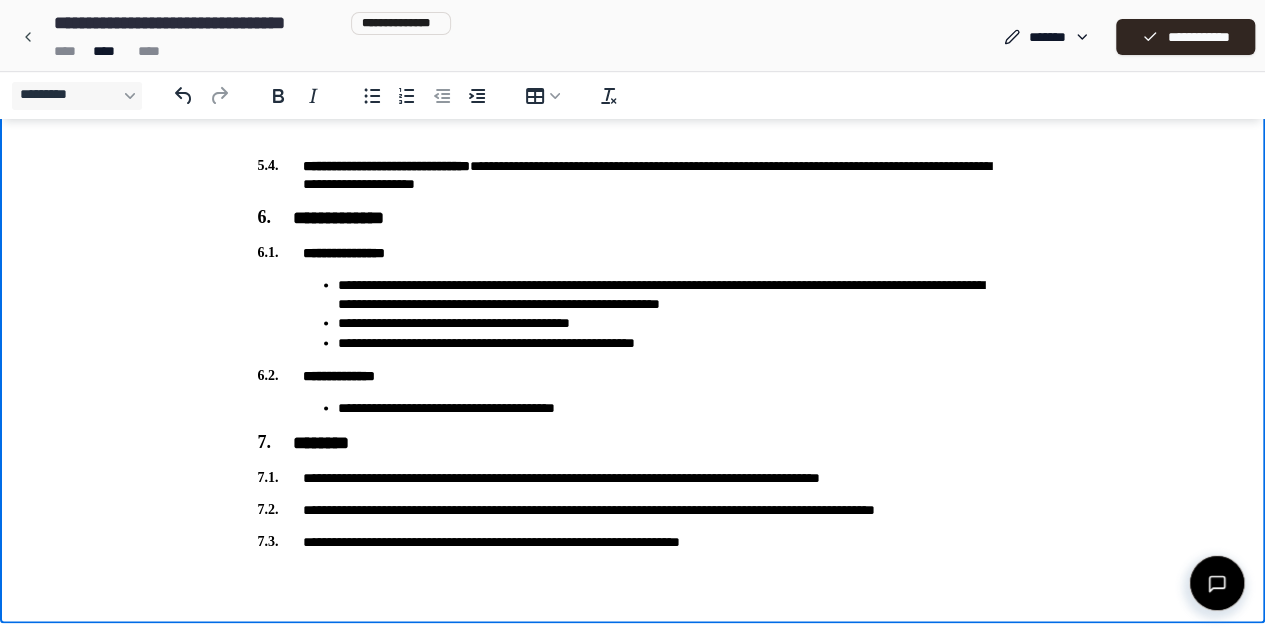 click on "**********" at bounding box center (633, 477) 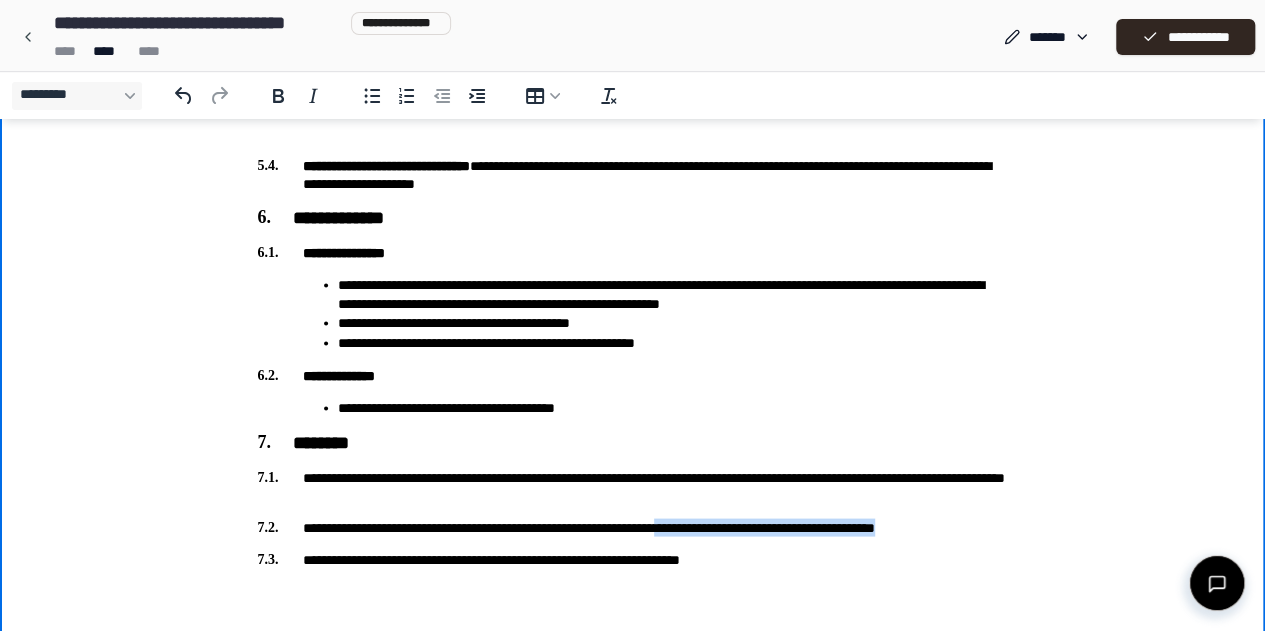 drag, startPoint x: 996, startPoint y: 529, endPoint x: 721, endPoint y: 534, distance: 275.04544 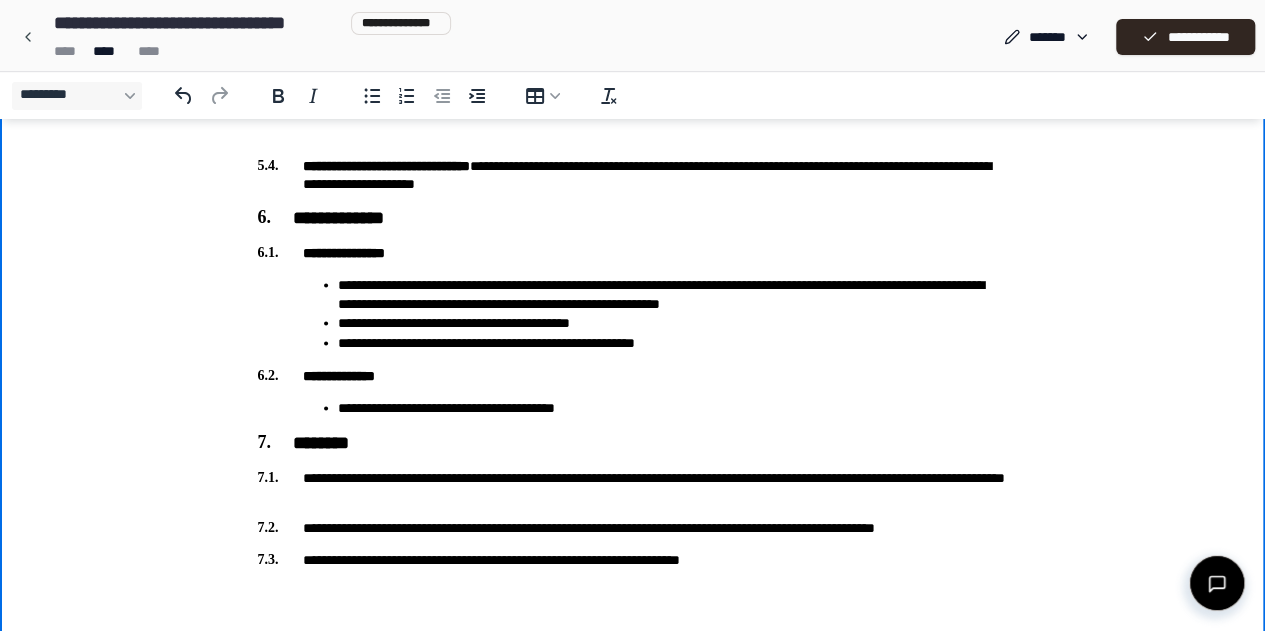 click on "**********" at bounding box center (633, 559) 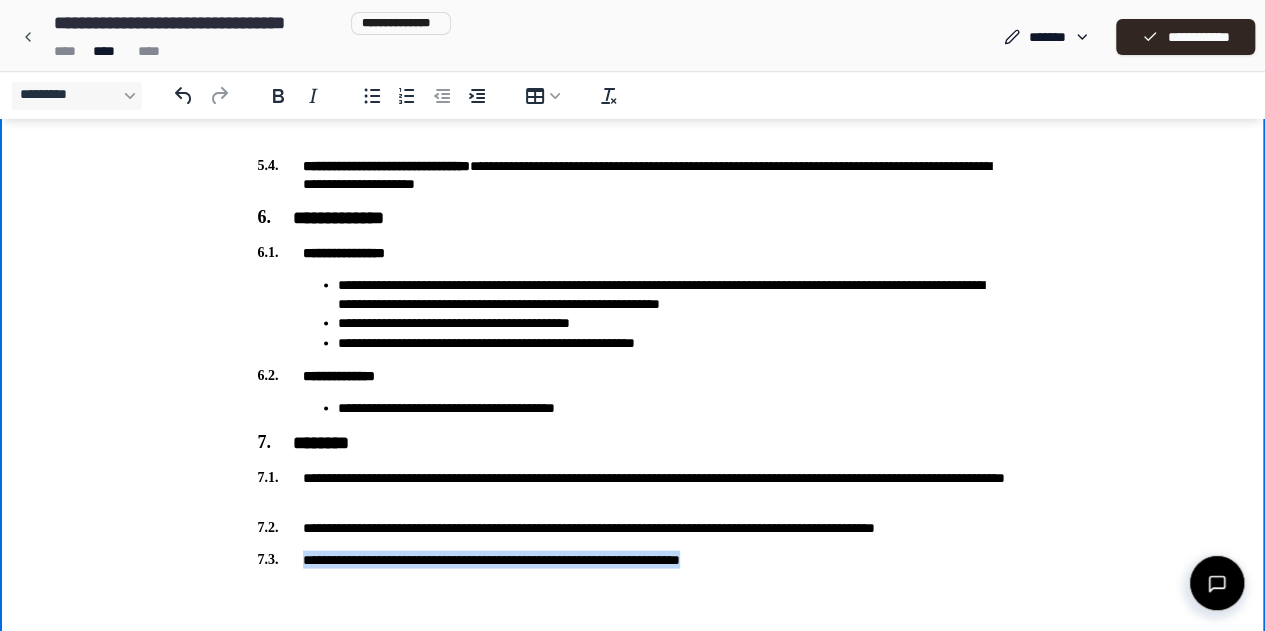 drag, startPoint x: 852, startPoint y: 559, endPoint x: 277, endPoint y: 549, distance: 575.087 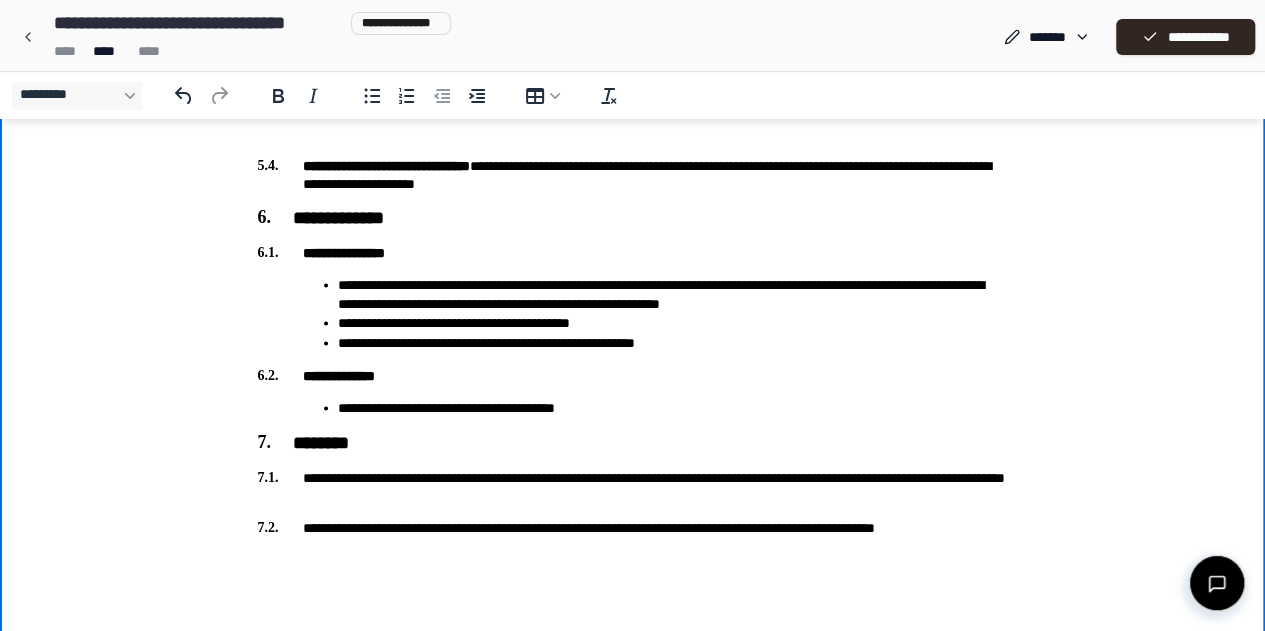 scroll, scrollTop: 1716, scrollLeft: 0, axis: vertical 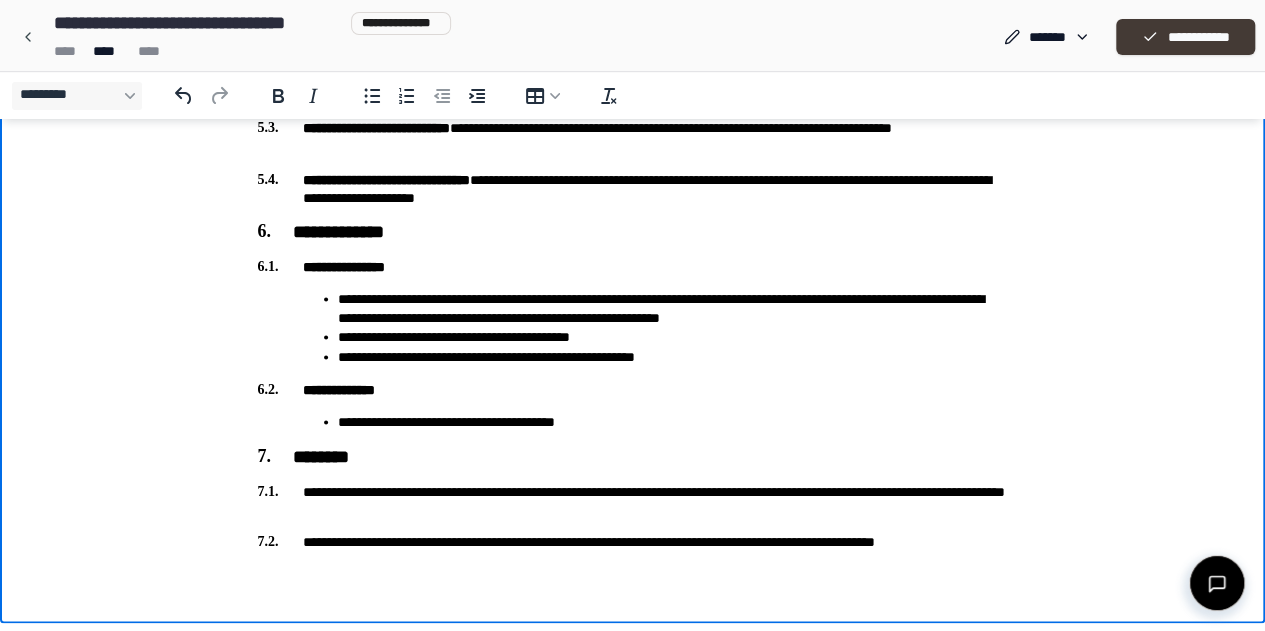 click on "**********" at bounding box center [1185, 37] 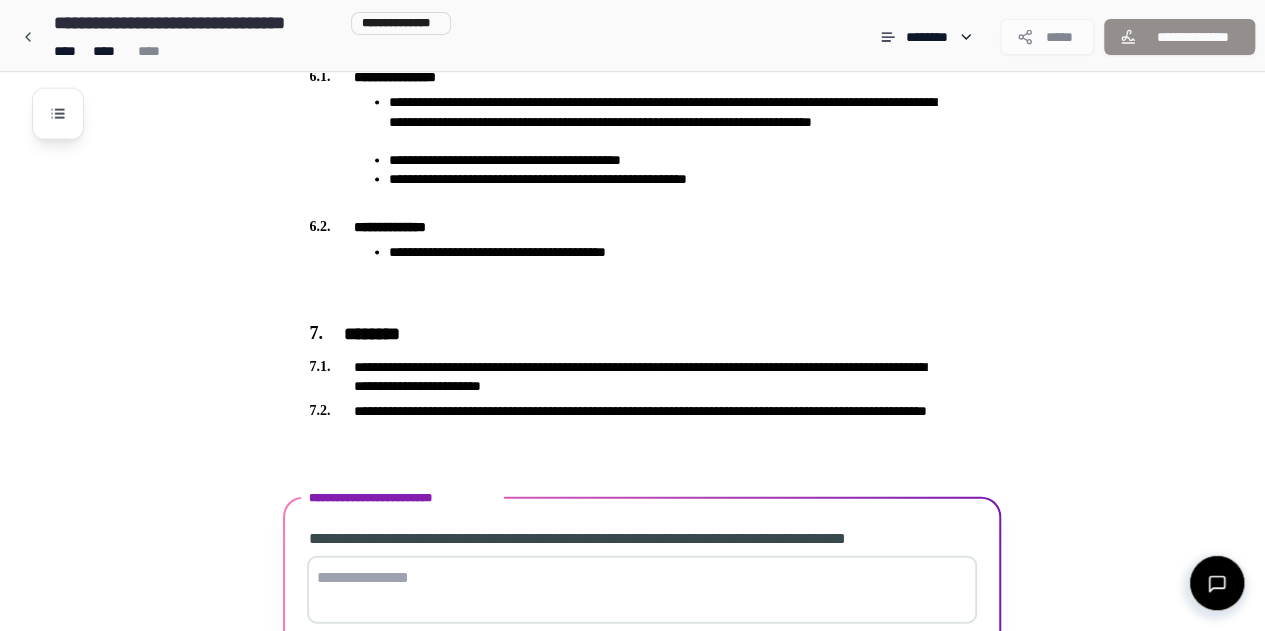 scroll, scrollTop: 2224, scrollLeft: 0, axis: vertical 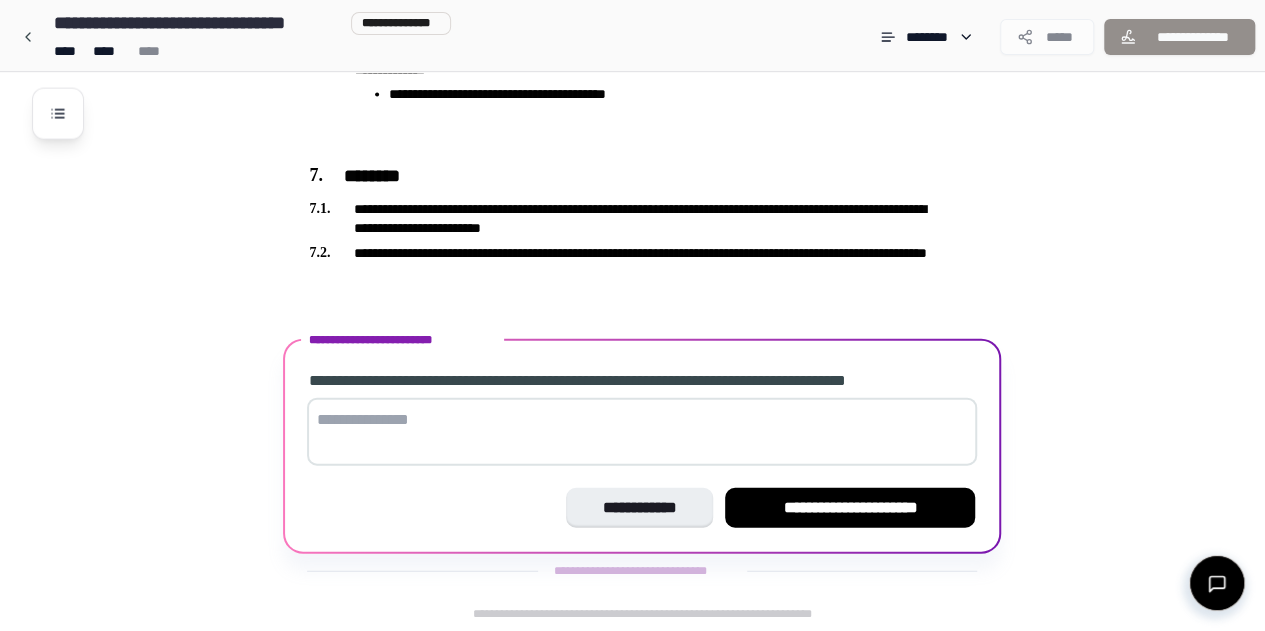 click at bounding box center (642, 432) 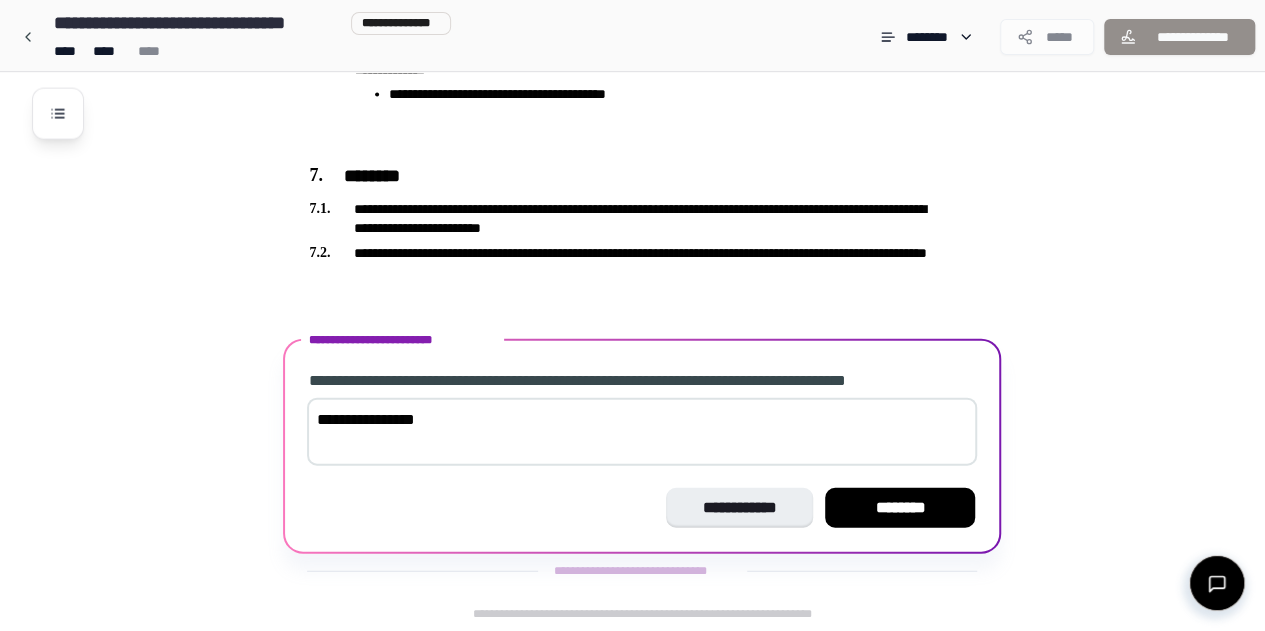 type on "**********" 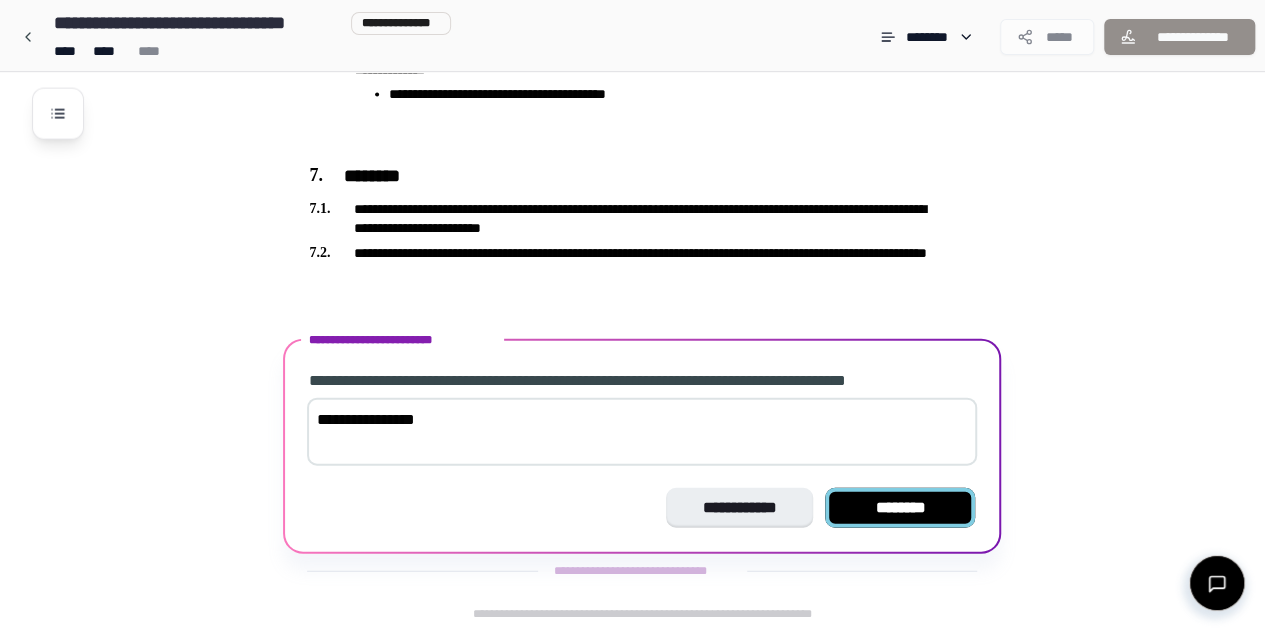 click on "********" at bounding box center [900, 508] 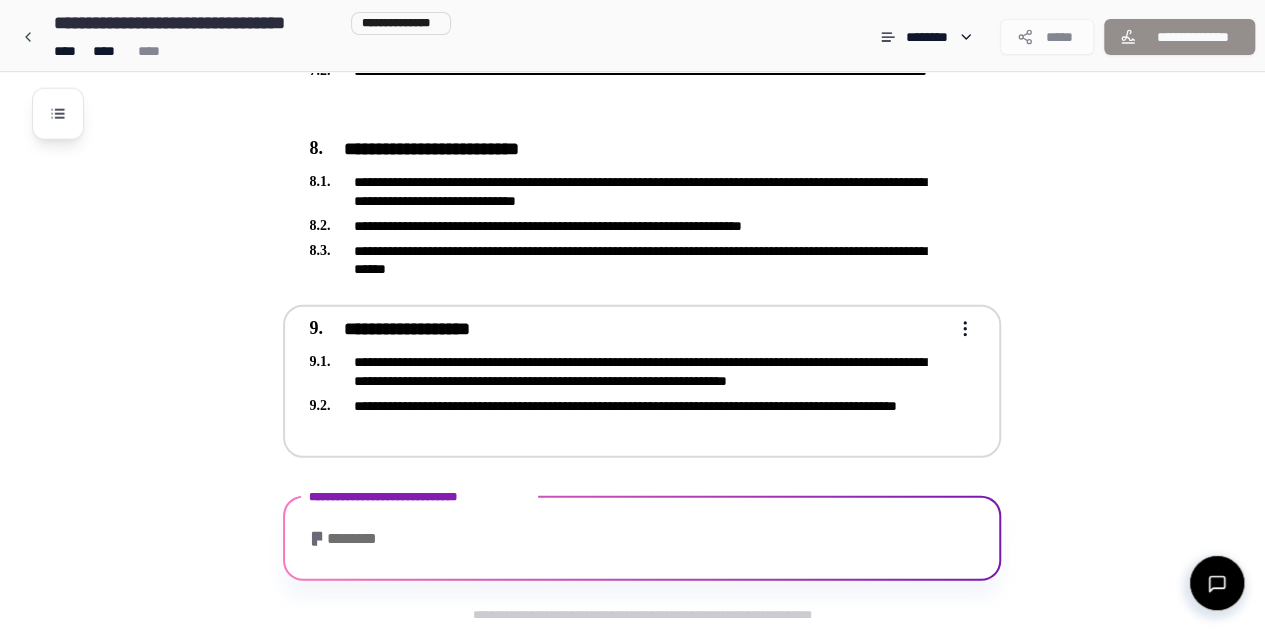 scroll, scrollTop: 2568, scrollLeft: 0, axis: vertical 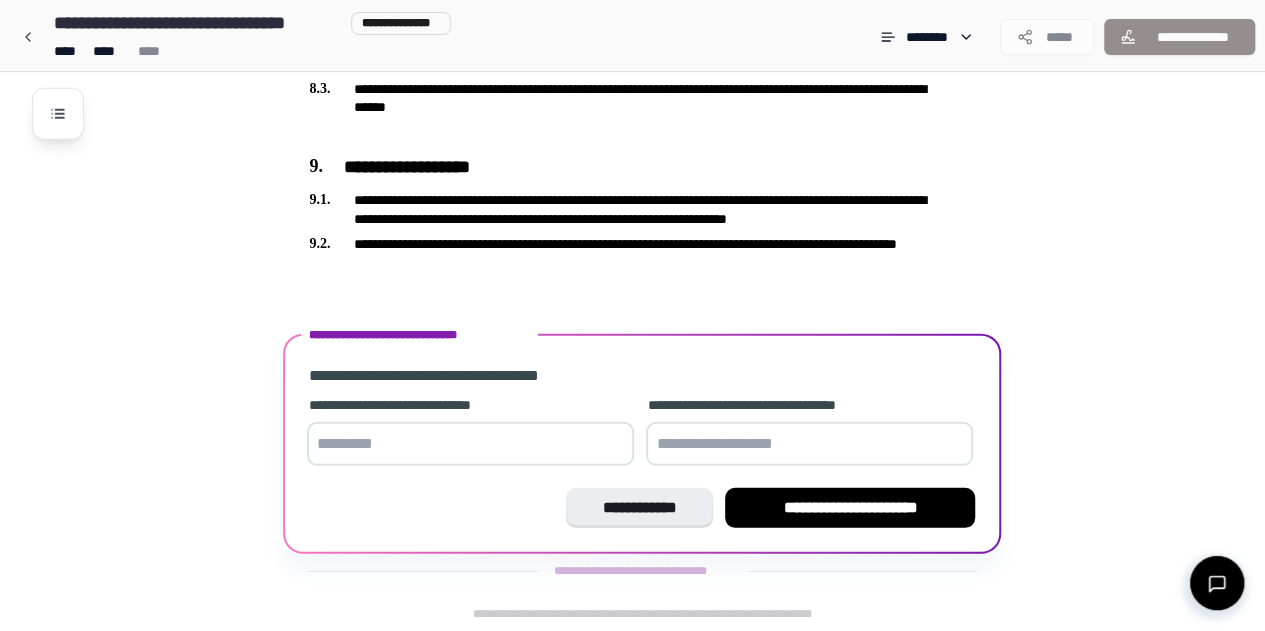 click at bounding box center (470, 444) 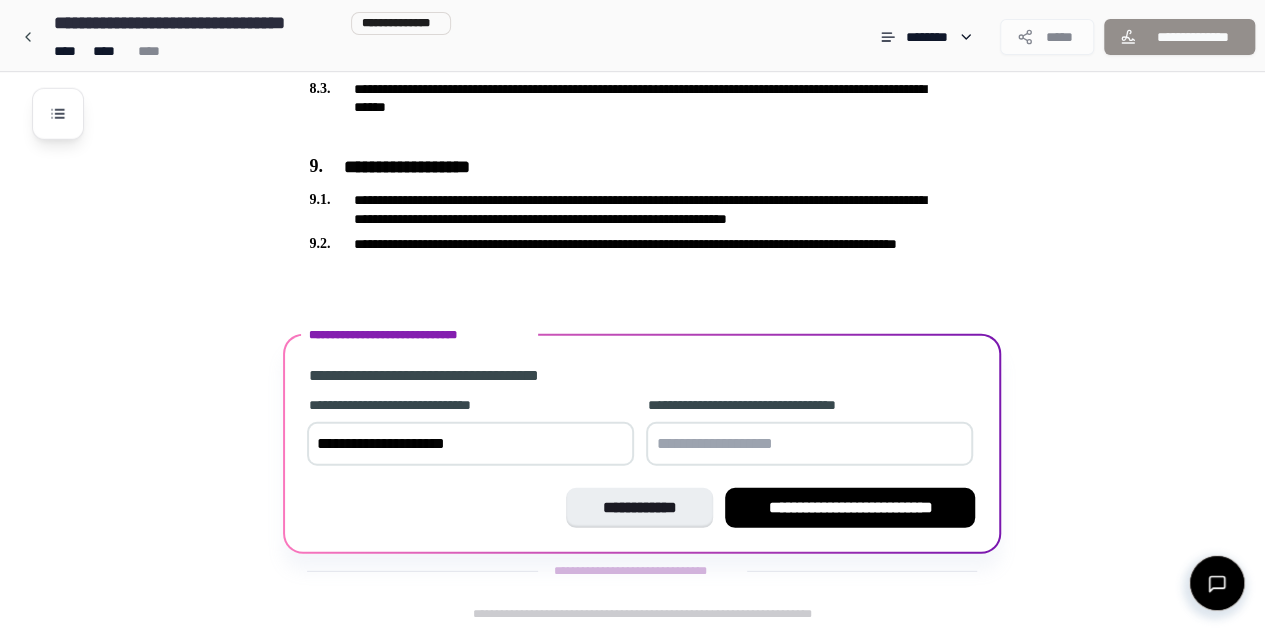 type on "**********" 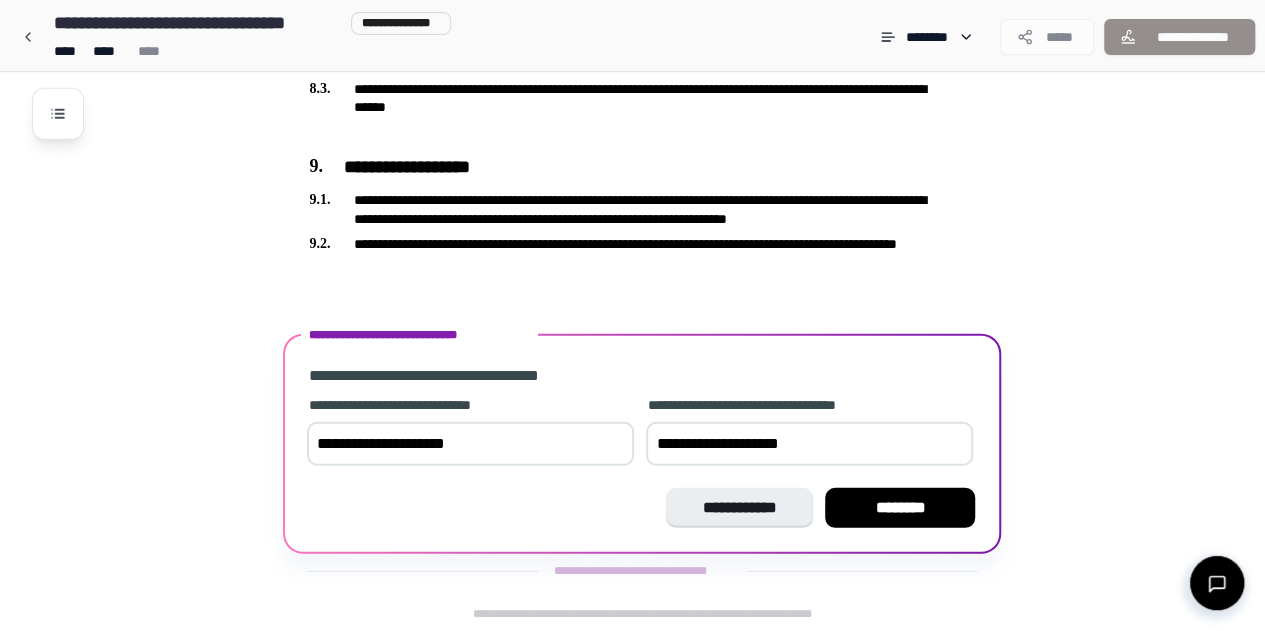 type on "**********" 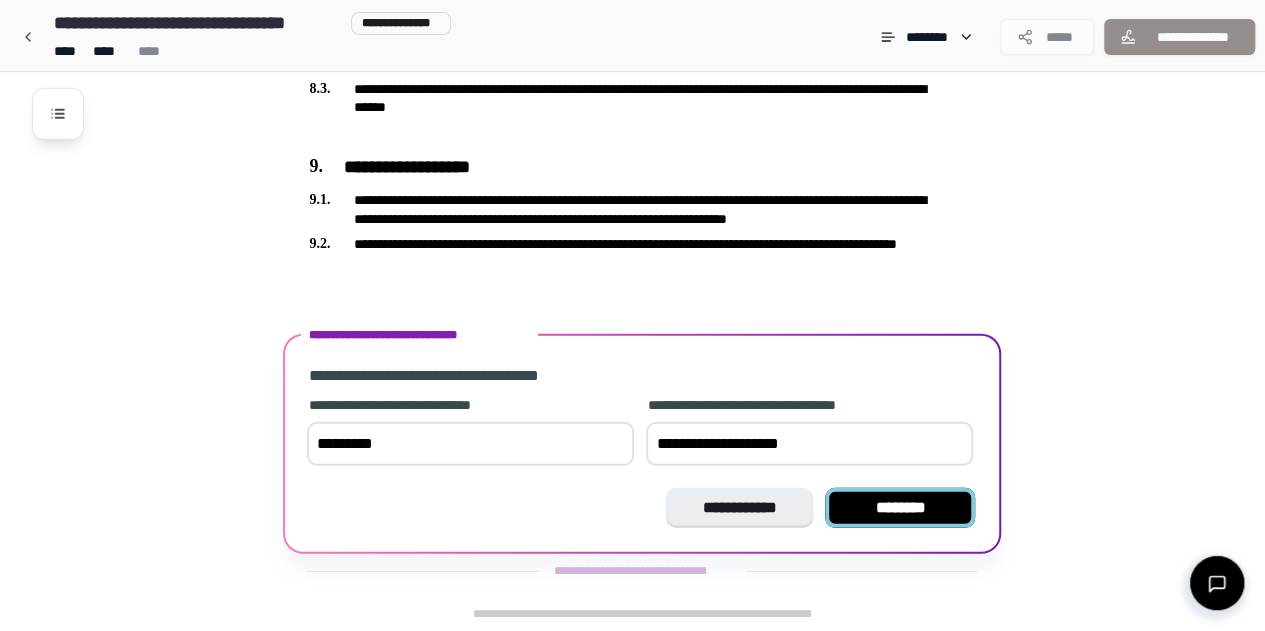 type on "*********" 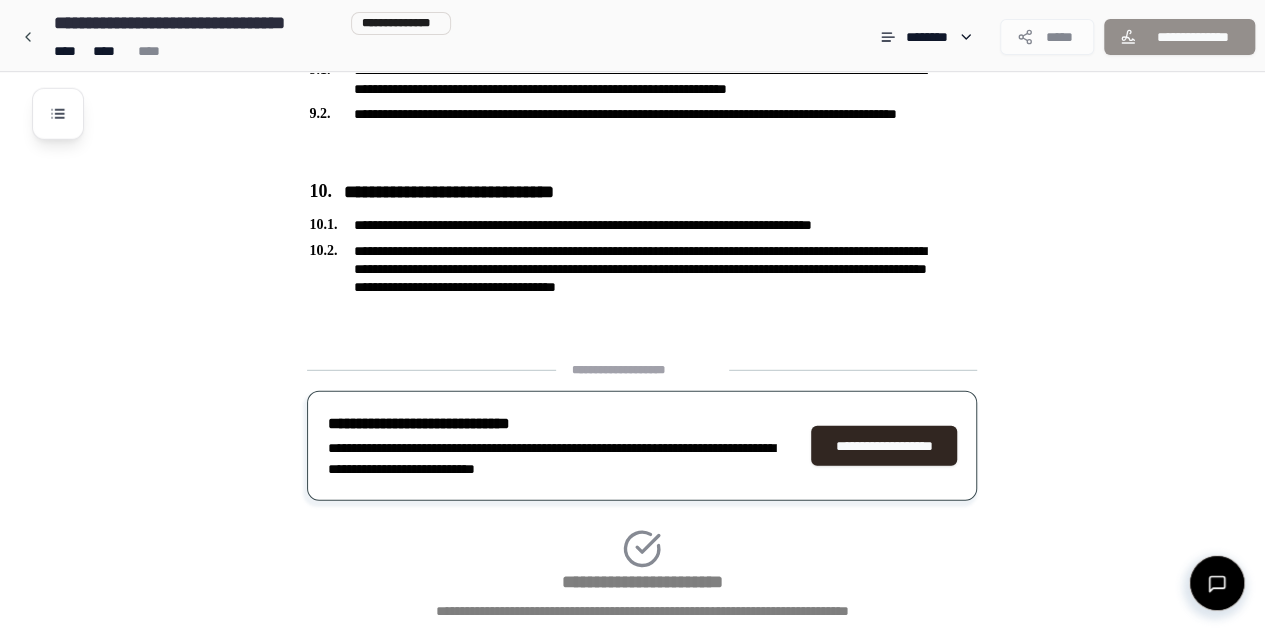 scroll, scrollTop: 2831, scrollLeft: 0, axis: vertical 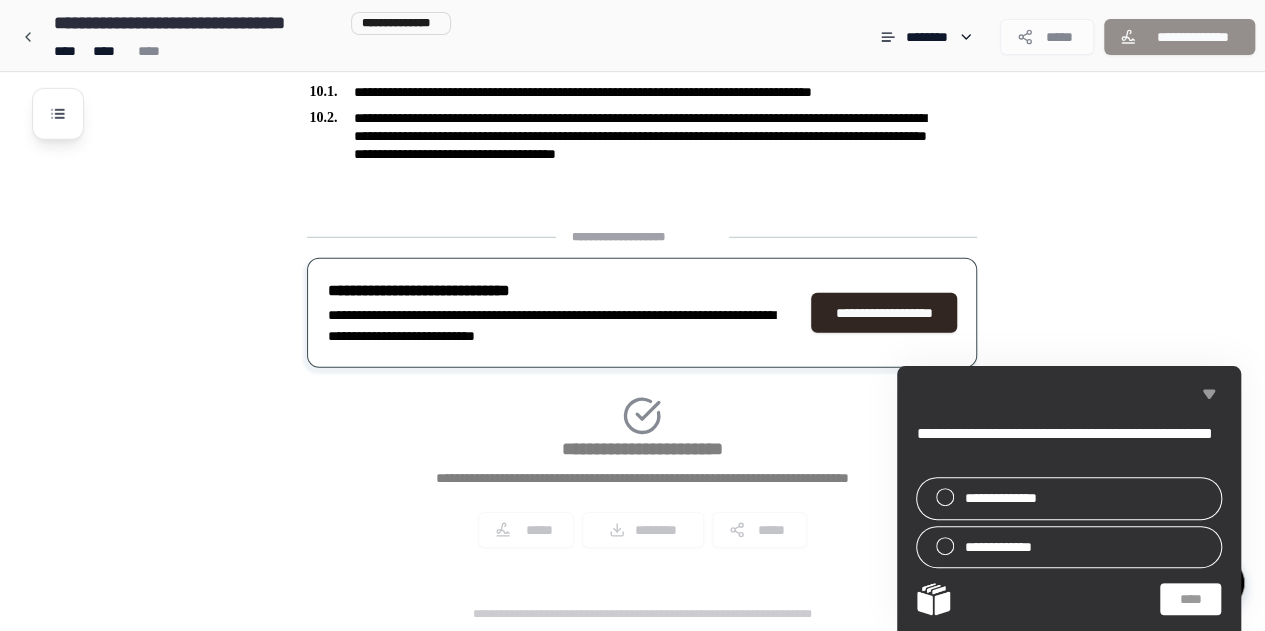 click 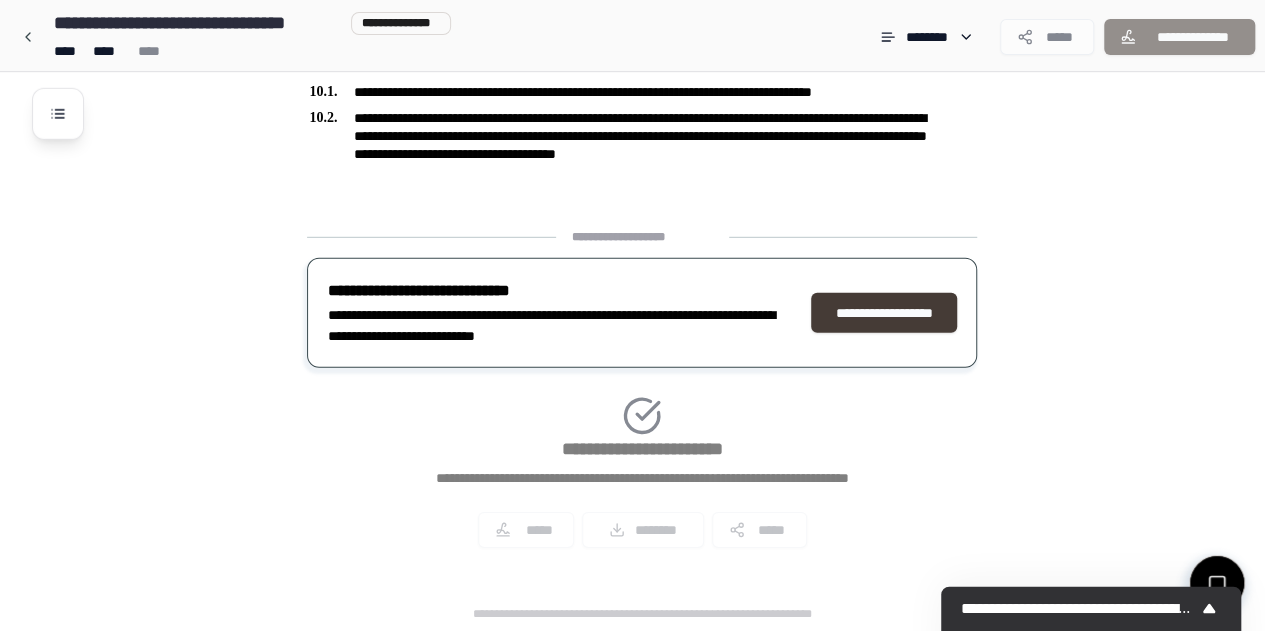 click on "**********" at bounding box center [884, 313] 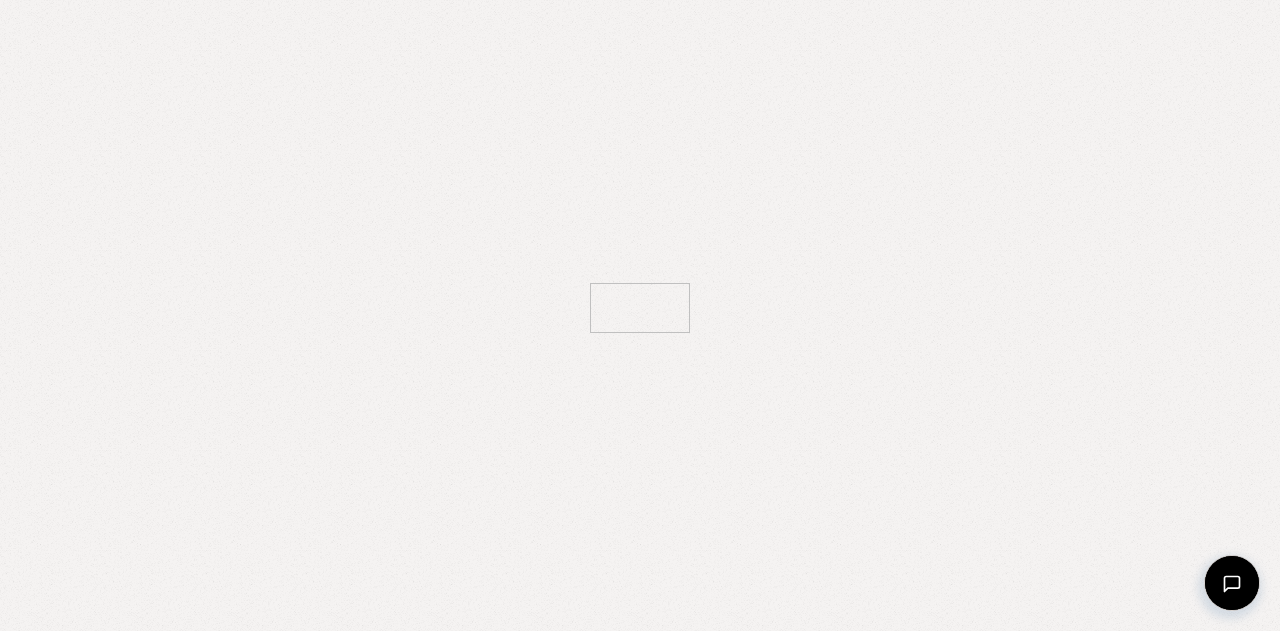 scroll, scrollTop: 0, scrollLeft: 0, axis: both 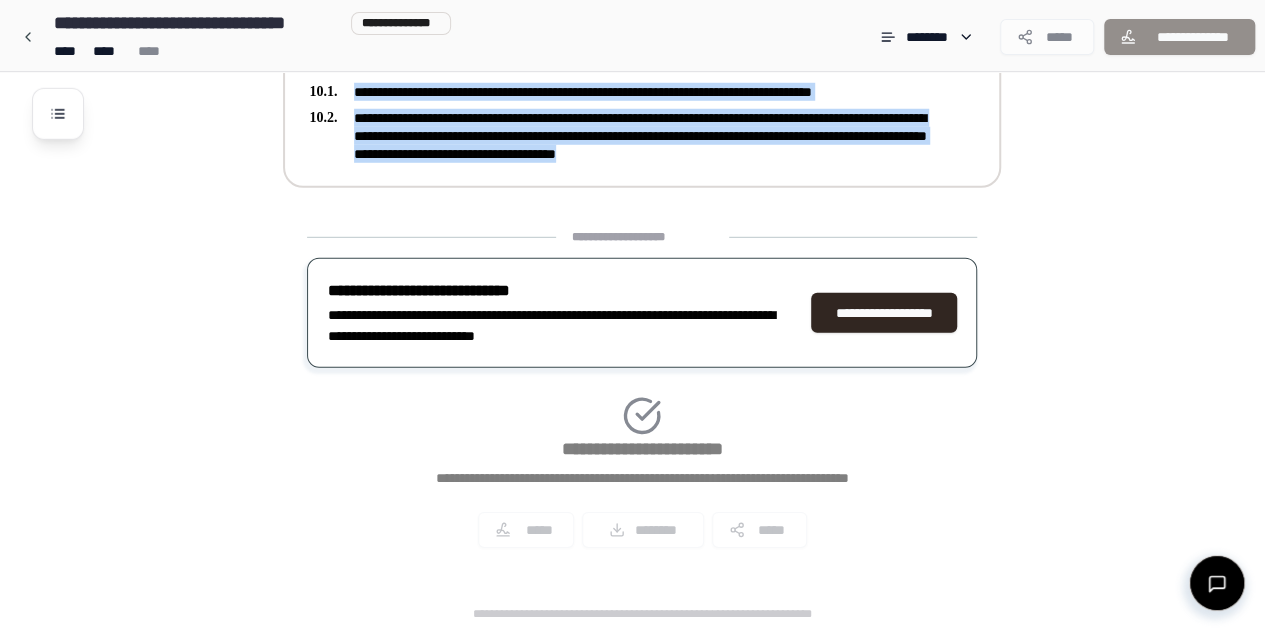 drag, startPoint x: 313, startPoint y: 116, endPoint x: 854, endPoint y: 162, distance: 542.9521 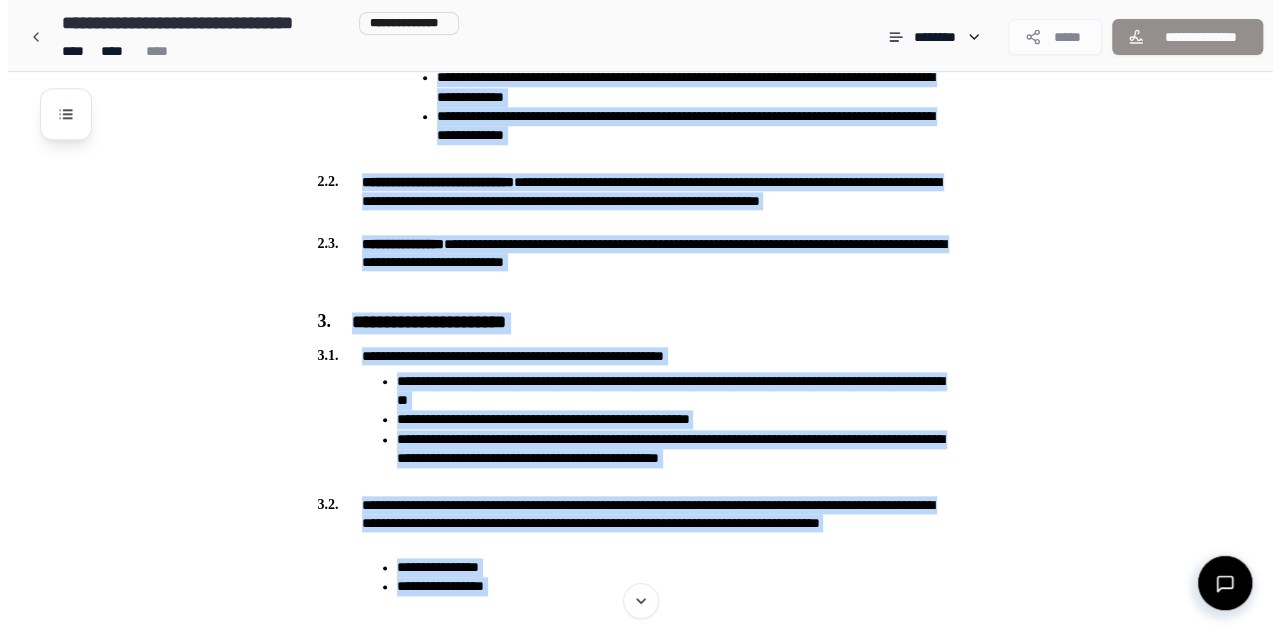 scroll, scrollTop: 986, scrollLeft: 0, axis: vertical 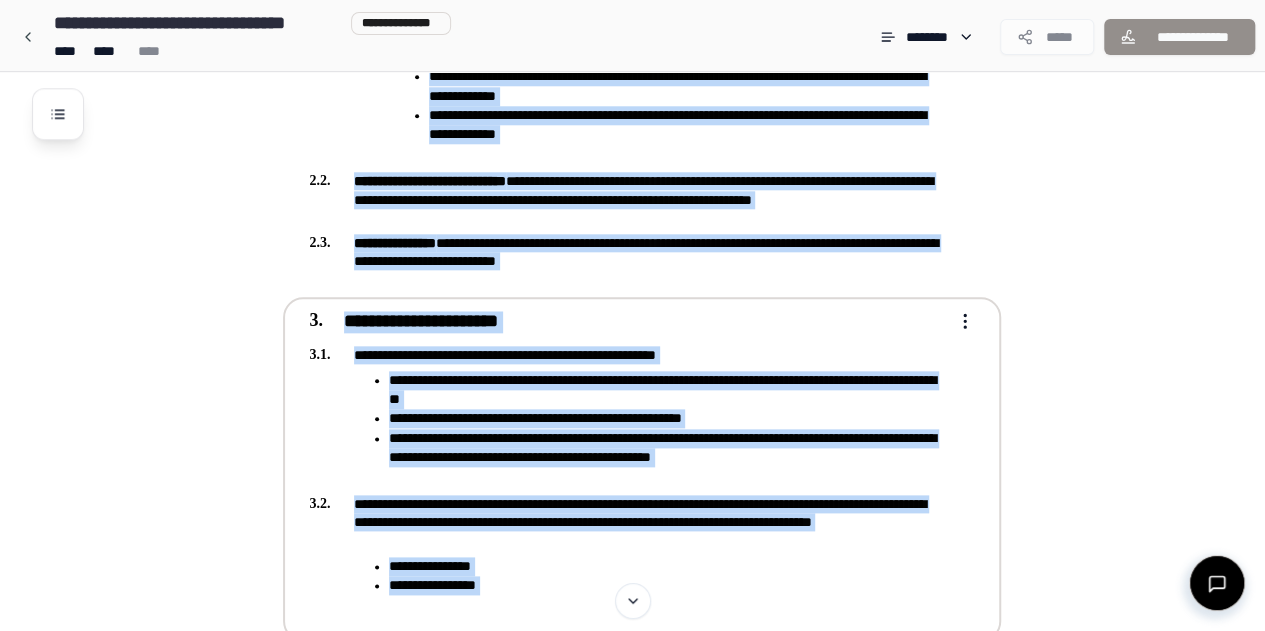 click on "**********" at bounding box center [668, 448] 